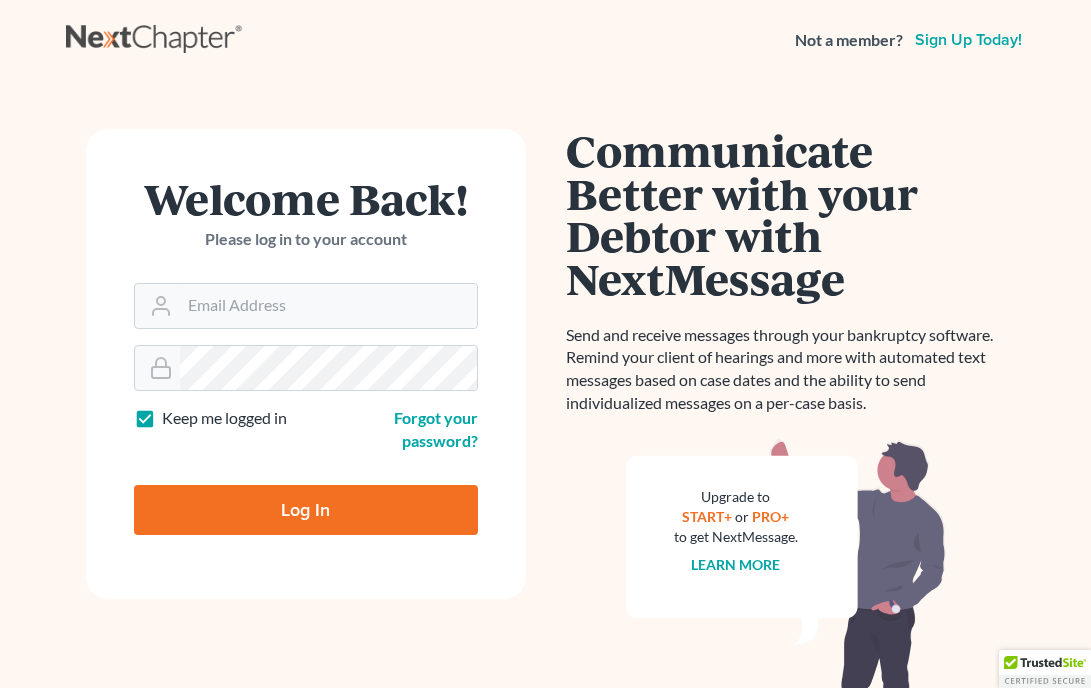 scroll, scrollTop: 0, scrollLeft: 0, axis: both 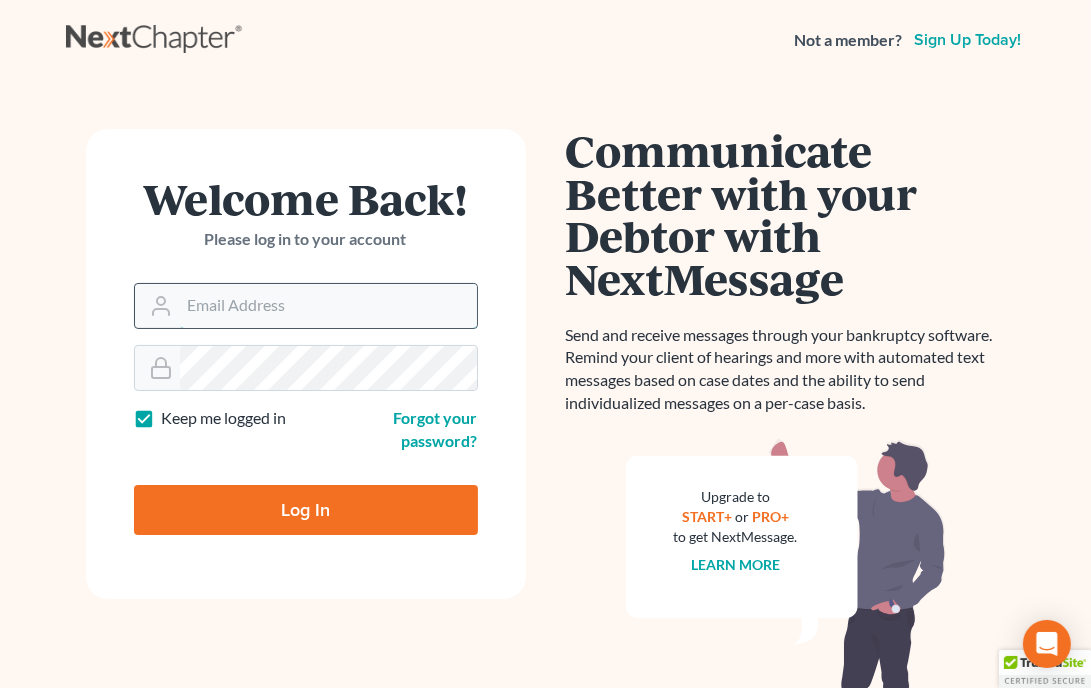 click on "Email Address" at bounding box center [328, 306] 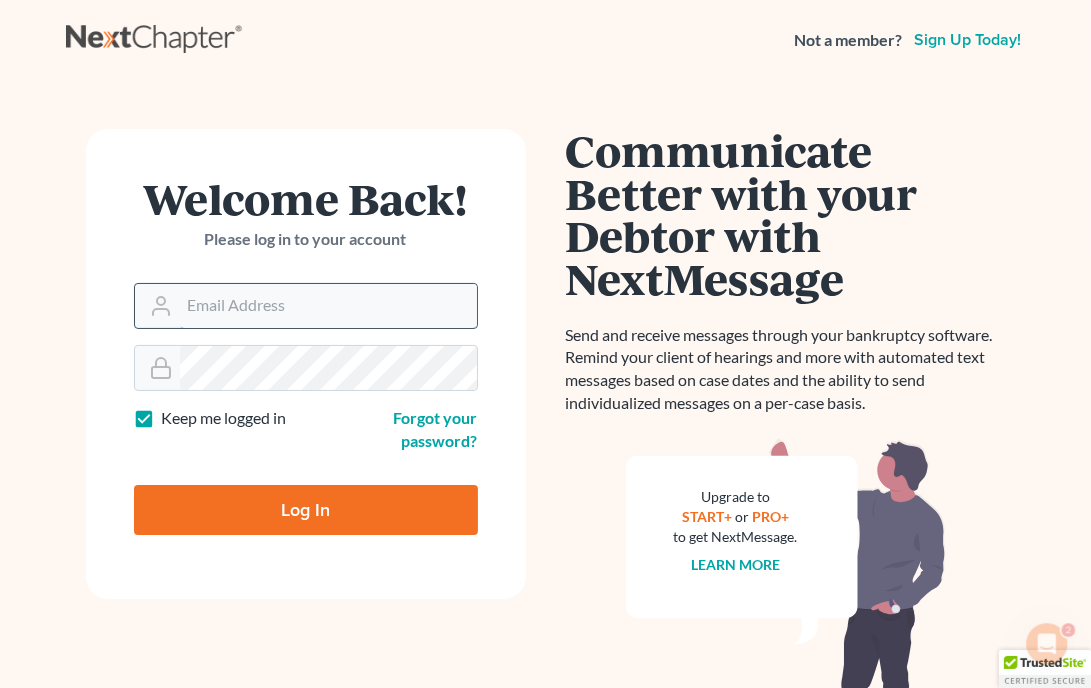 scroll, scrollTop: 0, scrollLeft: 0, axis: both 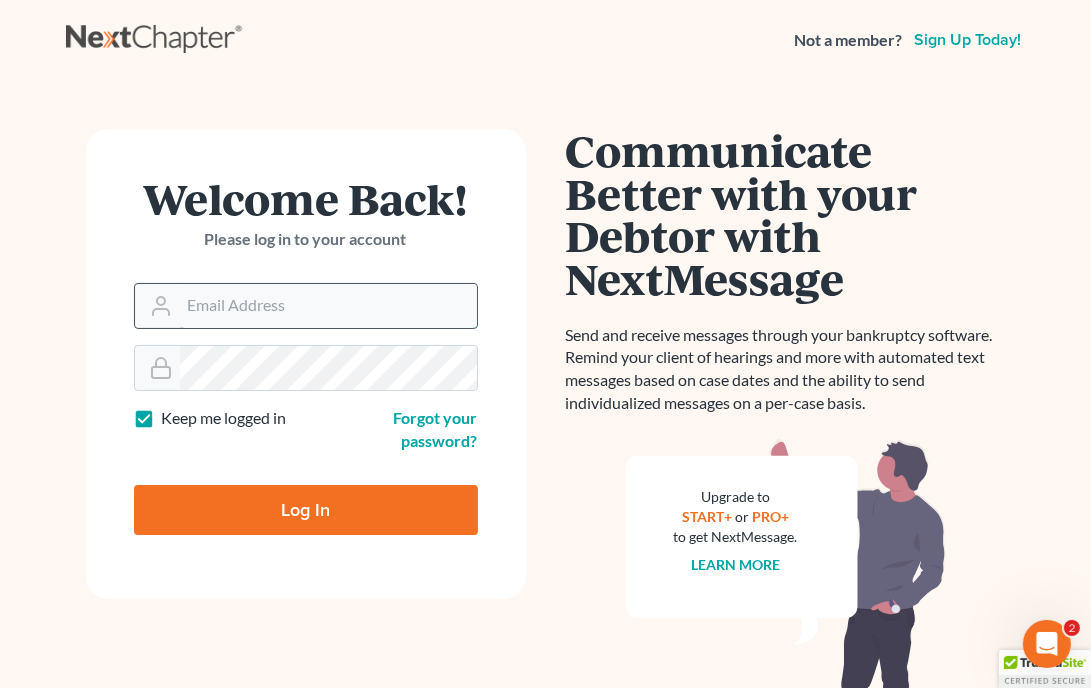 type on "rickpontalion@gmail.com" 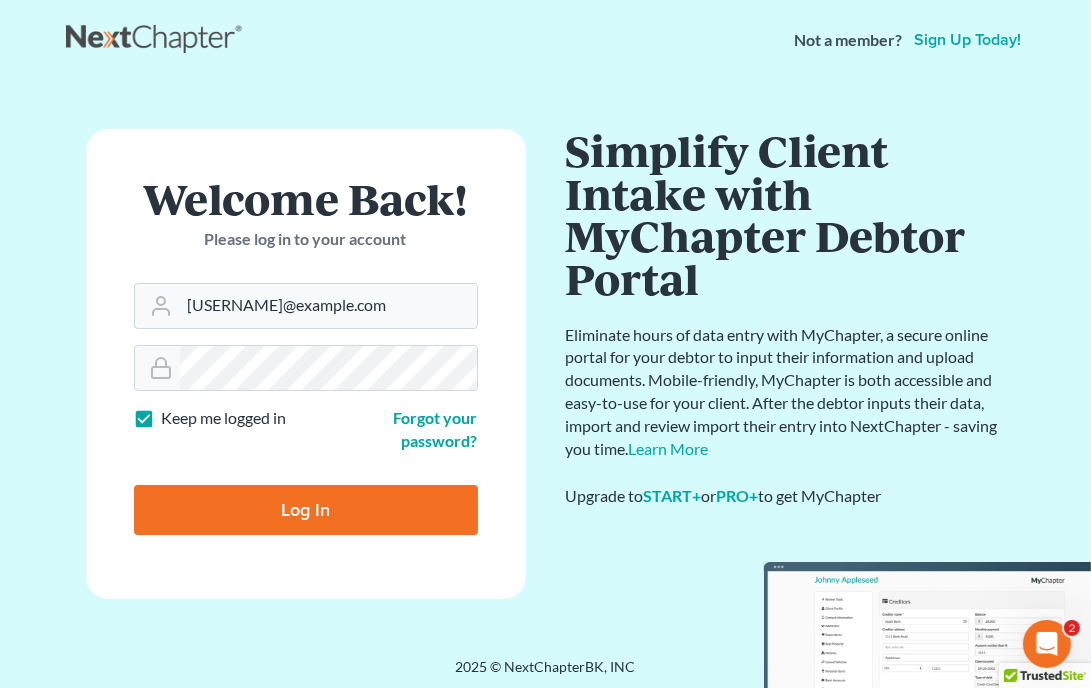 click on "Log In" at bounding box center [306, 510] 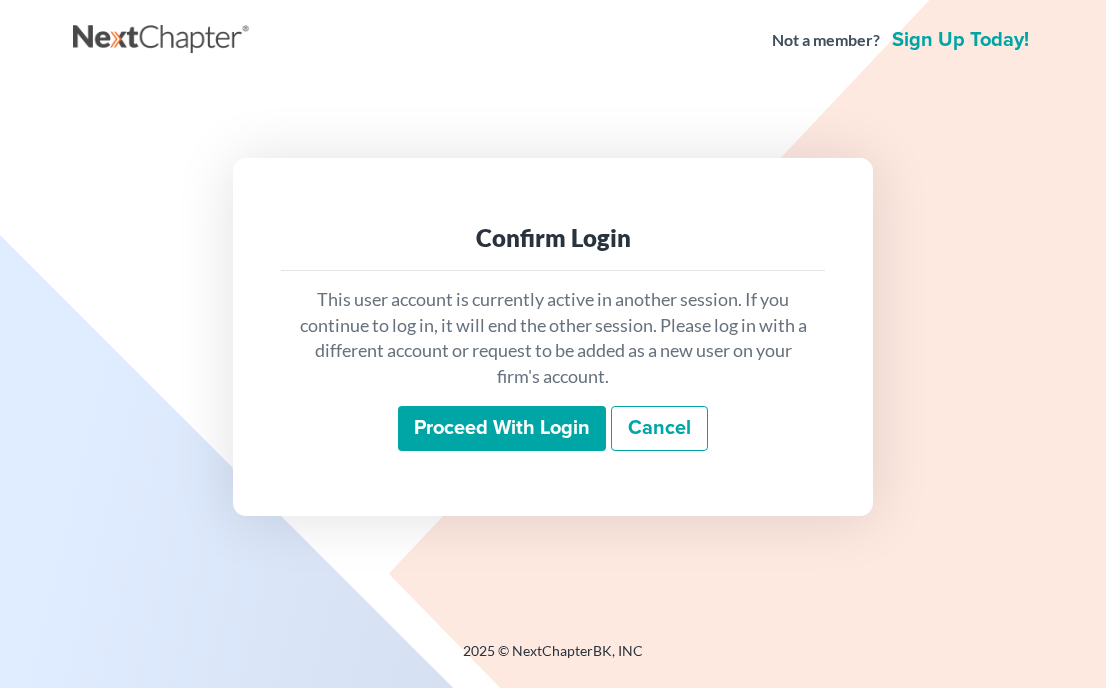 scroll, scrollTop: 0, scrollLeft: 0, axis: both 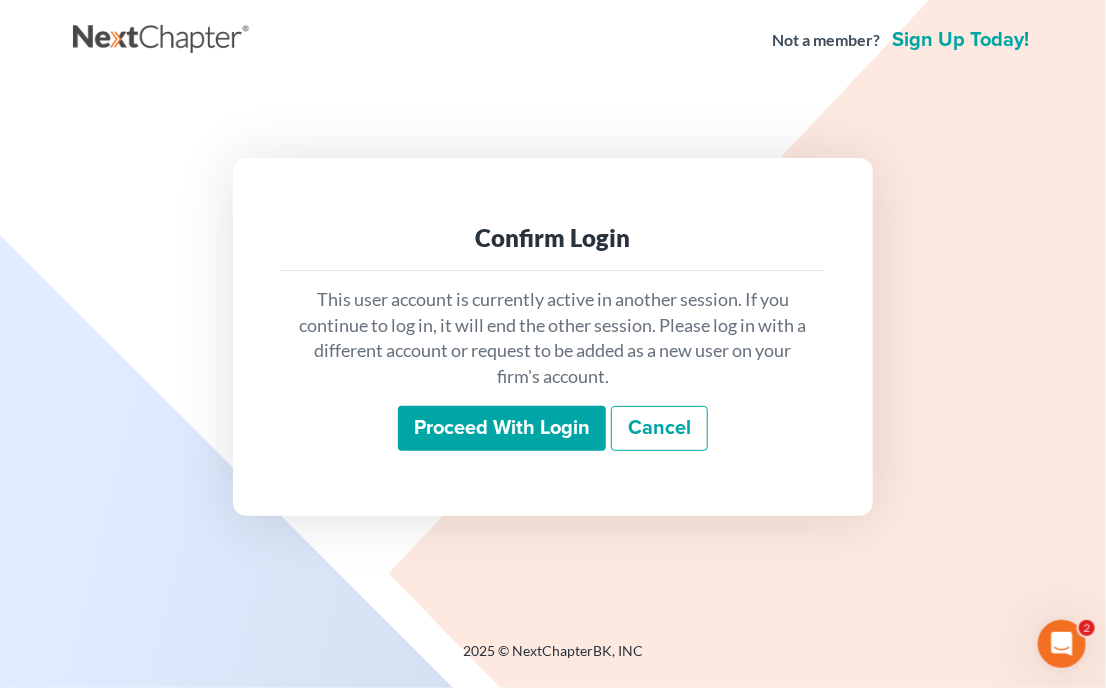 click on "Proceed with login" at bounding box center [502, 429] 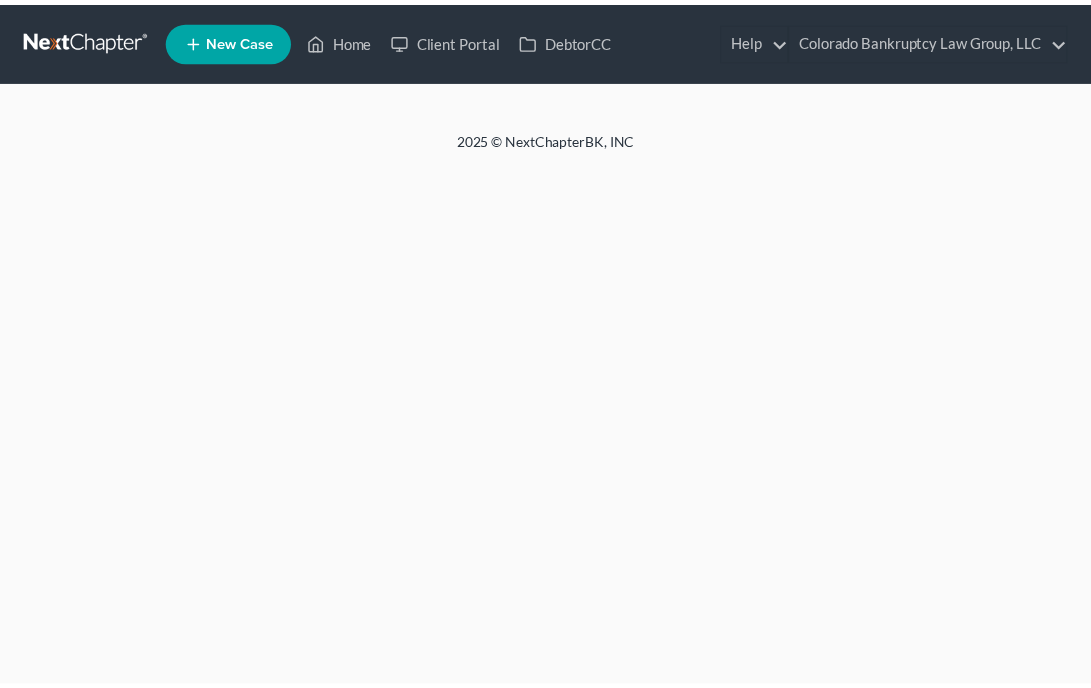 scroll, scrollTop: 0, scrollLeft: 0, axis: both 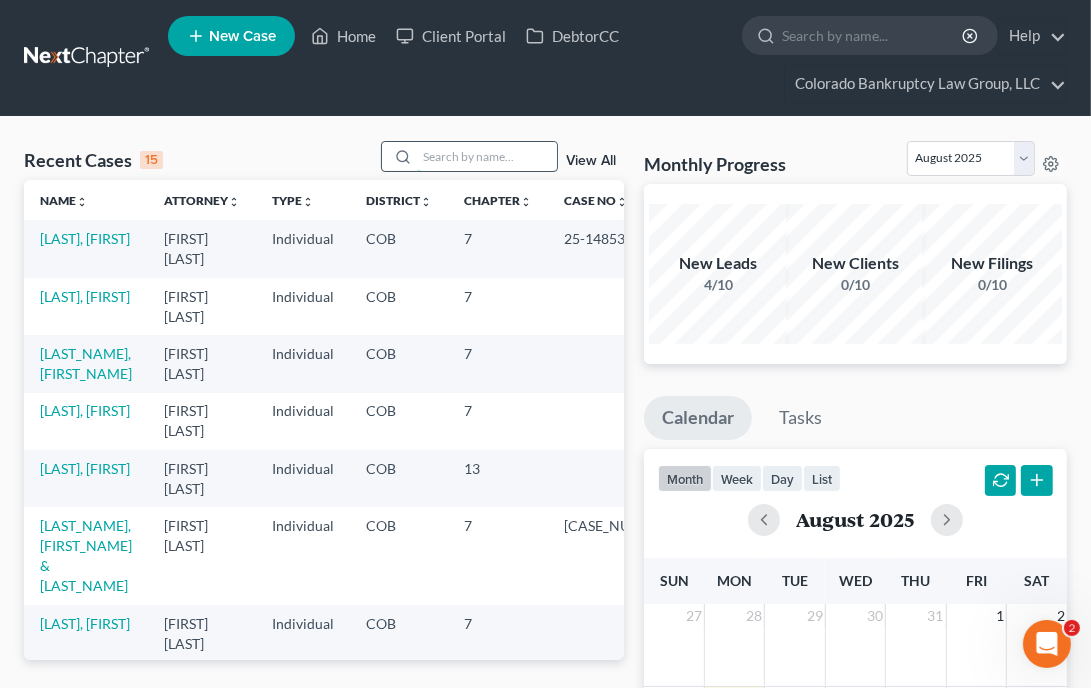 click at bounding box center (487, 156) 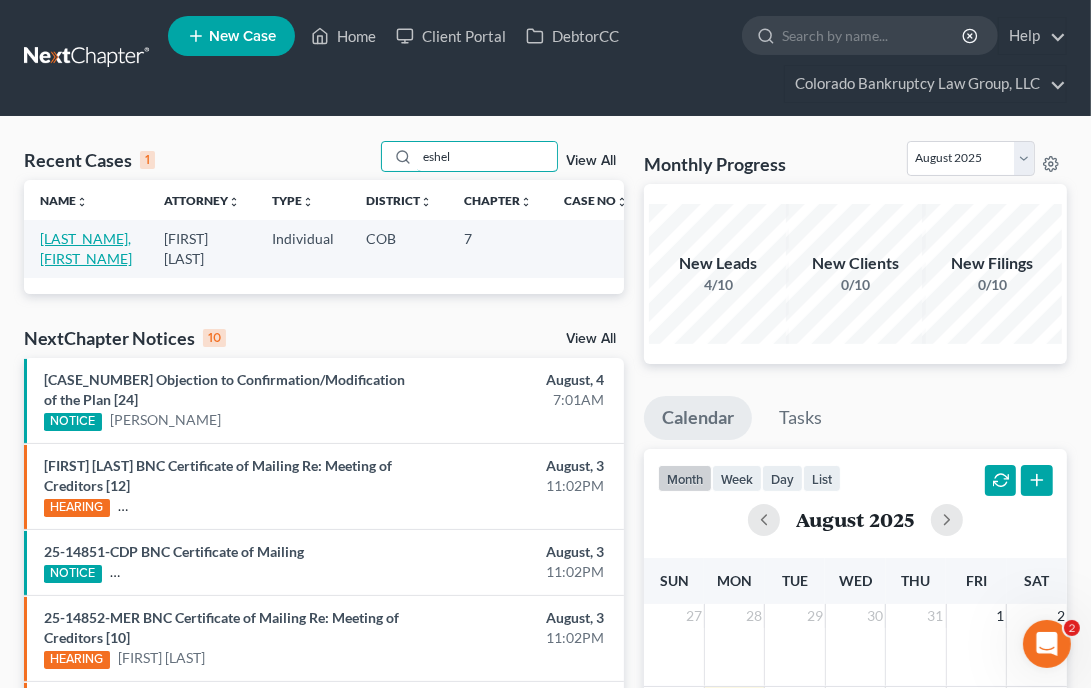 type on "eshel" 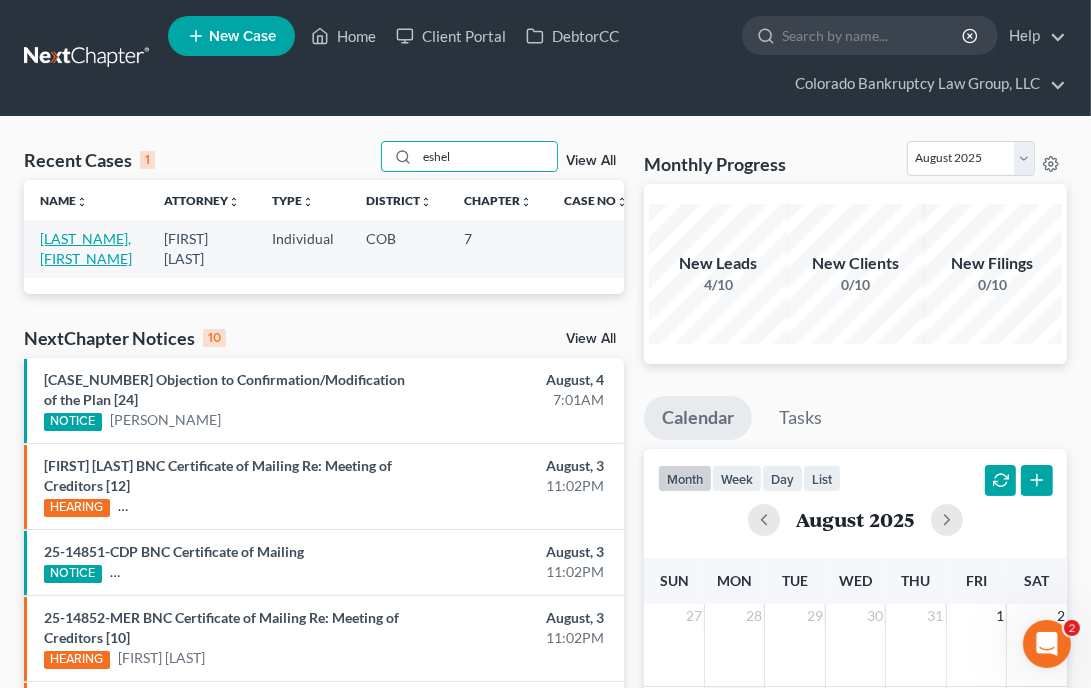 click on "[LAST_NAME], [FIRST_NAME]" at bounding box center (86, 248) 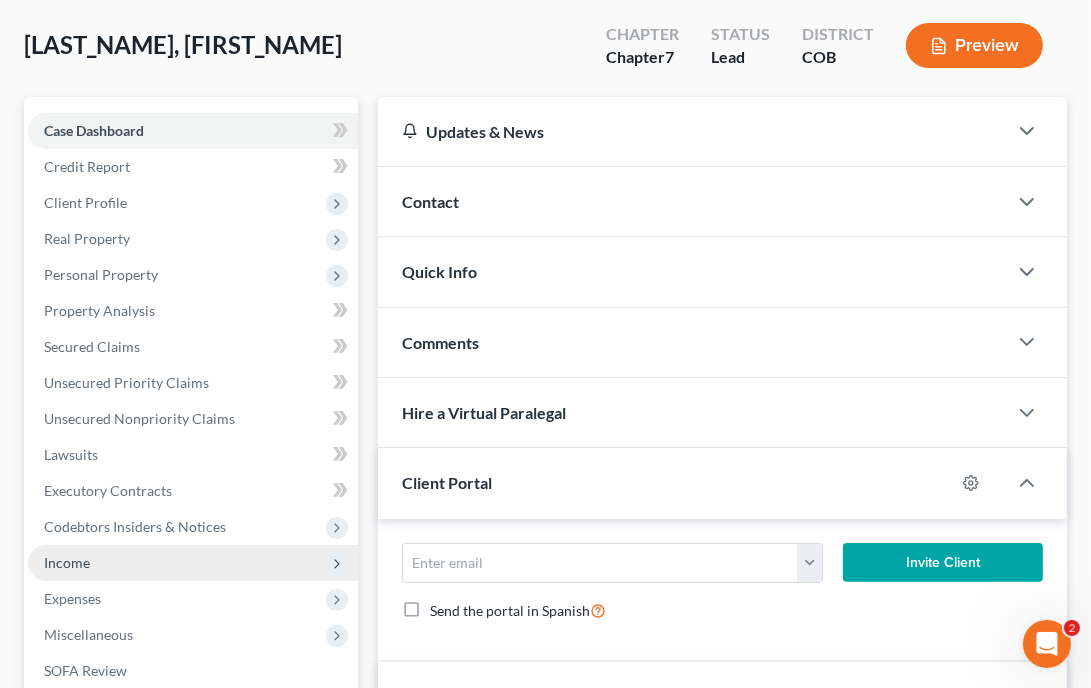 scroll, scrollTop: 160, scrollLeft: 0, axis: vertical 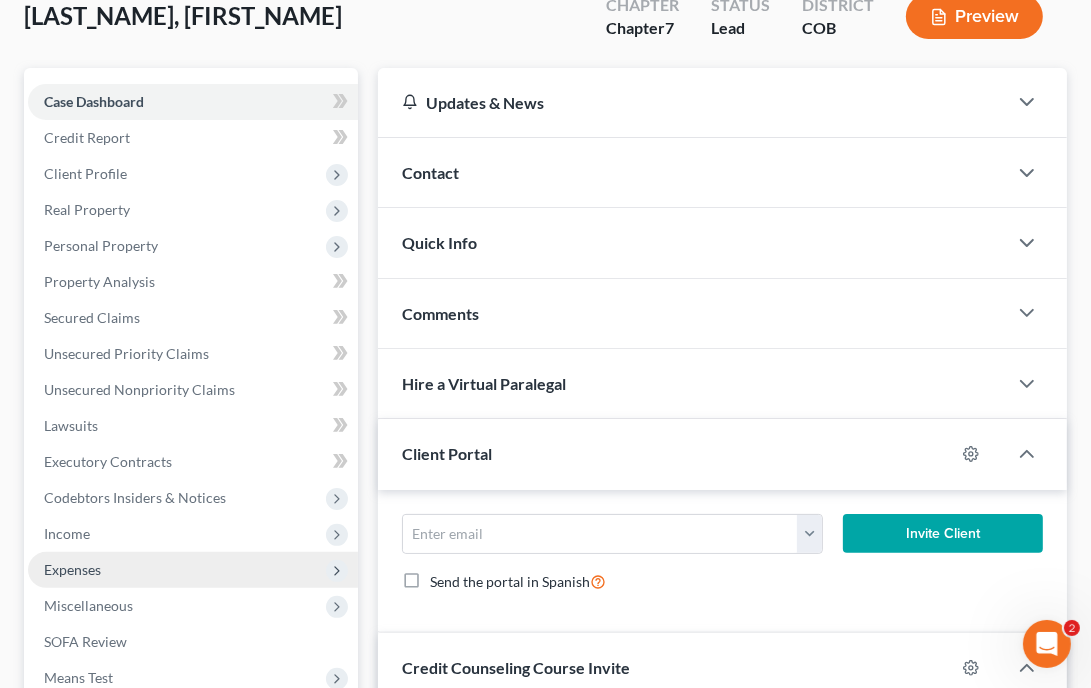 click on "Expenses" at bounding box center (72, 569) 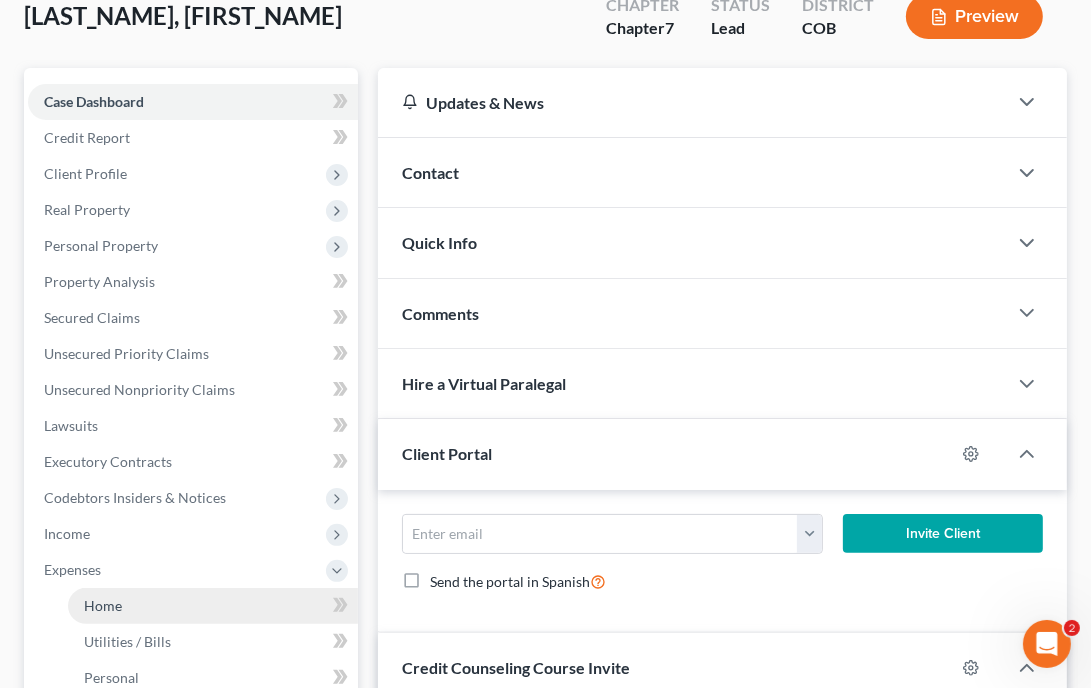 click on "Home" at bounding box center [103, 605] 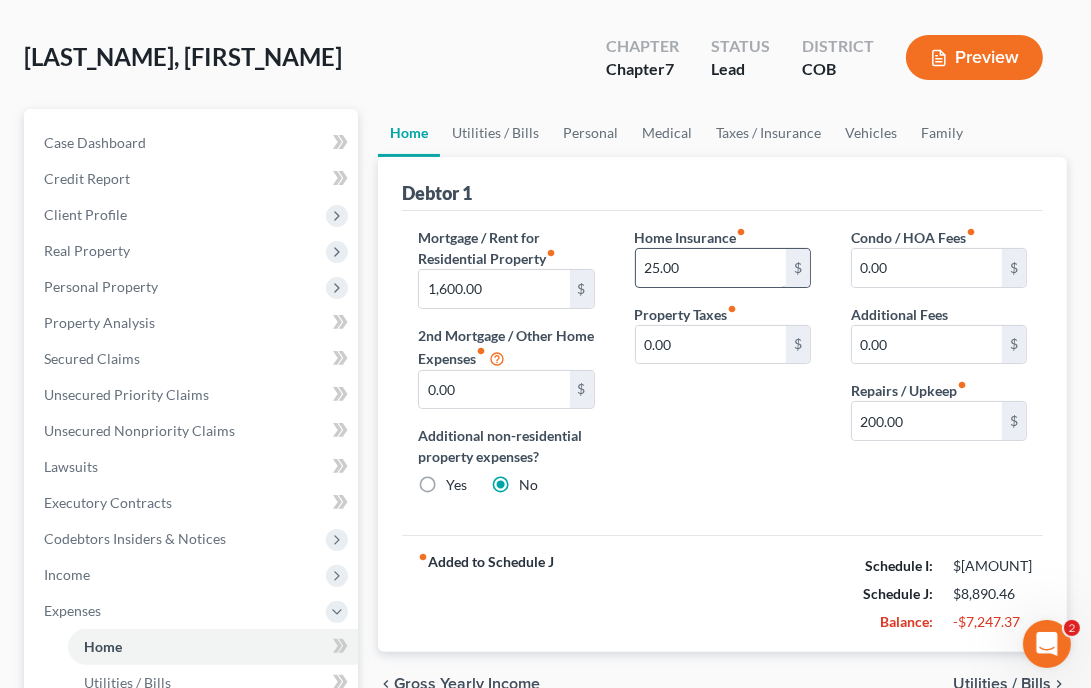 scroll, scrollTop: 120, scrollLeft: 0, axis: vertical 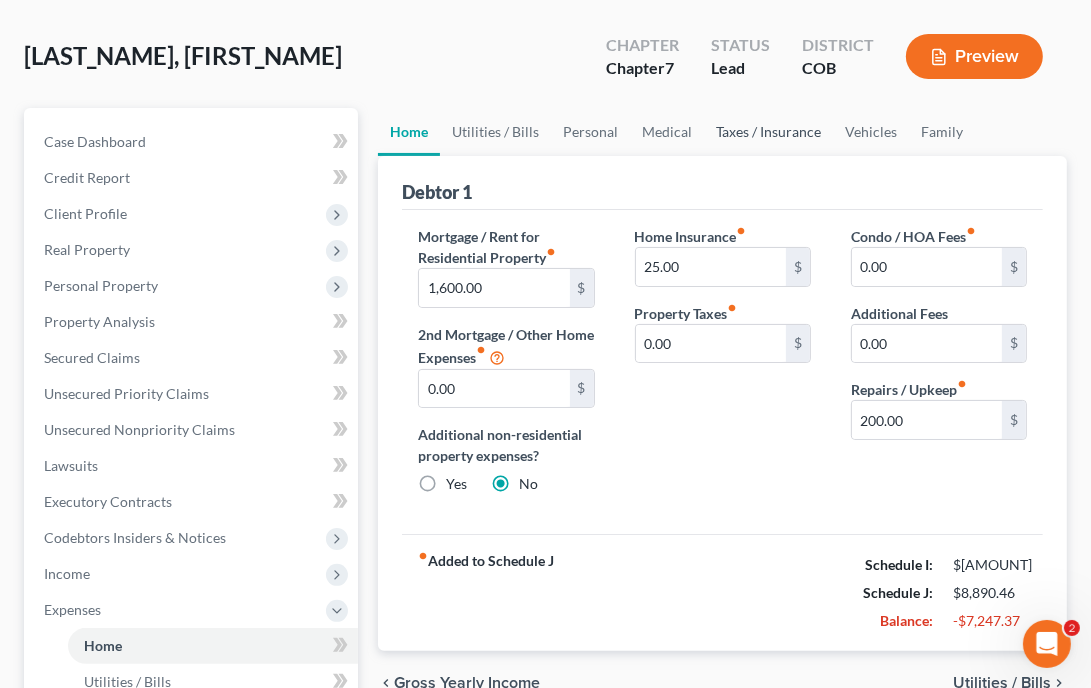 click on "Taxes / Insurance" at bounding box center (768, 132) 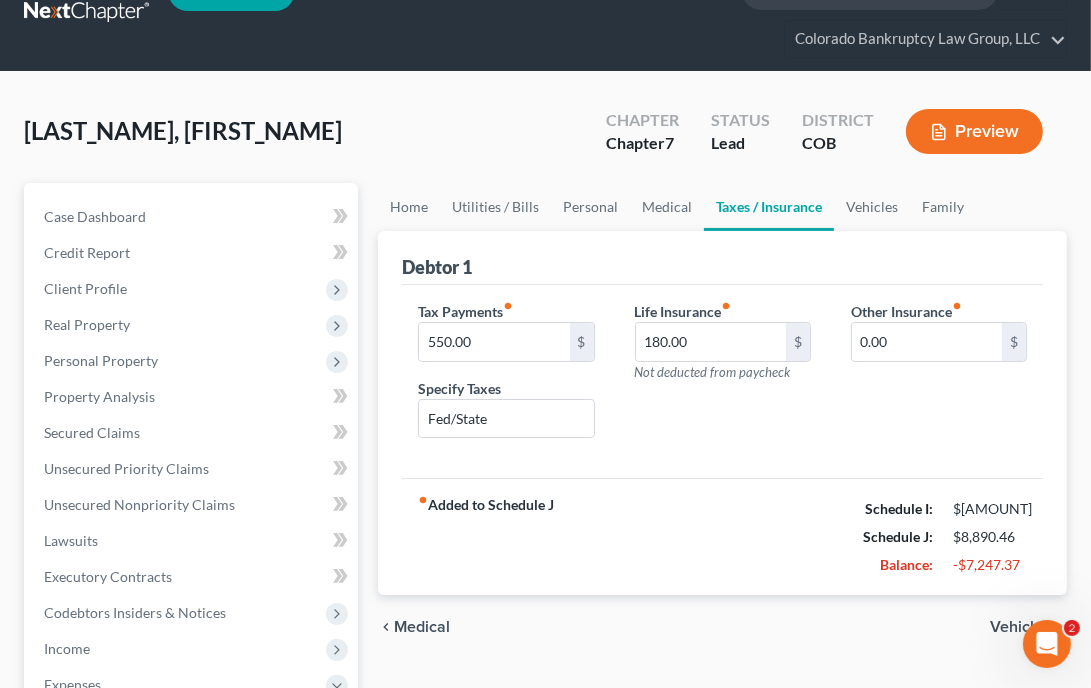 scroll, scrollTop: 0, scrollLeft: 0, axis: both 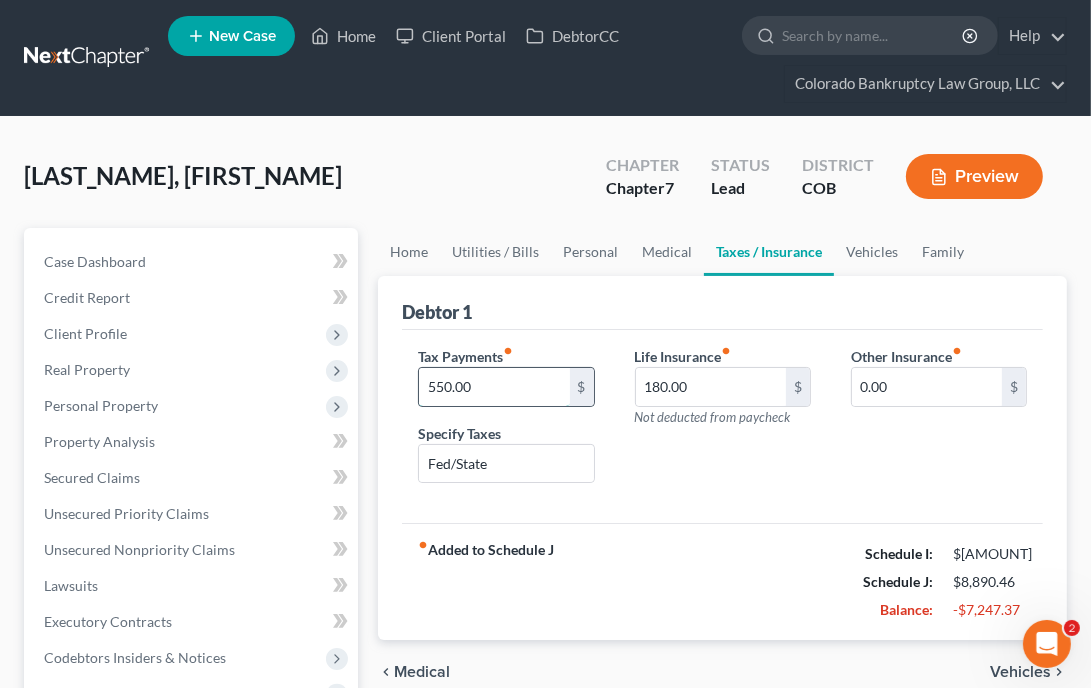 click on "550.00" at bounding box center [494, 387] 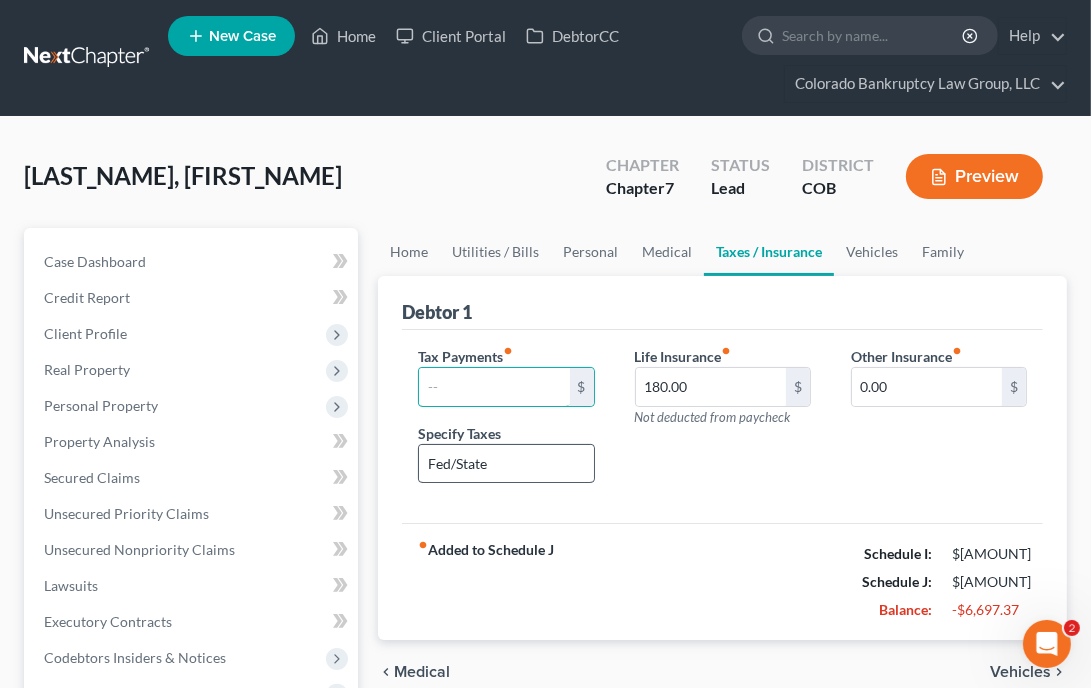 type 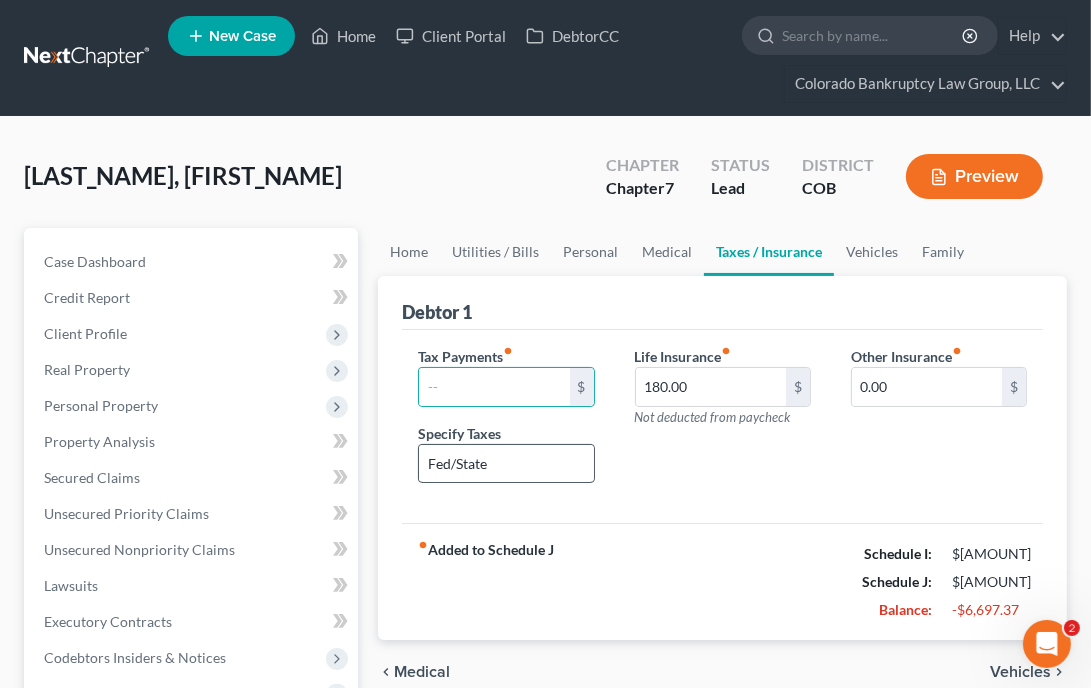 click on "Fed/State" at bounding box center (506, 464) 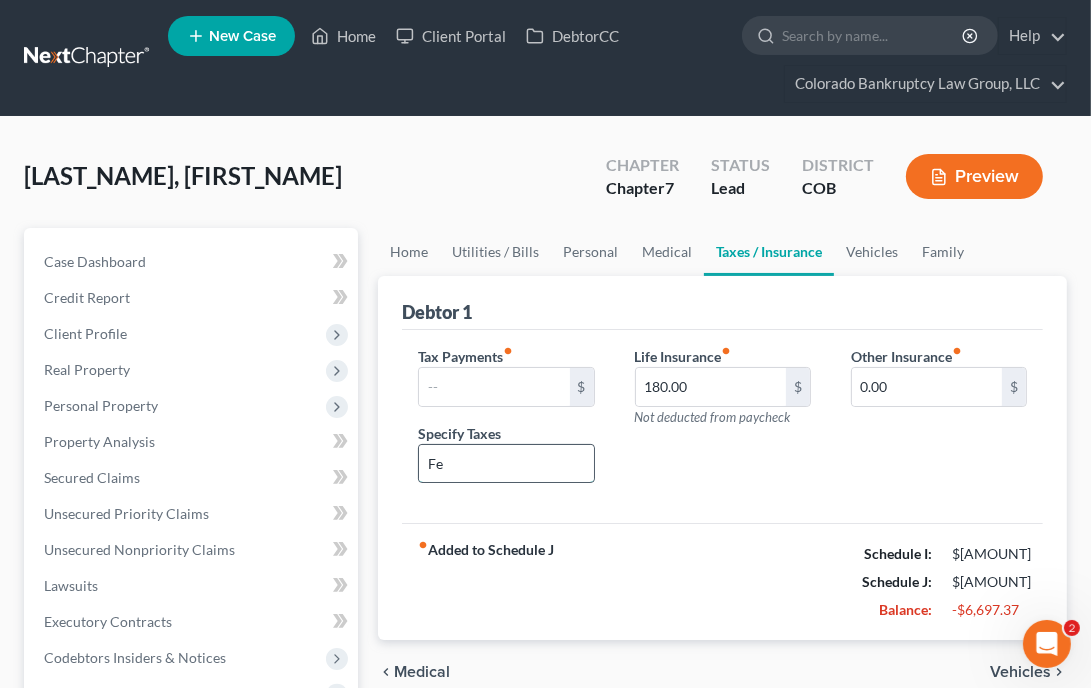 type on "F" 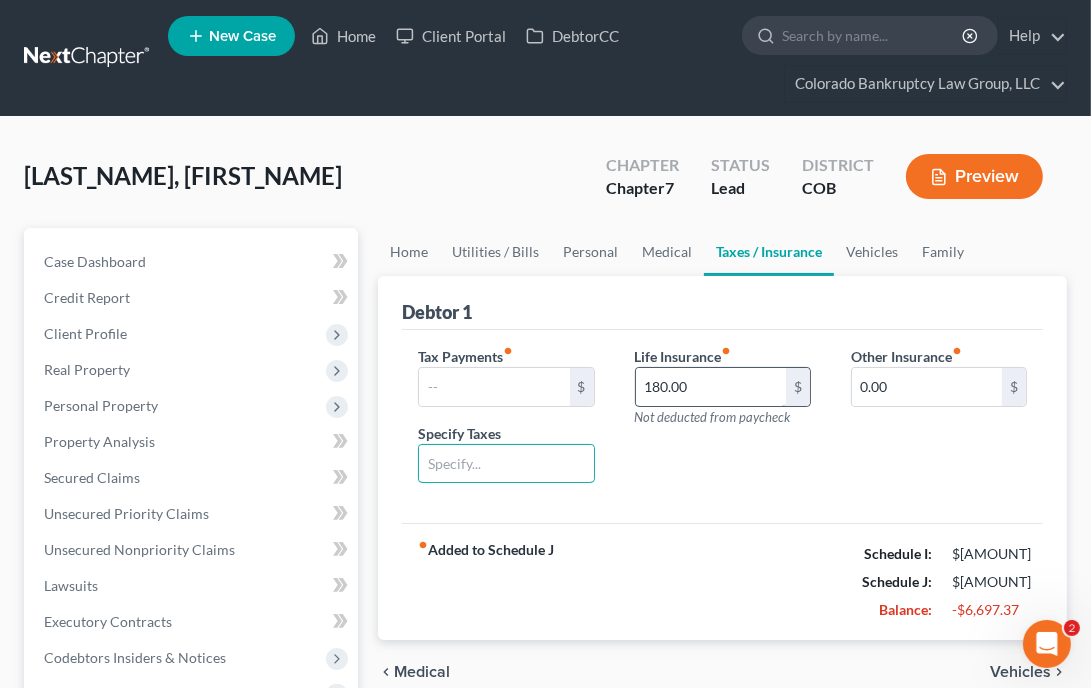 type 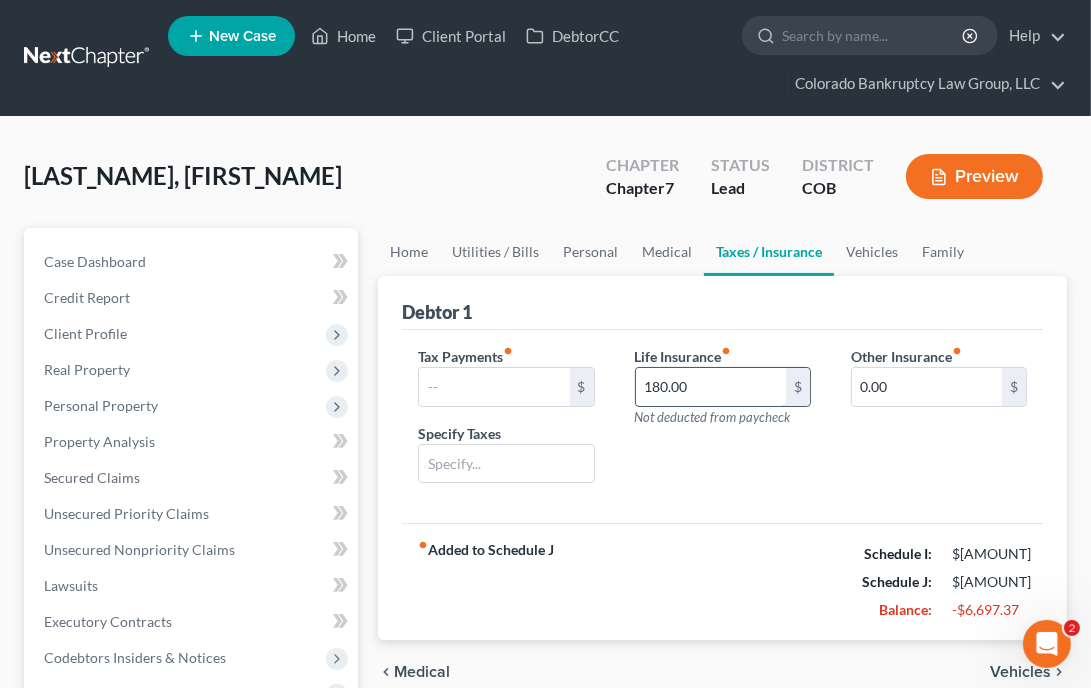 click on "180.00" at bounding box center (711, 387) 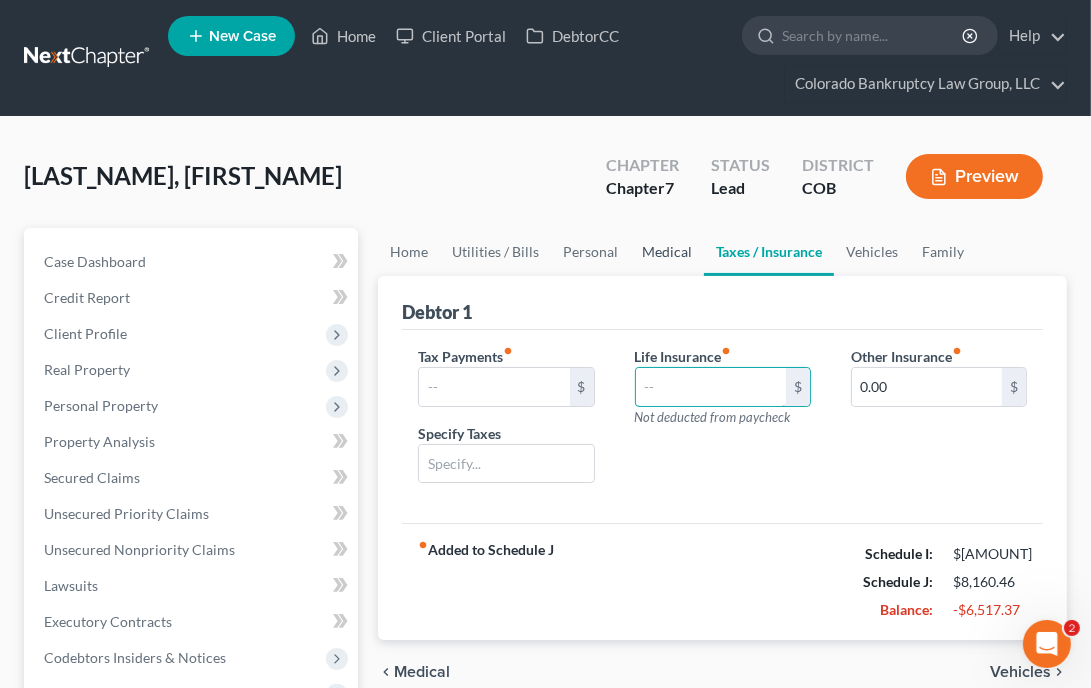 type 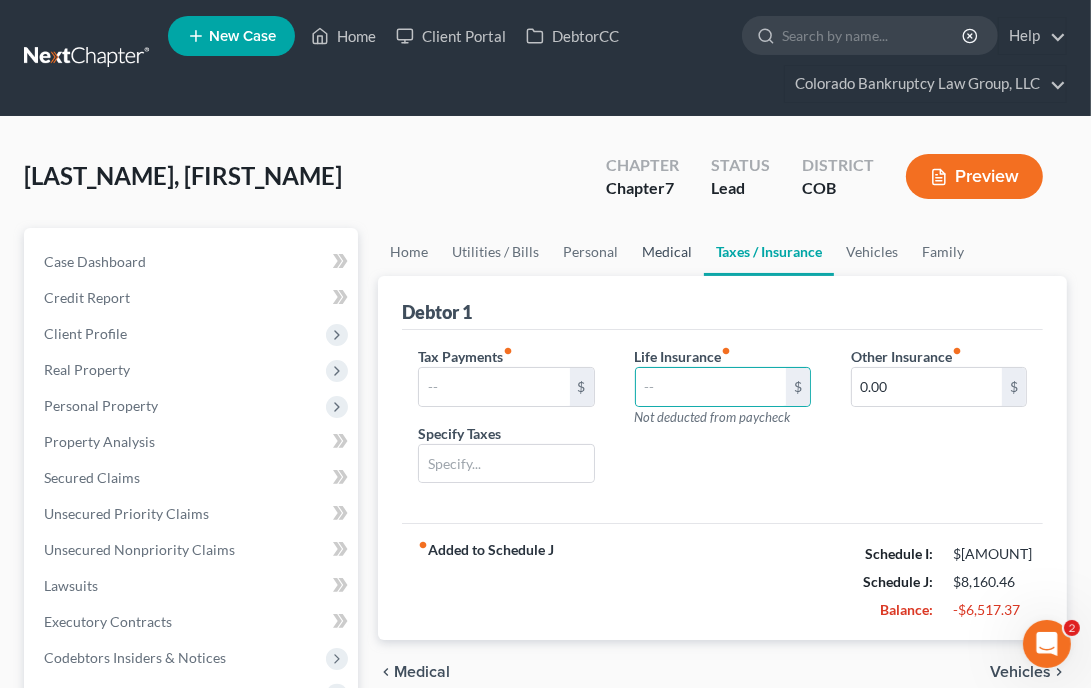 click on "Medical" at bounding box center [667, 252] 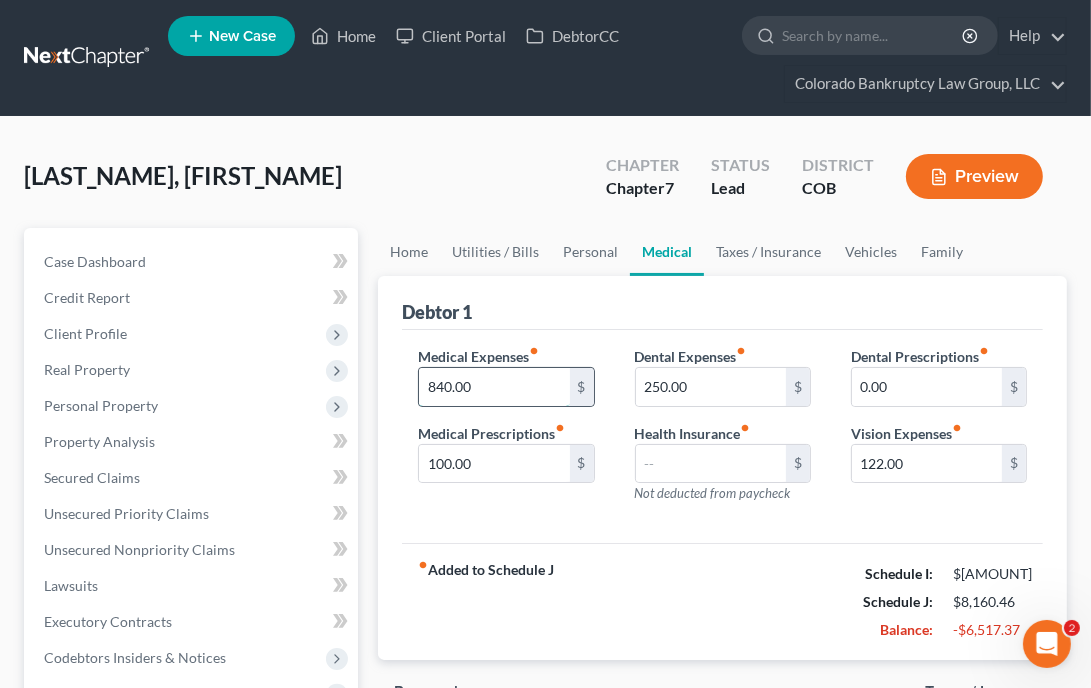 click on "840.00" at bounding box center [494, 387] 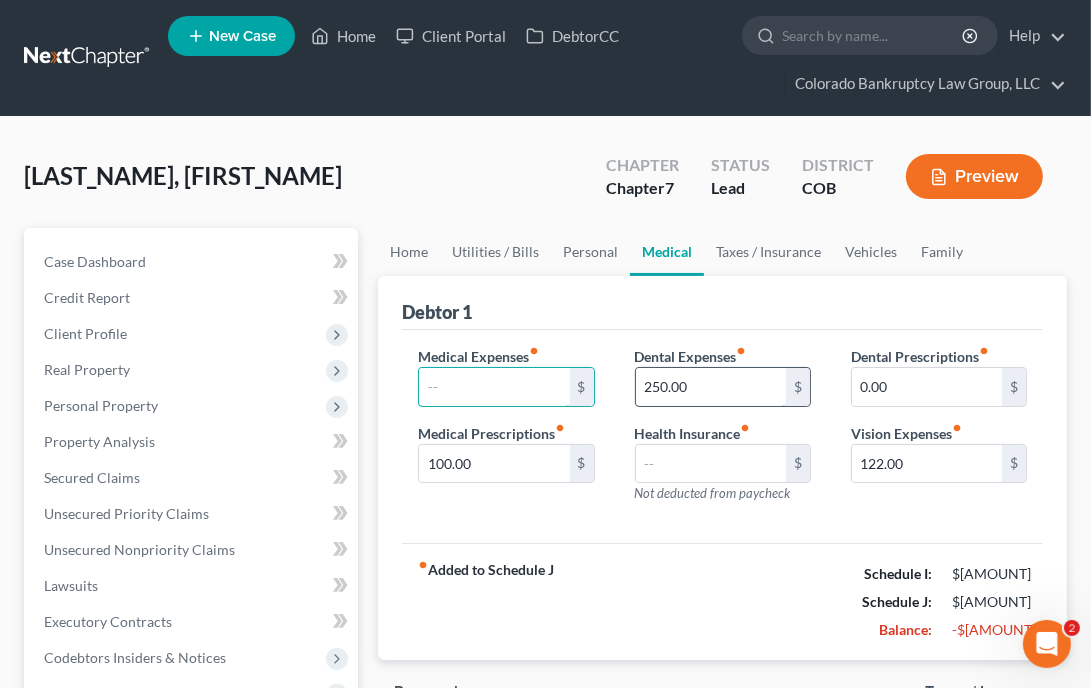 type 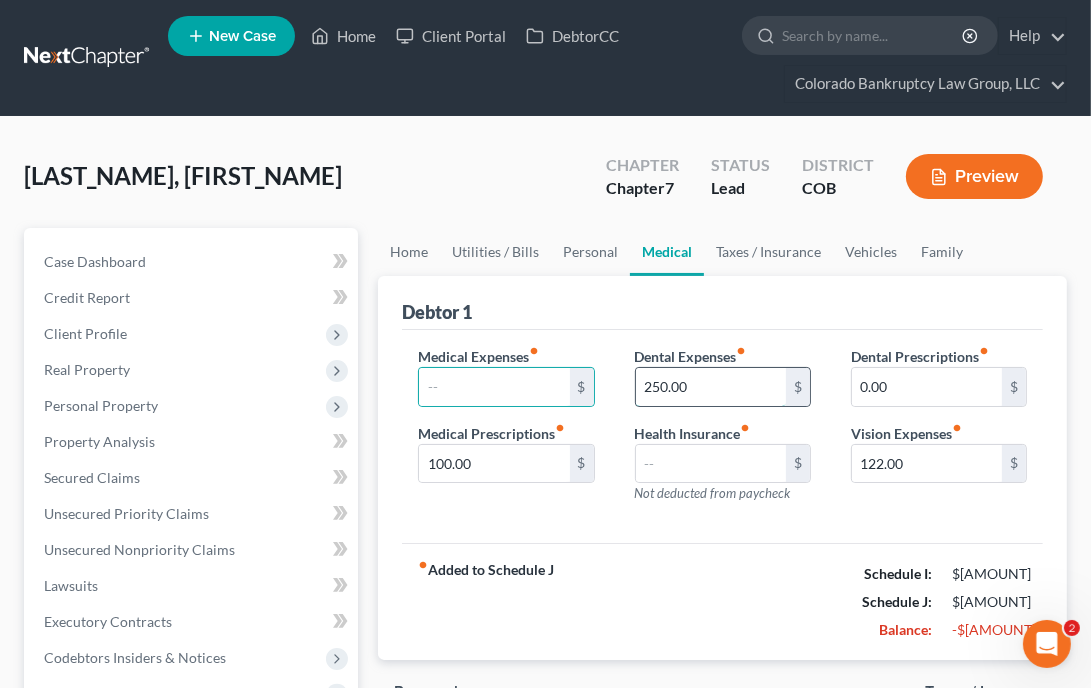 click on "250.00" at bounding box center [711, 387] 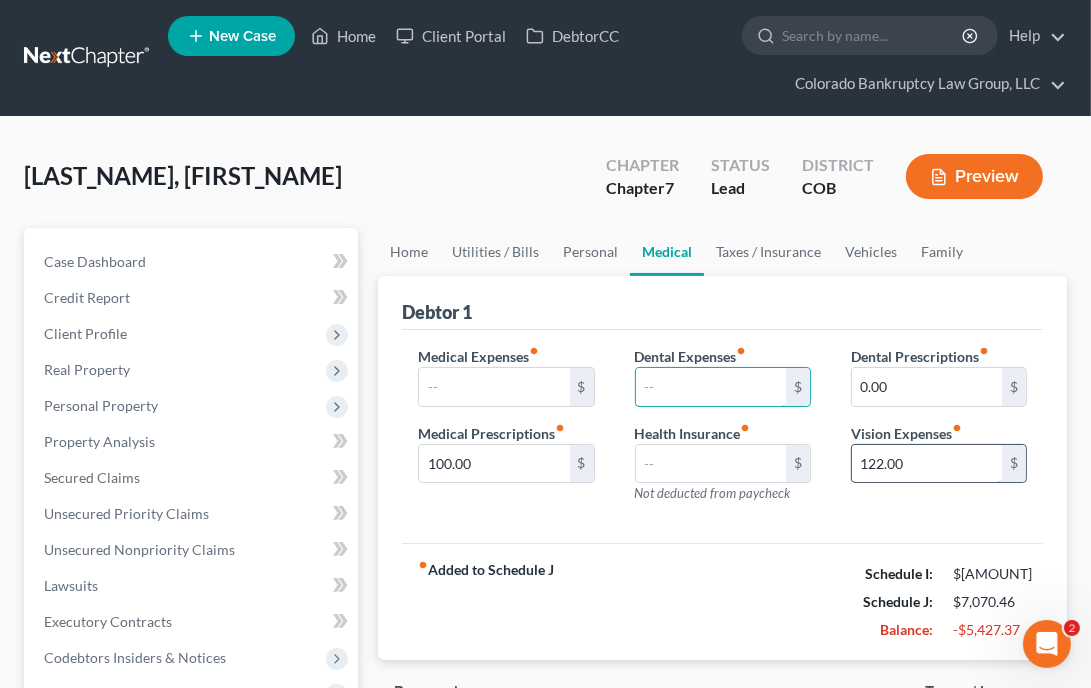 type 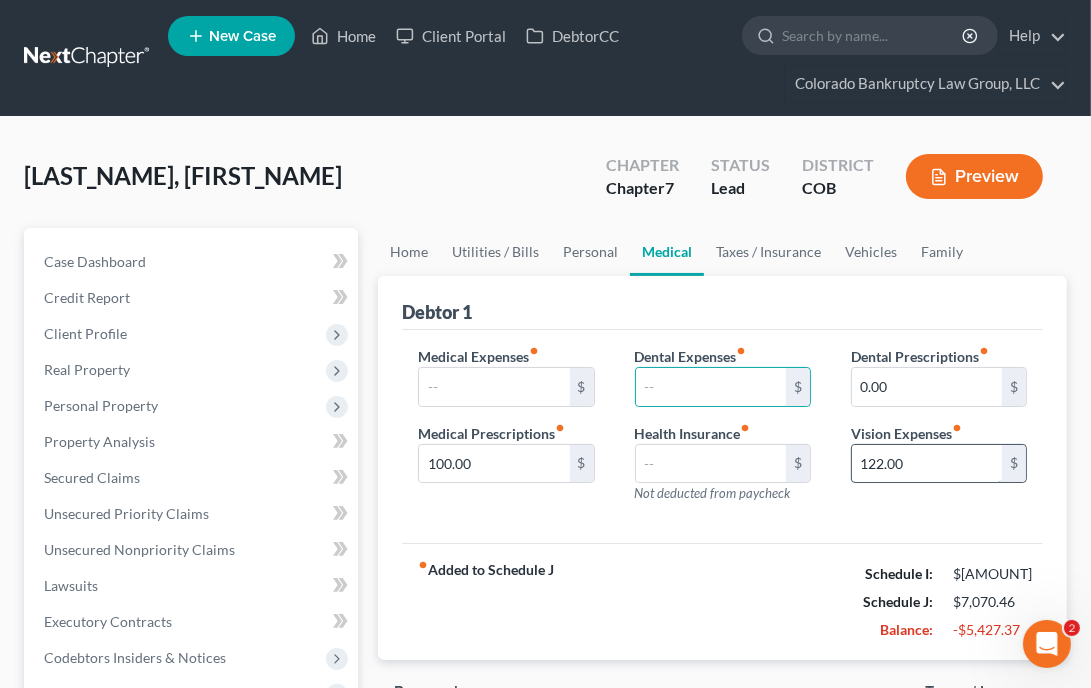click on "122.00" at bounding box center [927, 464] 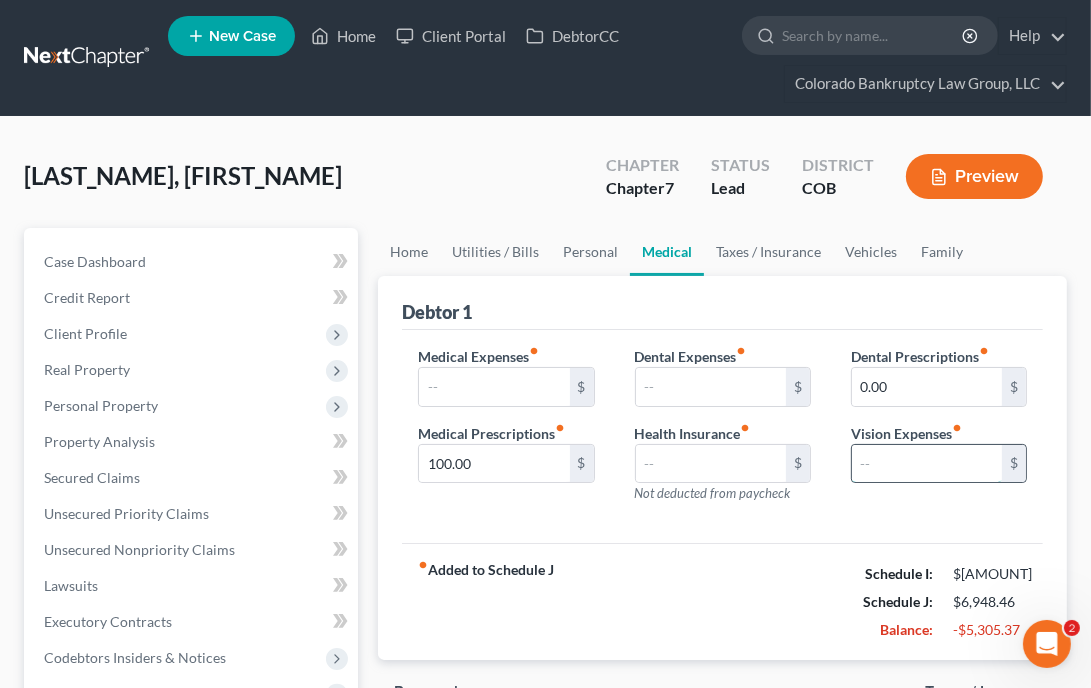 type on "0.00" 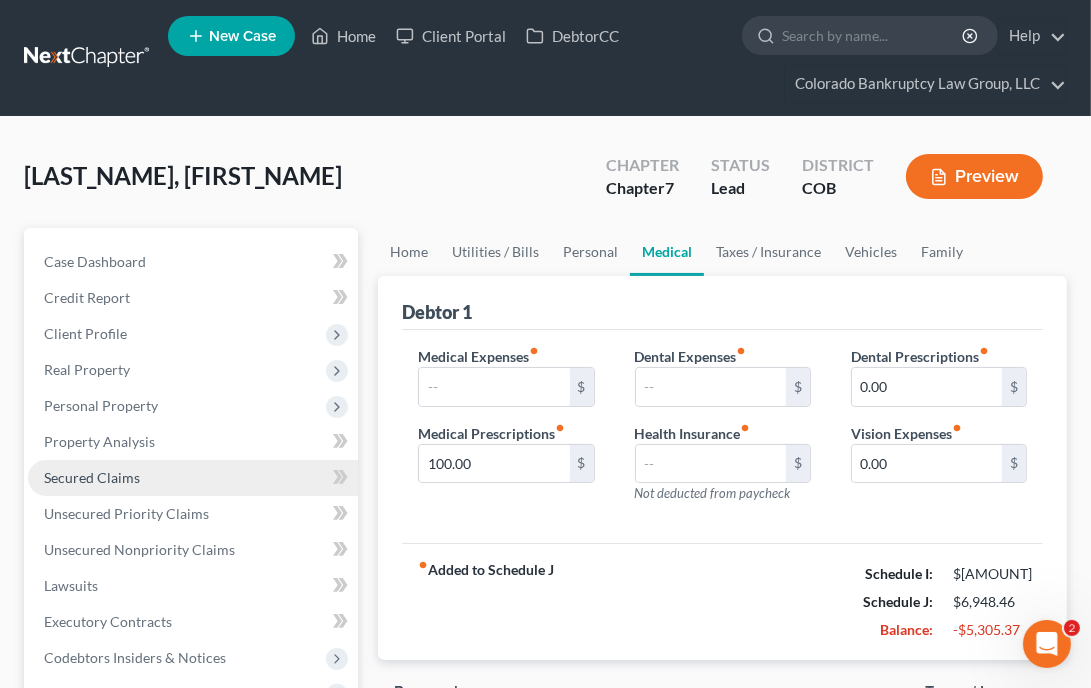 click on "Secured Claims" at bounding box center [92, 477] 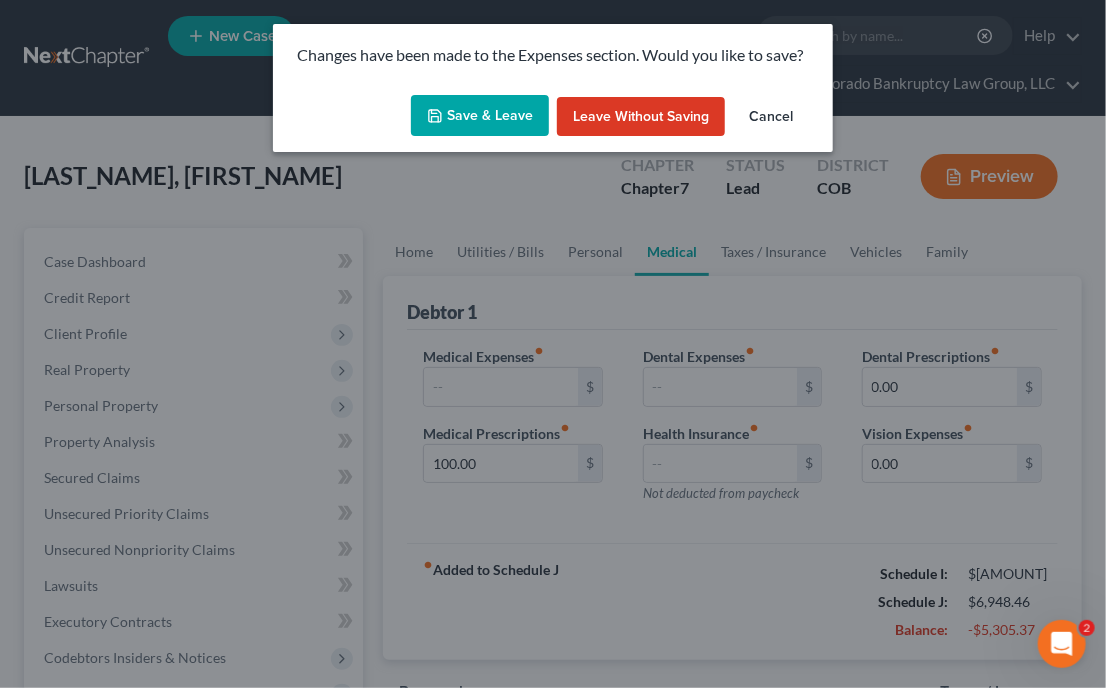 click on "Save & Leave" at bounding box center (480, 116) 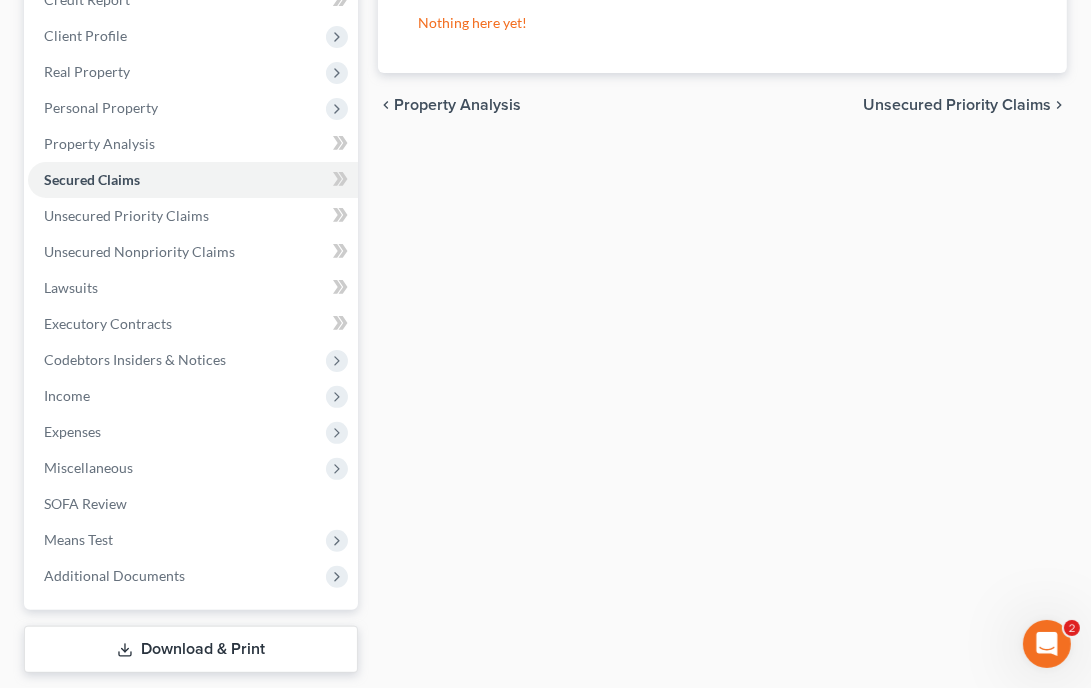 scroll, scrollTop: 356, scrollLeft: 0, axis: vertical 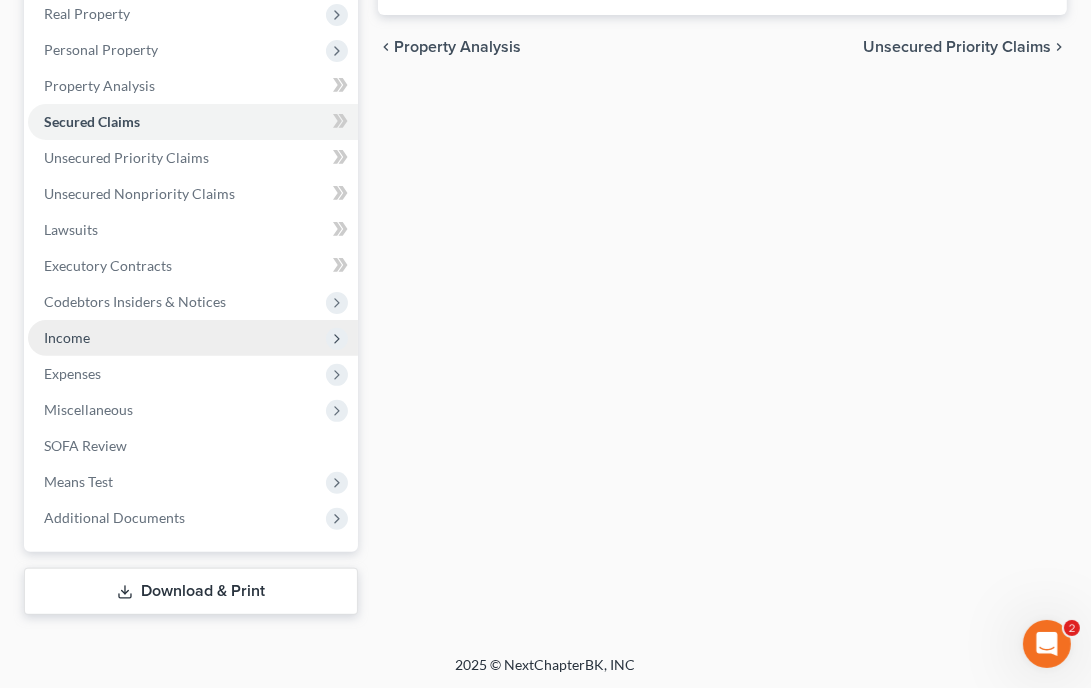 click on "Income" at bounding box center [67, 337] 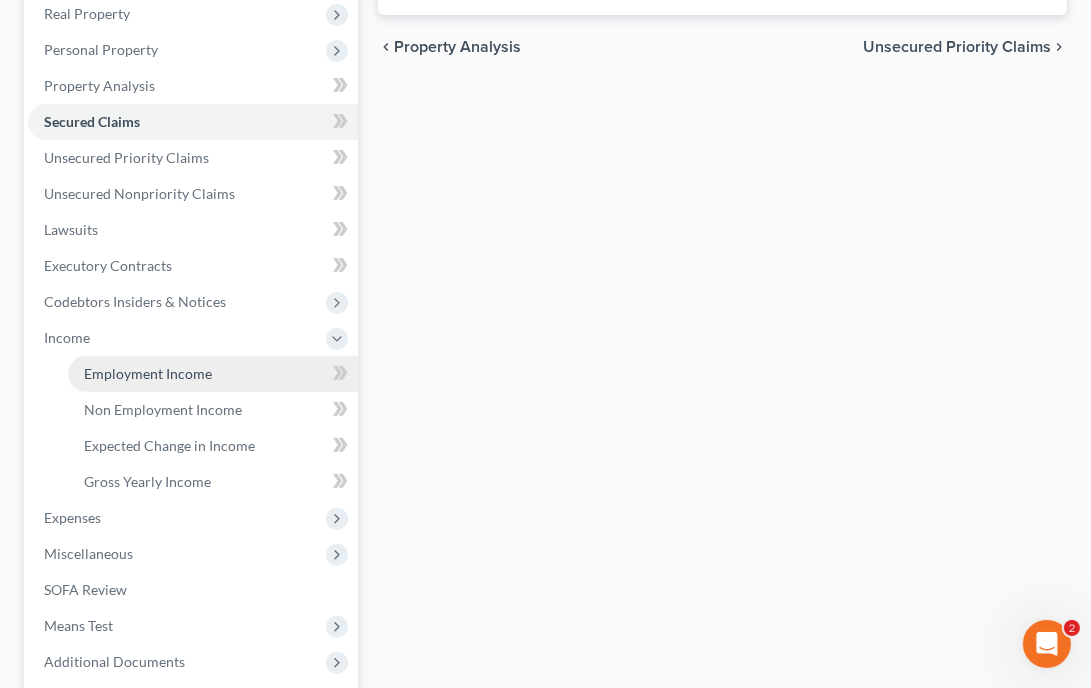 click on "Employment Income" at bounding box center [148, 373] 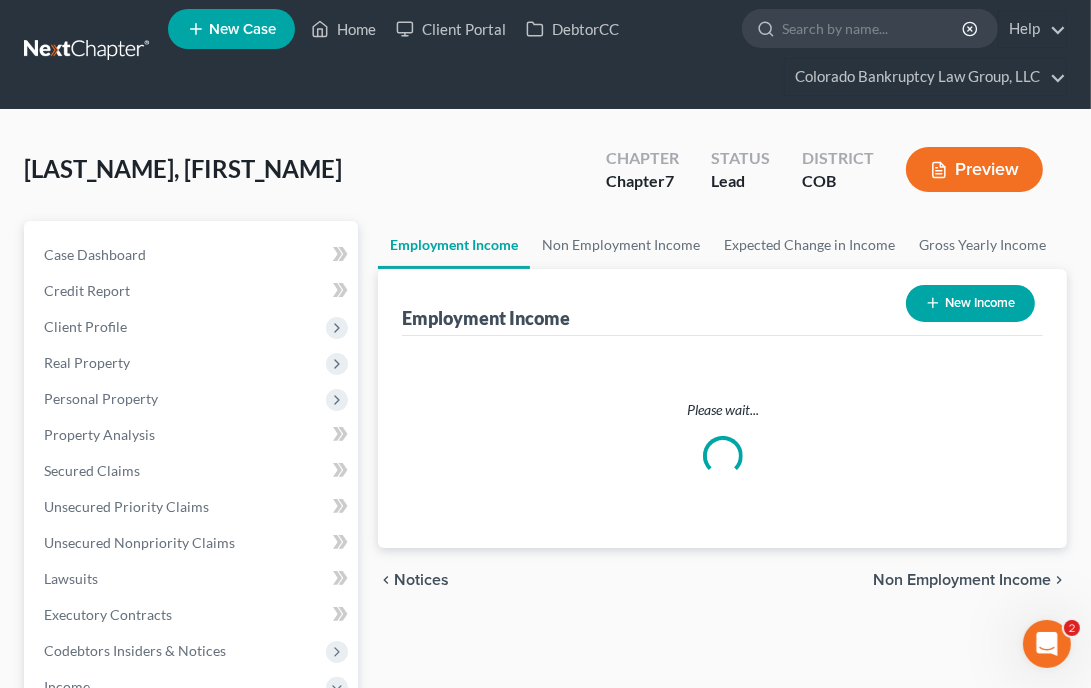 scroll, scrollTop: 0, scrollLeft: 0, axis: both 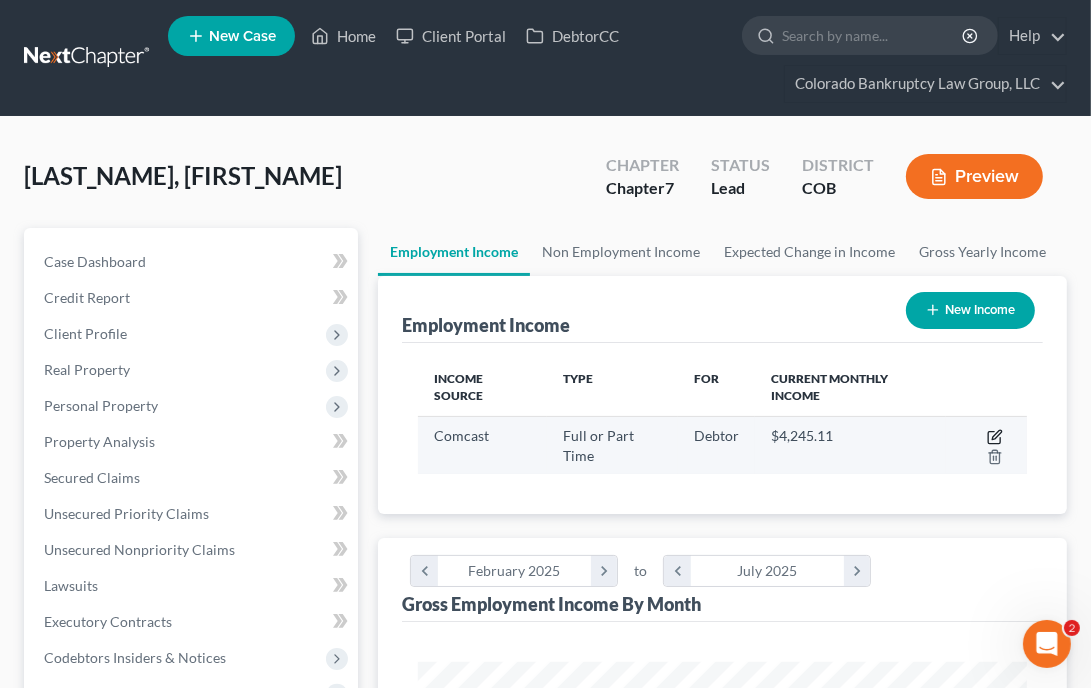 click 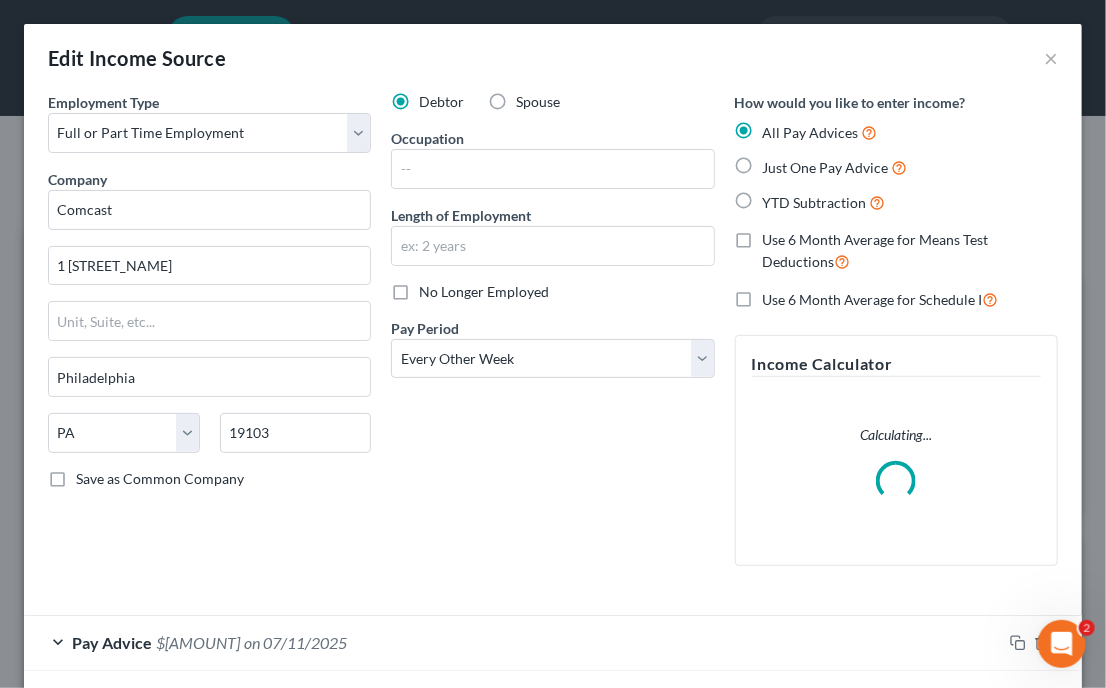 scroll, scrollTop: 999691, scrollLeft: 999340, axis: both 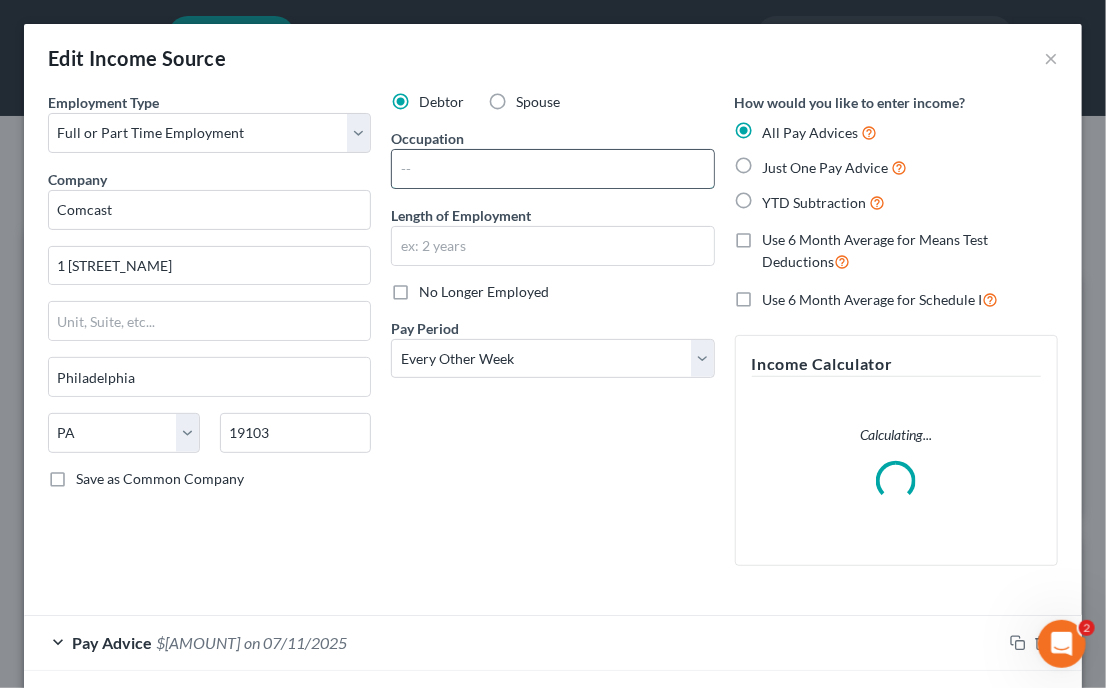 click at bounding box center (552, 169) 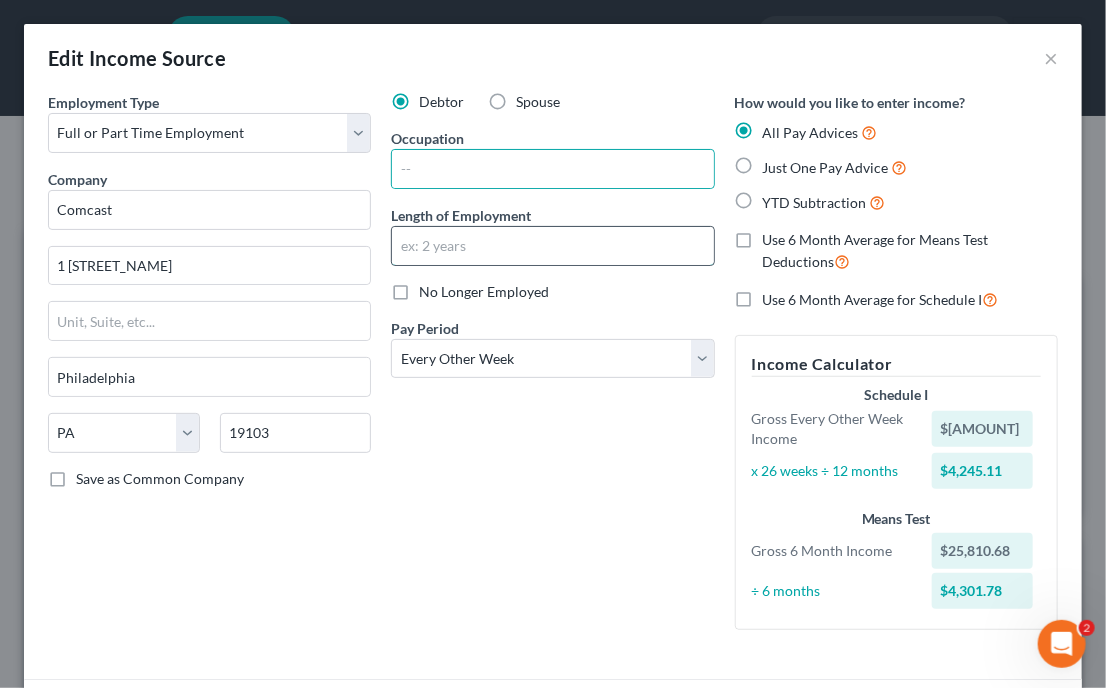 click at bounding box center [552, 246] 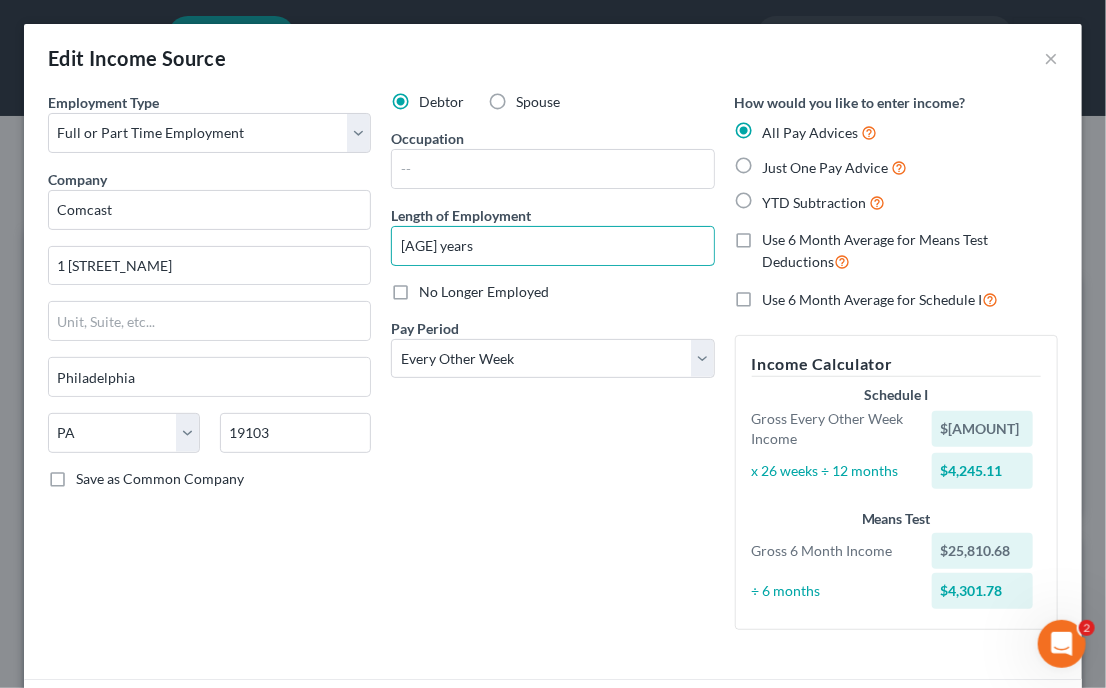 type on "[AGE] years" 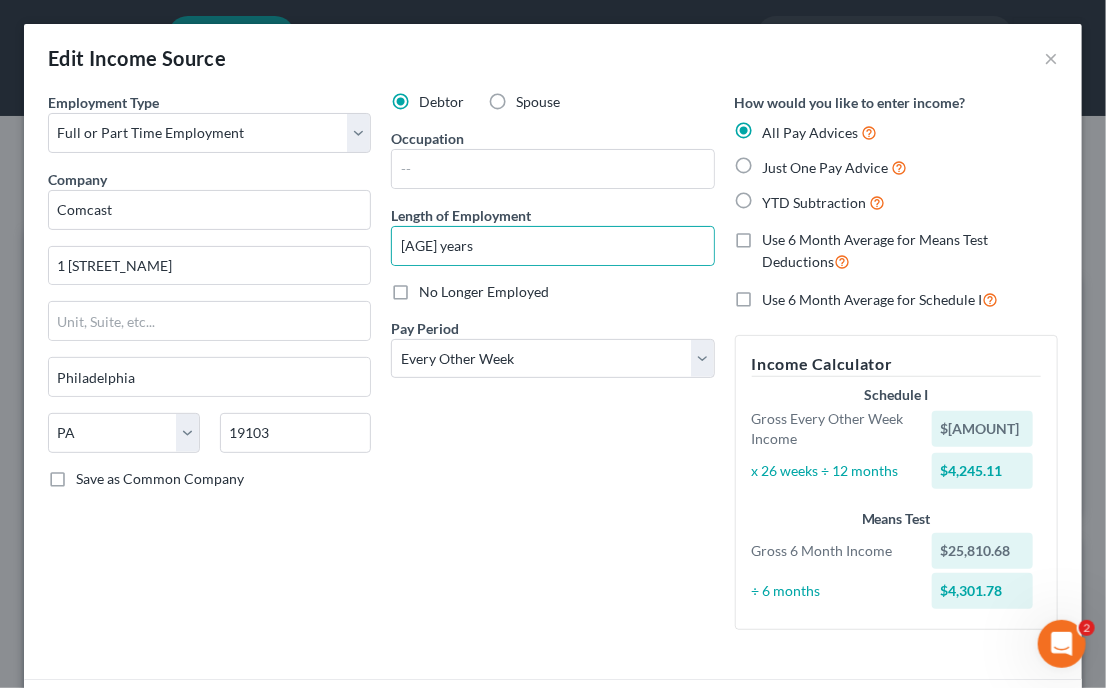 click on "27 years" at bounding box center (552, 369) 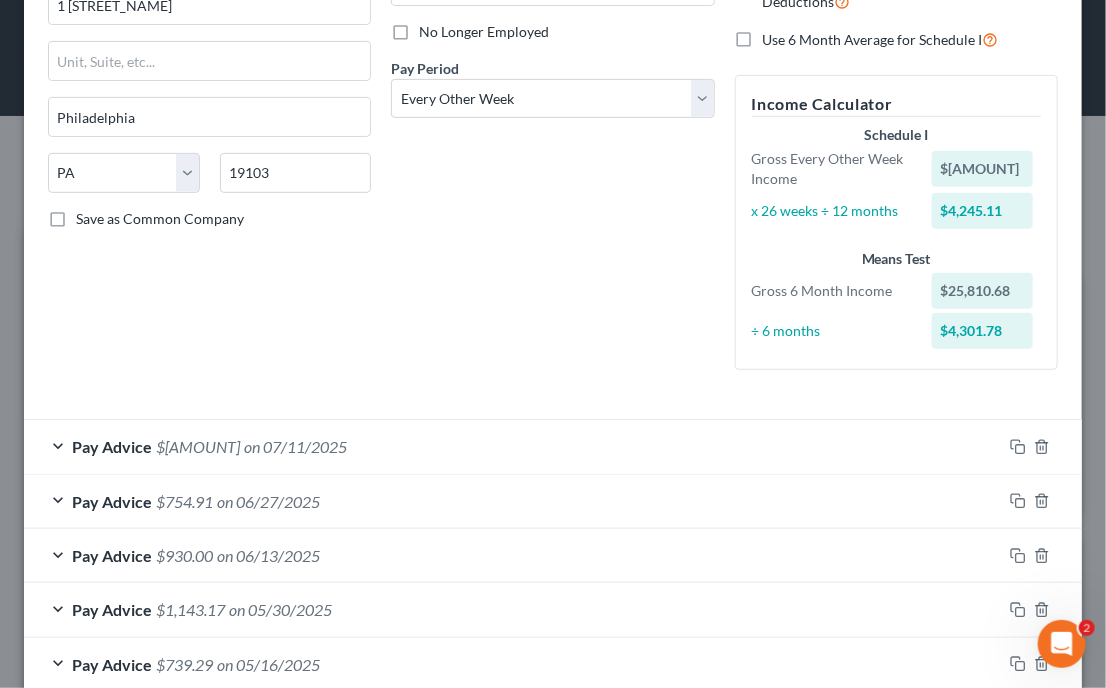 scroll, scrollTop: 480, scrollLeft: 0, axis: vertical 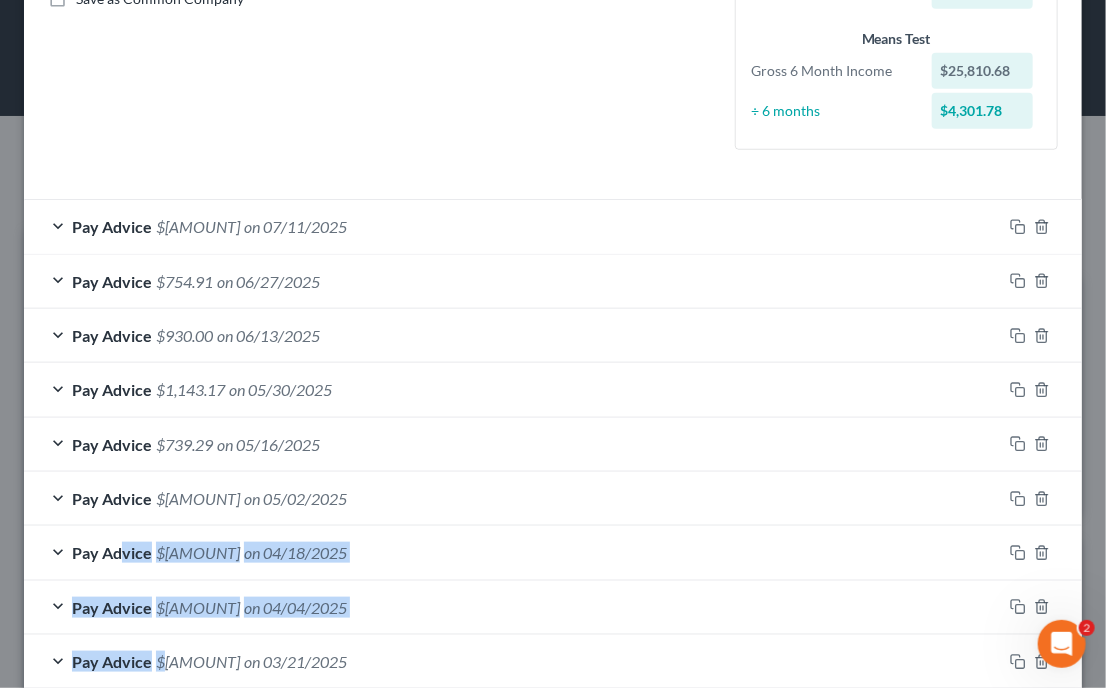 drag, startPoint x: 165, startPoint y: 643, endPoint x: 122, endPoint y: 554, distance: 98.84331 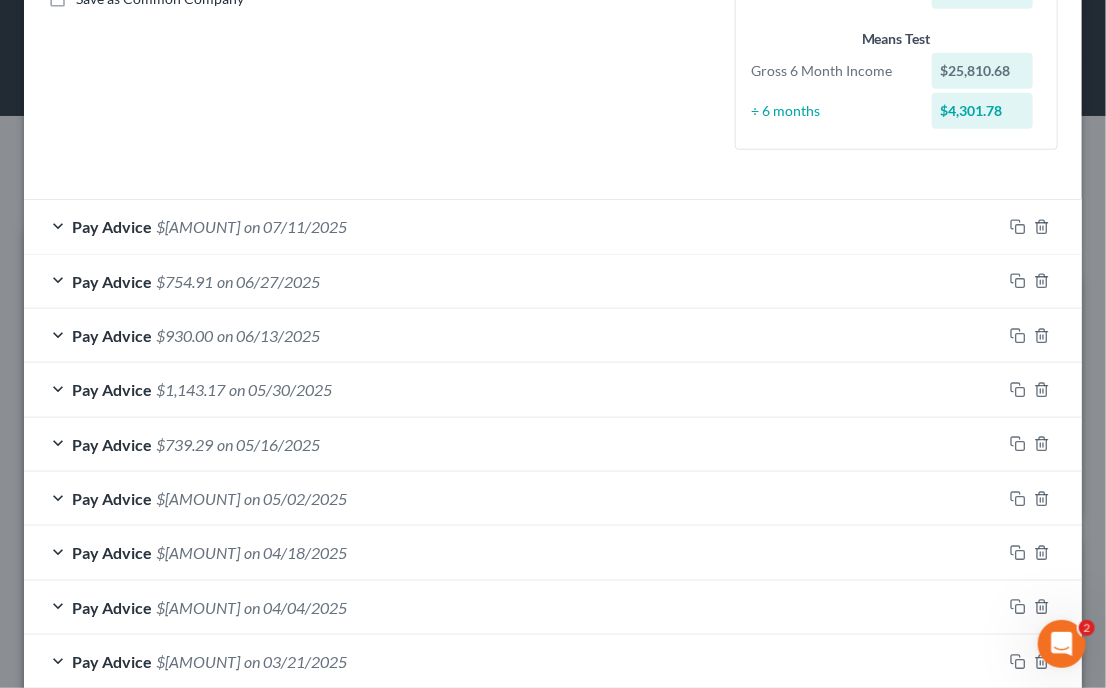 click on "Pay Advice $[AMOUNT] on [DATE]" at bounding box center (553, 313) 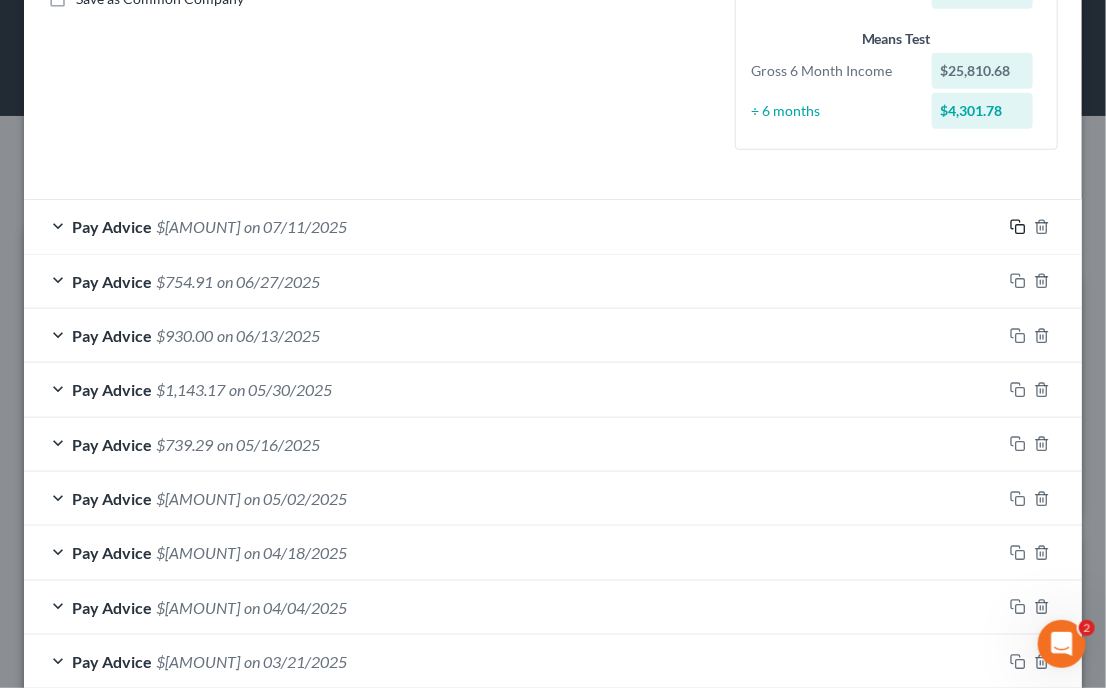 click 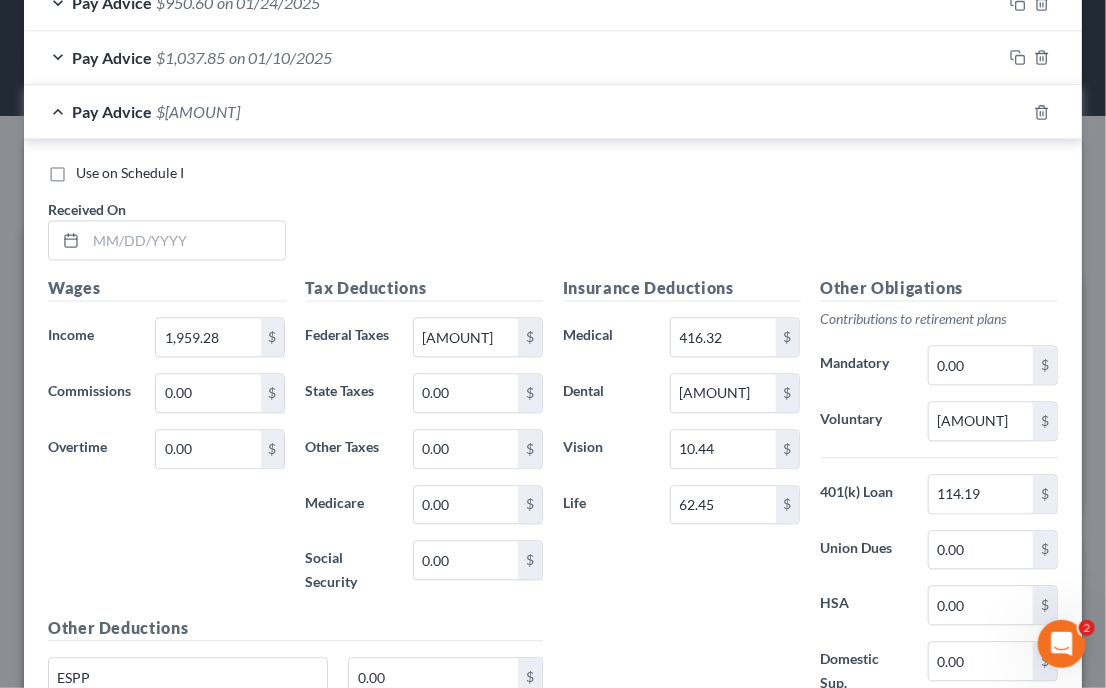 scroll, scrollTop: 1441, scrollLeft: 0, axis: vertical 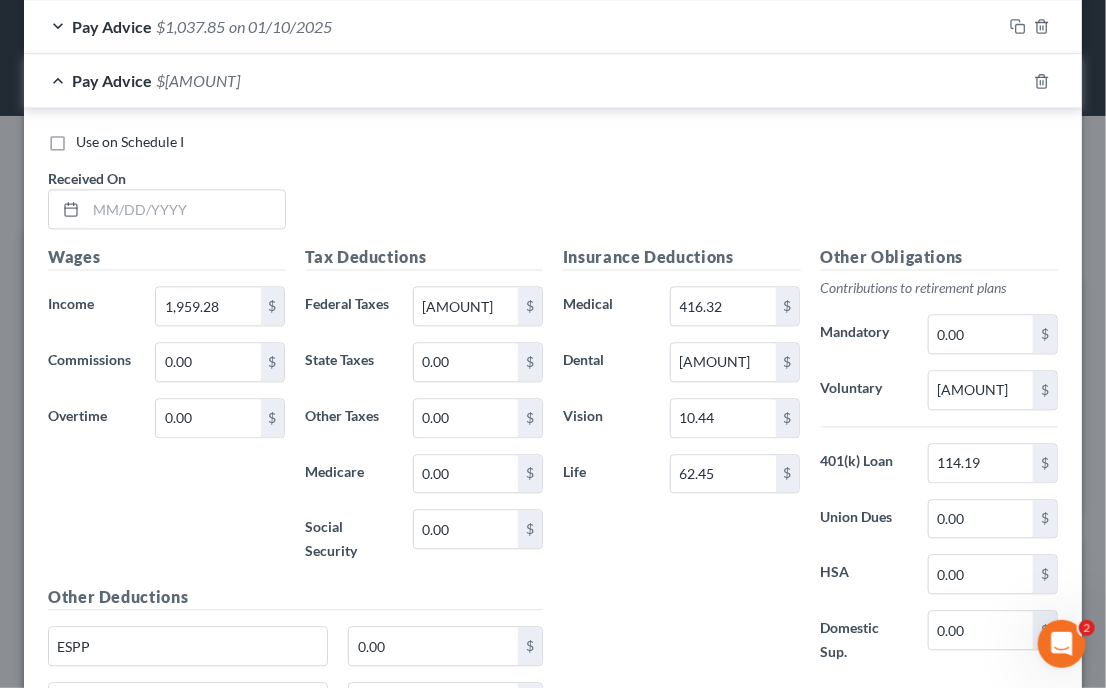 click on "Use on Schedule I
Received On
*" at bounding box center [553, 188] 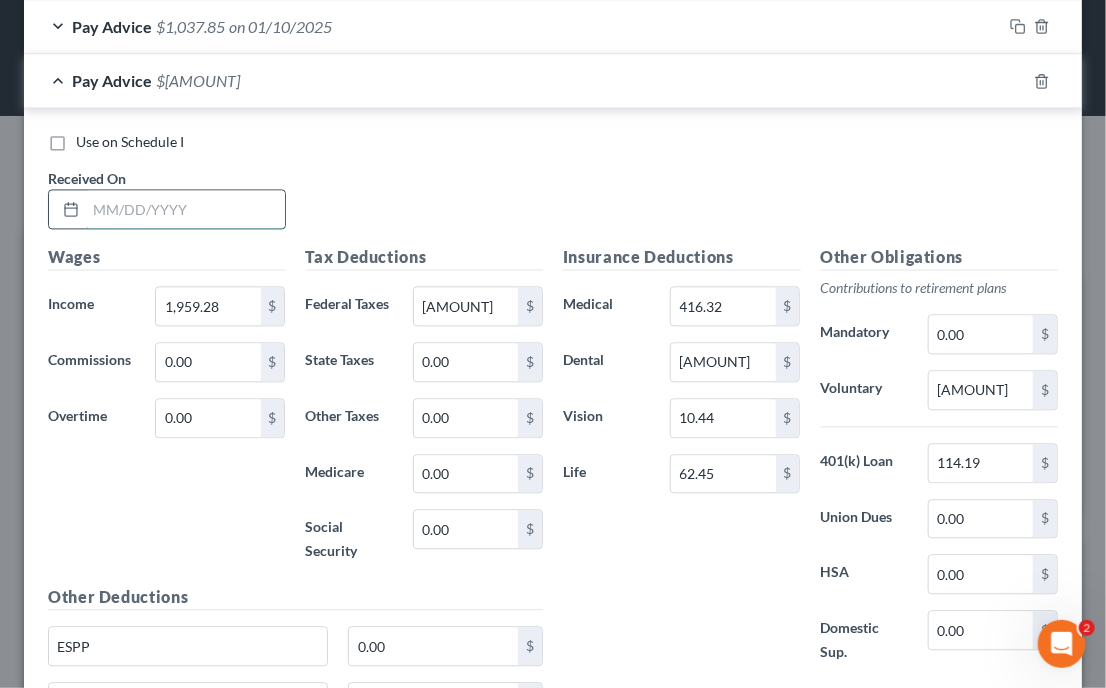 click at bounding box center [185, 209] 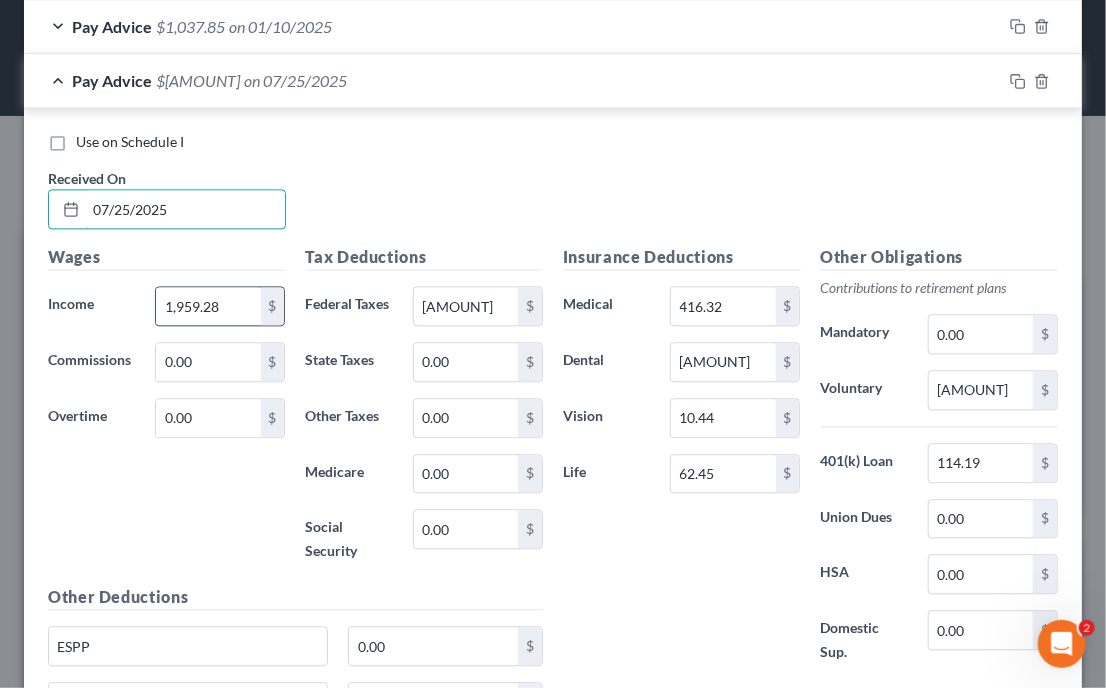 type on "07/25/2025" 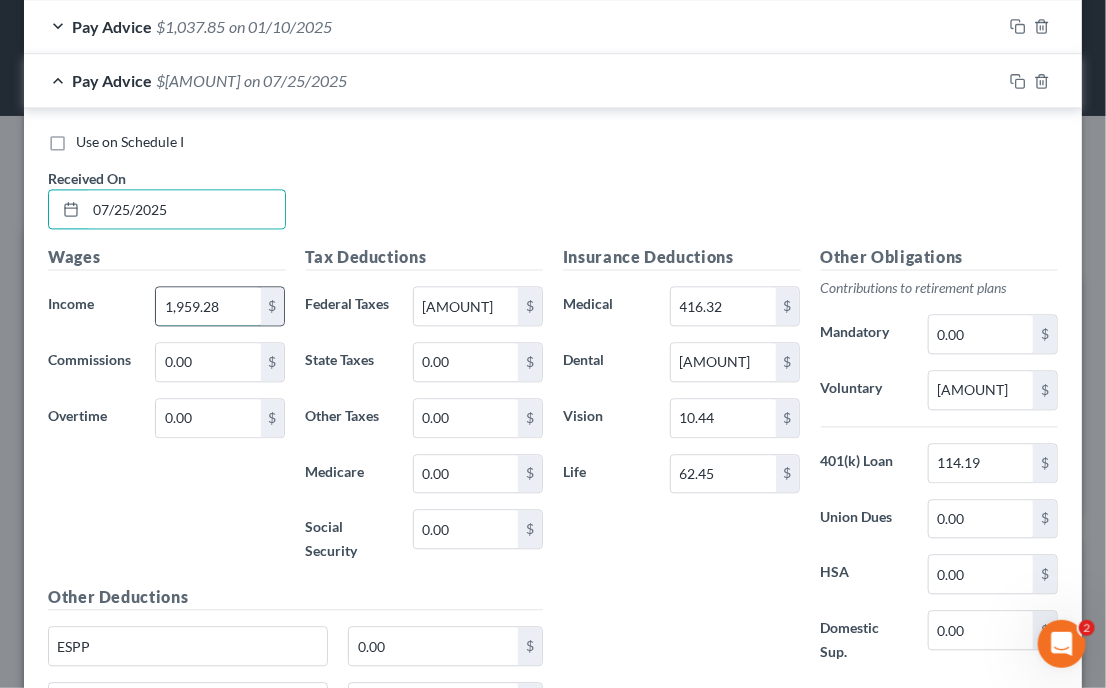 click on "1,959.28" at bounding box center [208, 306] 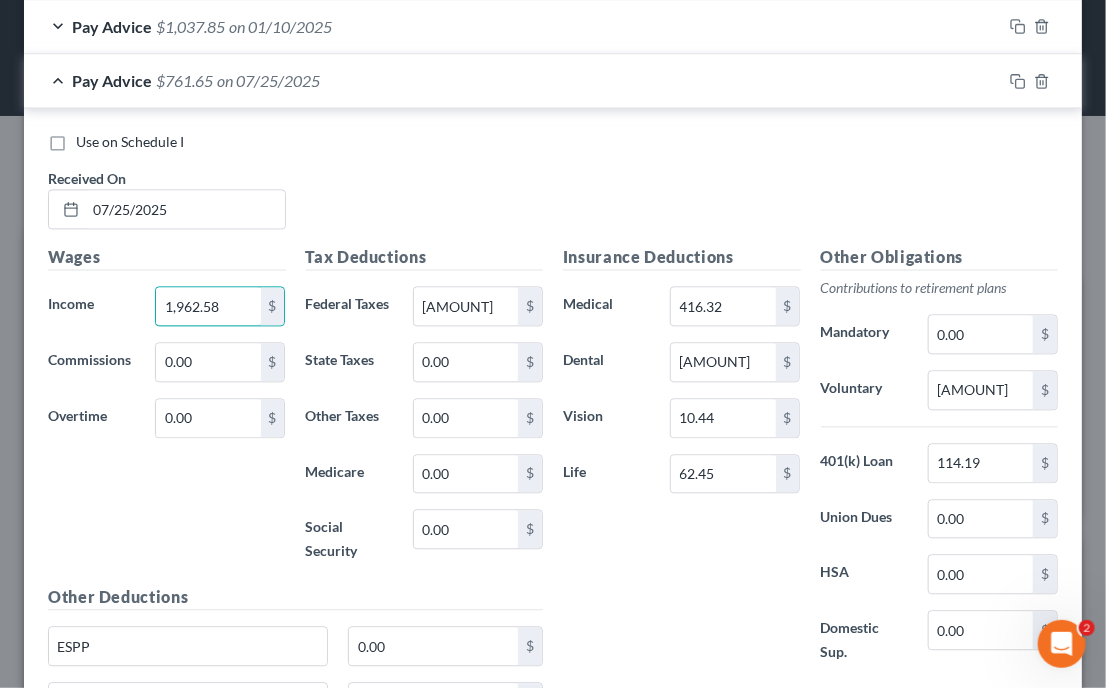 type on "1,962.58" 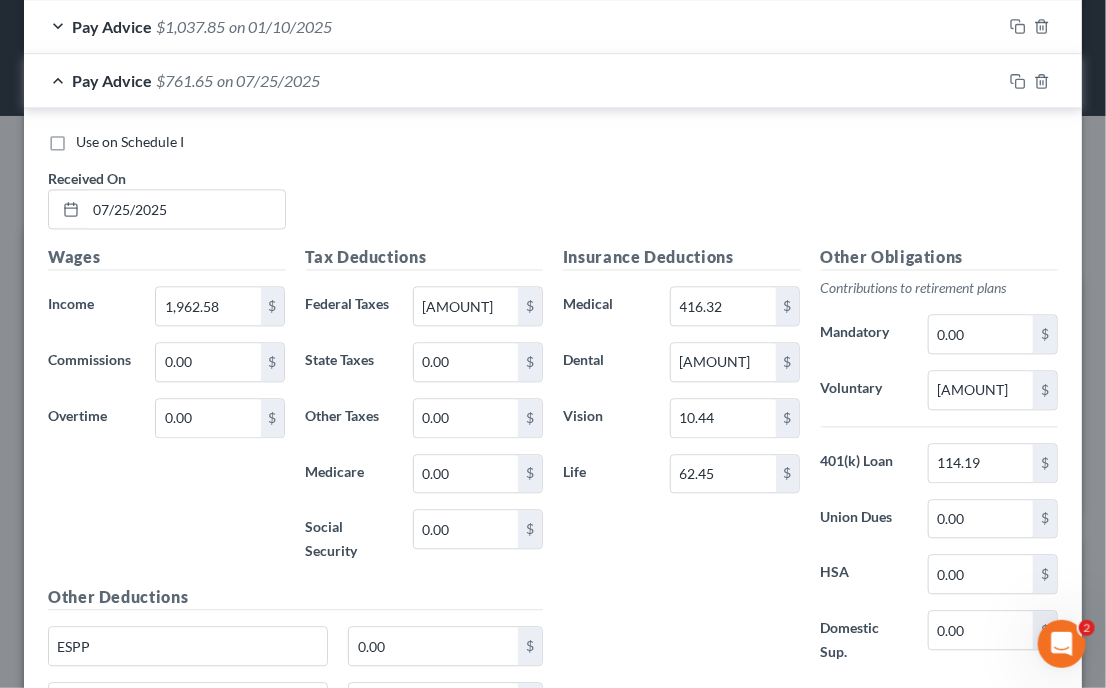 click on "Use on Schedule I
Received On
*
[DATE]" at bounding box center [553, 188] 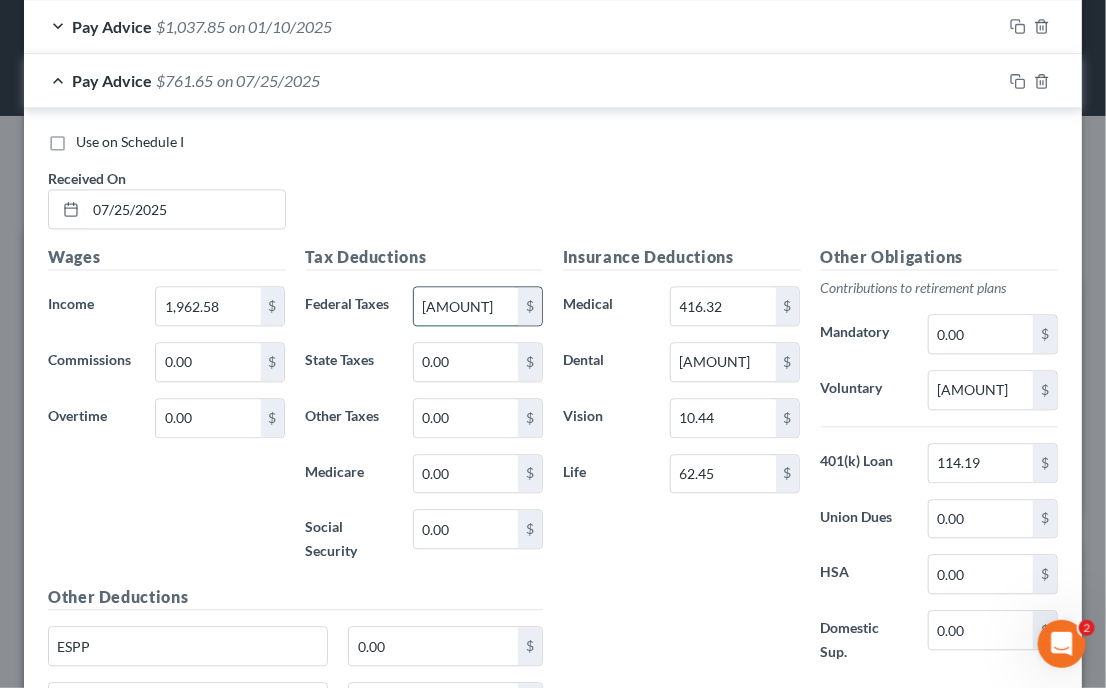 click on "[AMOUNT]" at bounding box center [466, 306] 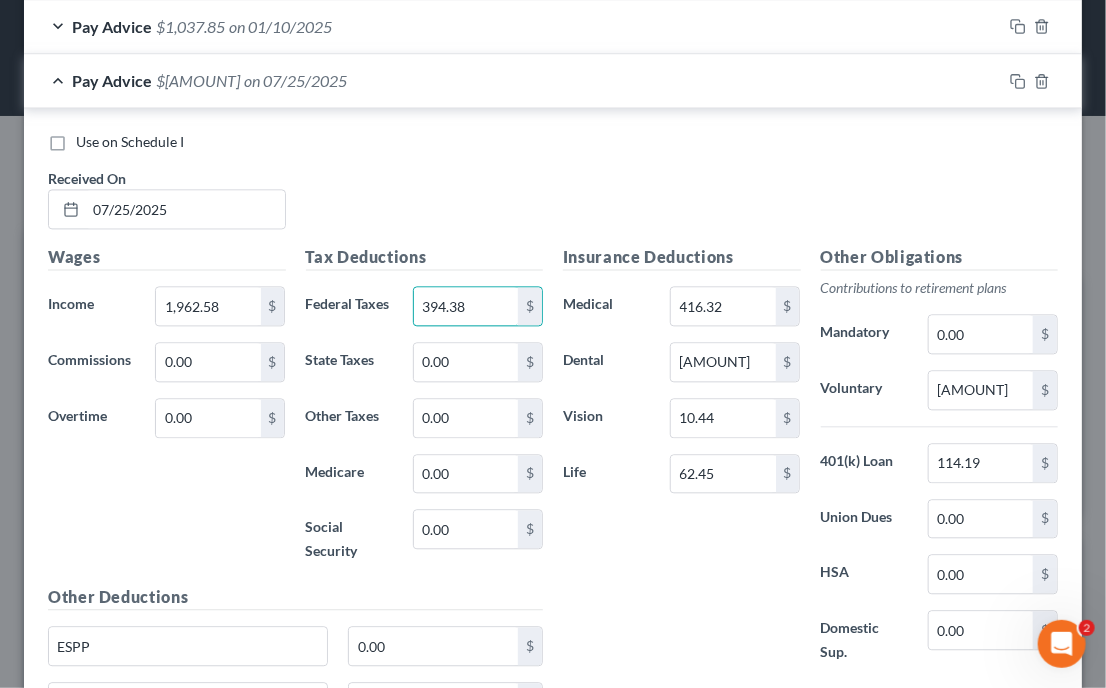 type on "394.38" 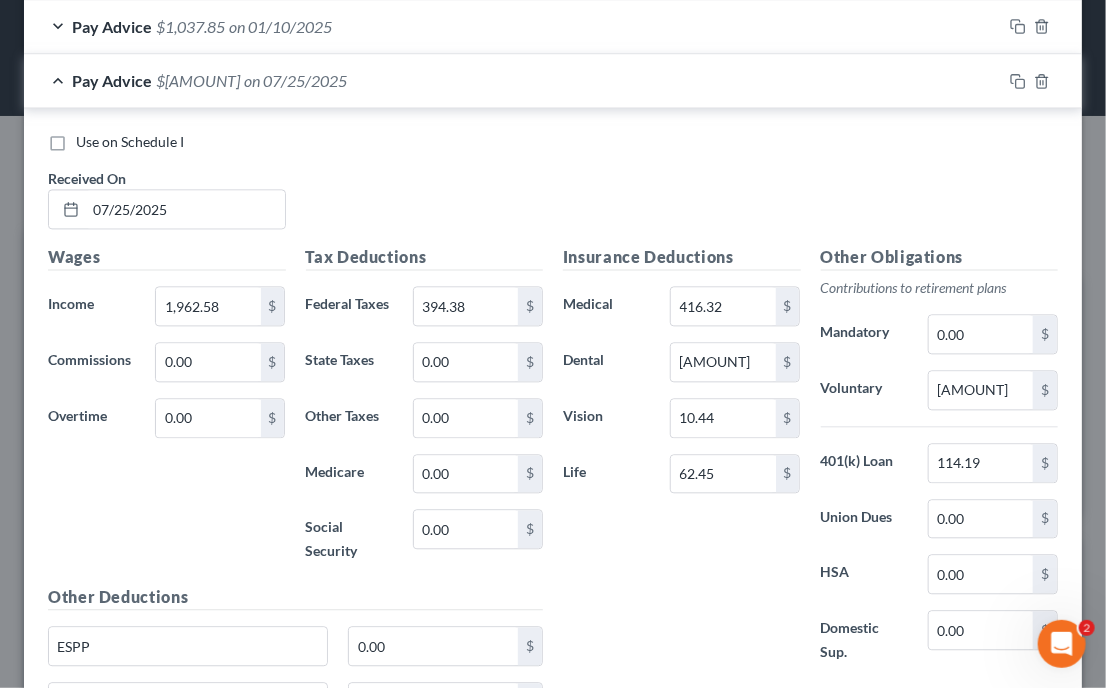 click on "Use on Schedule I
Received On
*
[DATE]" at bounding box center [553, 188] 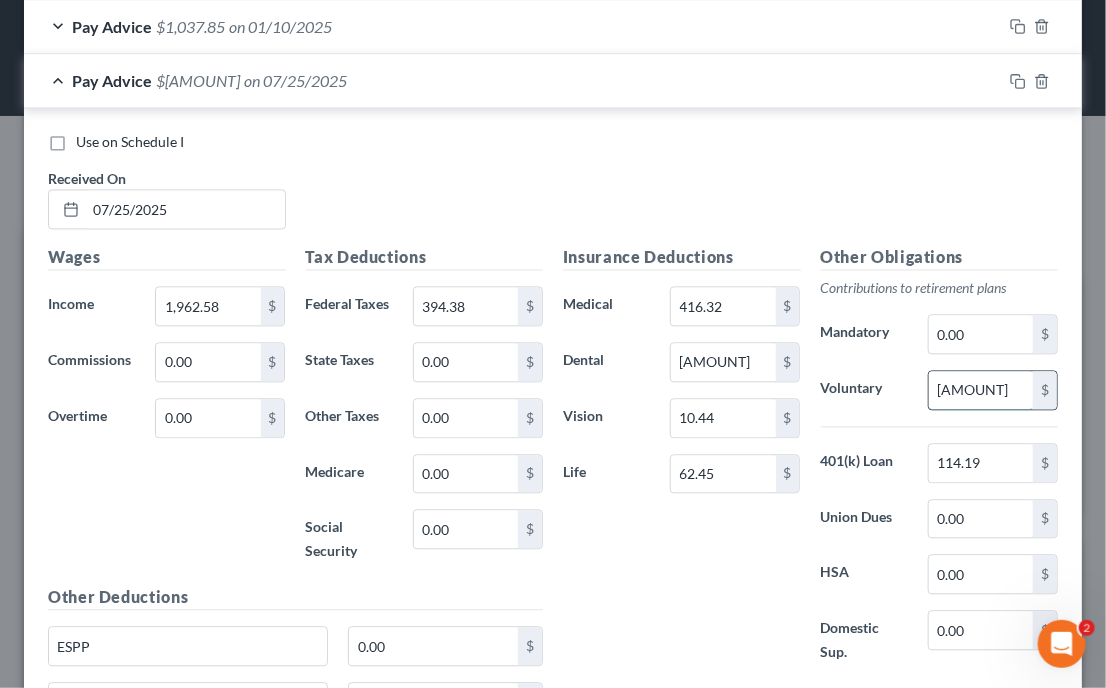 click on "[AMOUNT]" at bounding box center [981, 390] 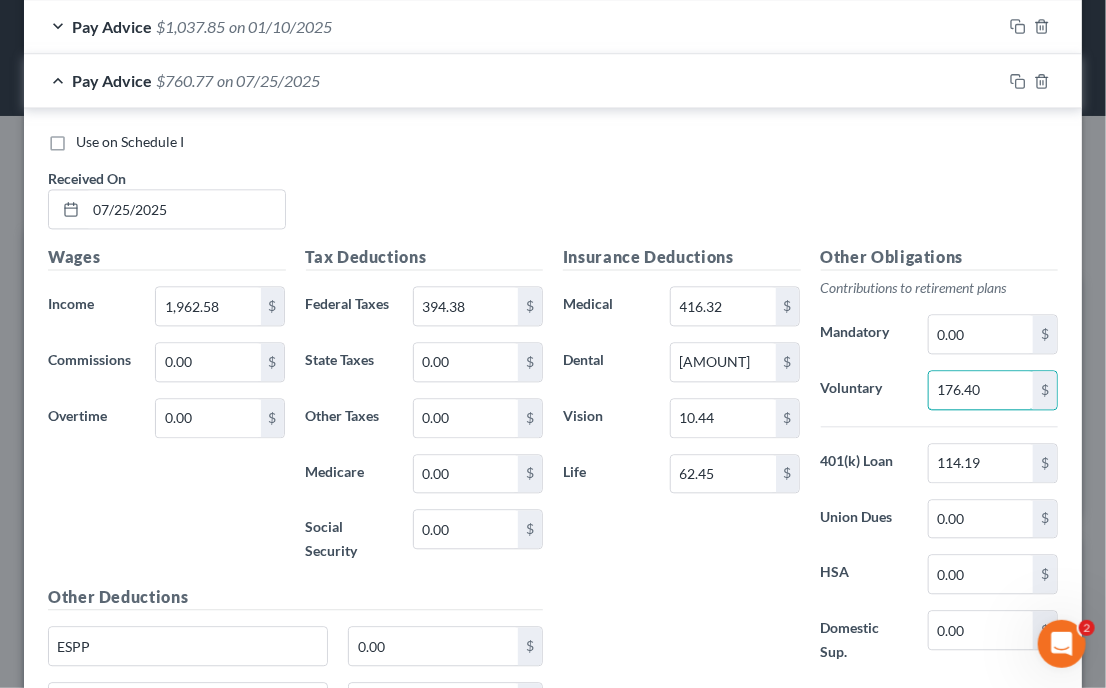 type on "176.40" 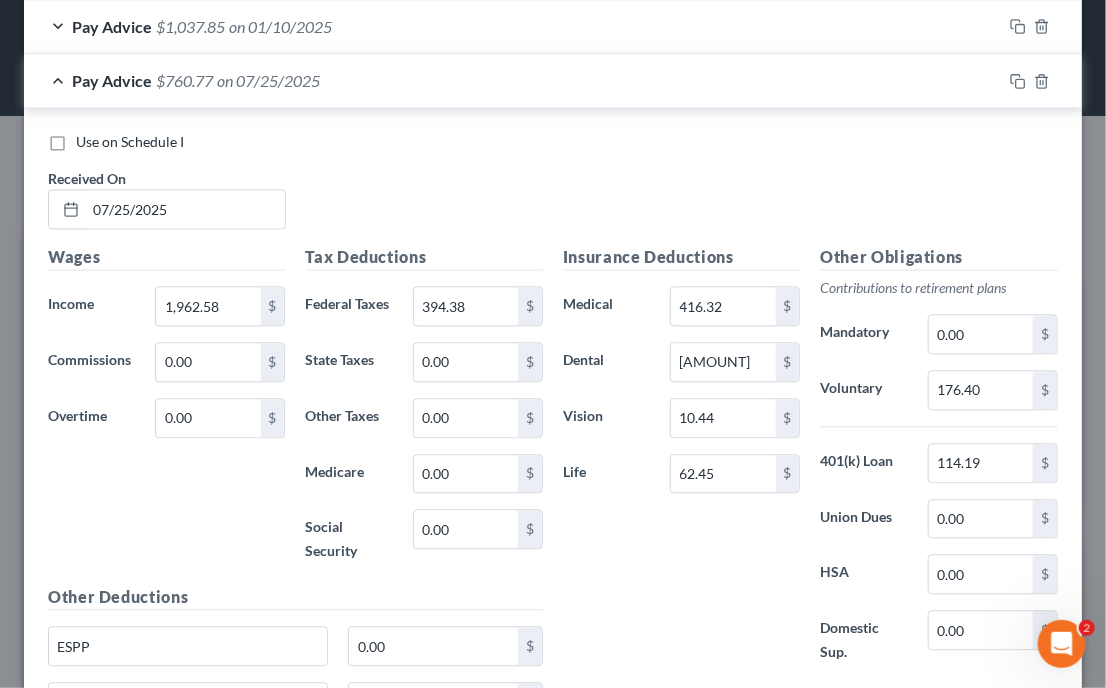 click on "Dental 27.63" at bounding box center (682, 465) 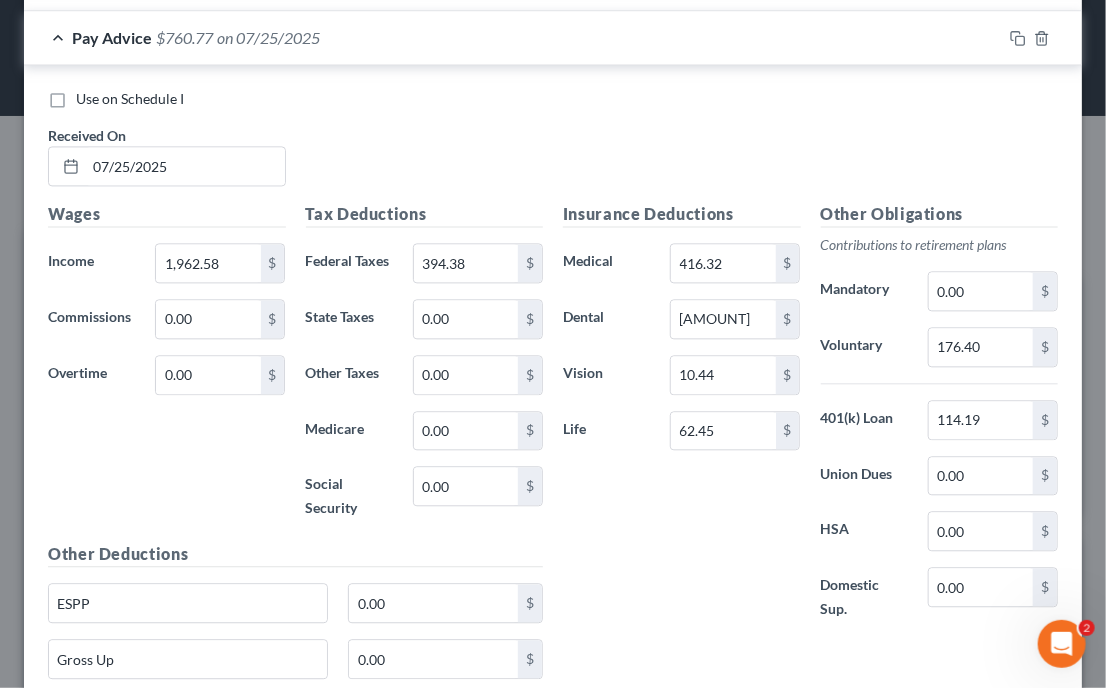 scroll, scrollTop: 1481, scrollLeft: 0, axis: vertical 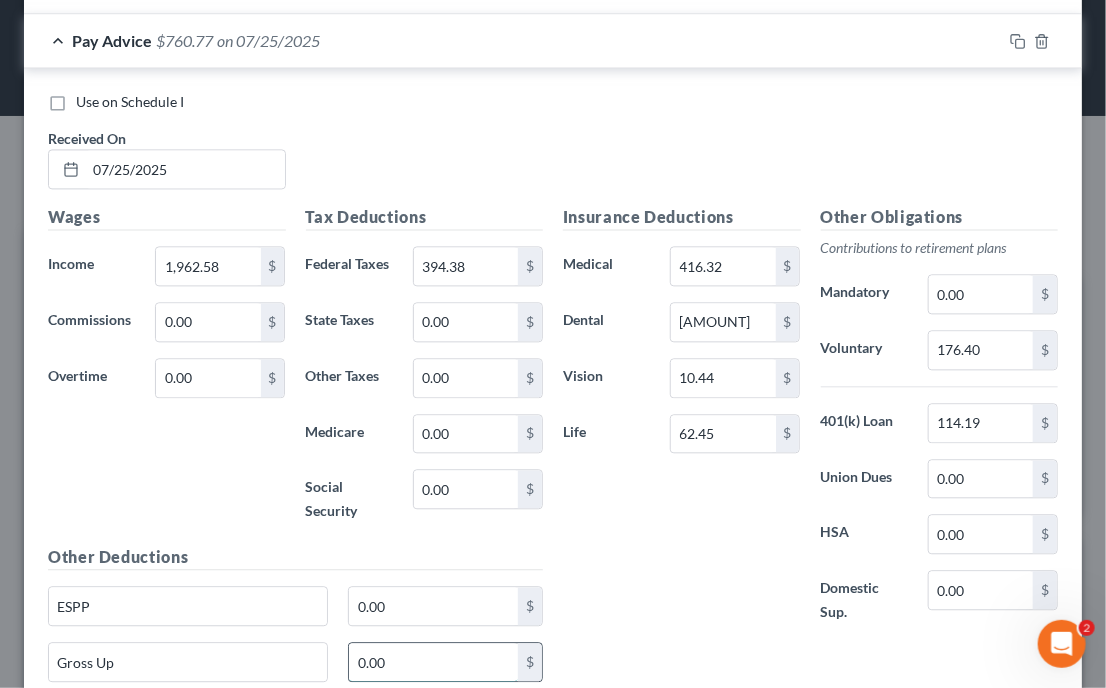 click on "0.00" at bounding box center (433, 662) 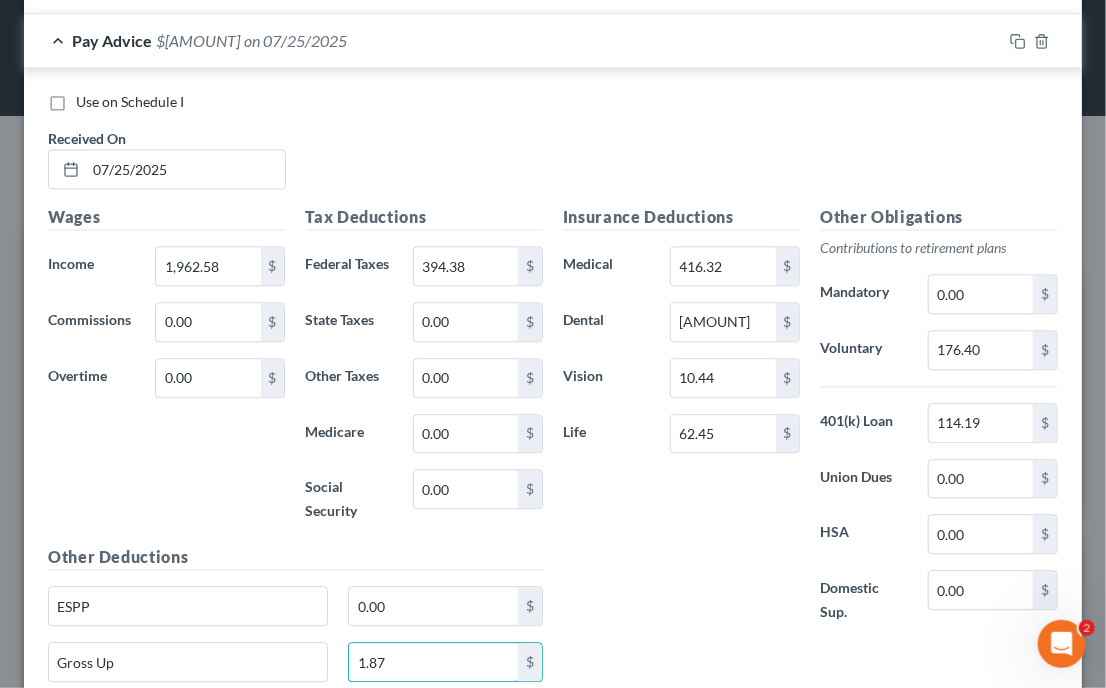 type on "1.87" 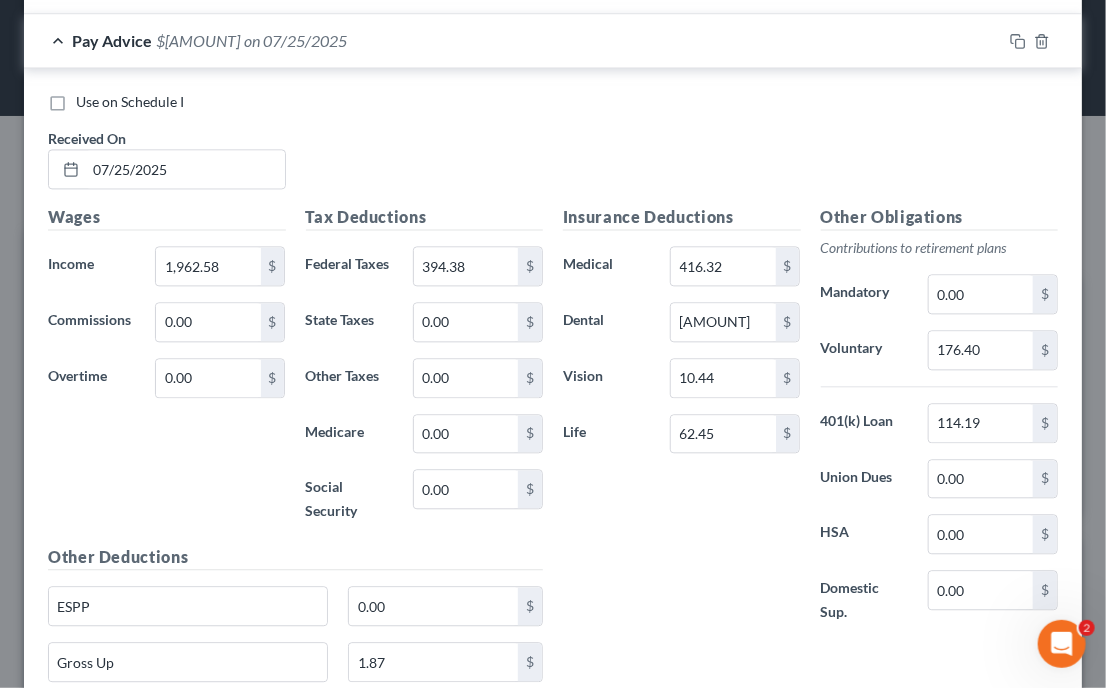 click on "Dental 27.63" at bounding box center [682, 425] 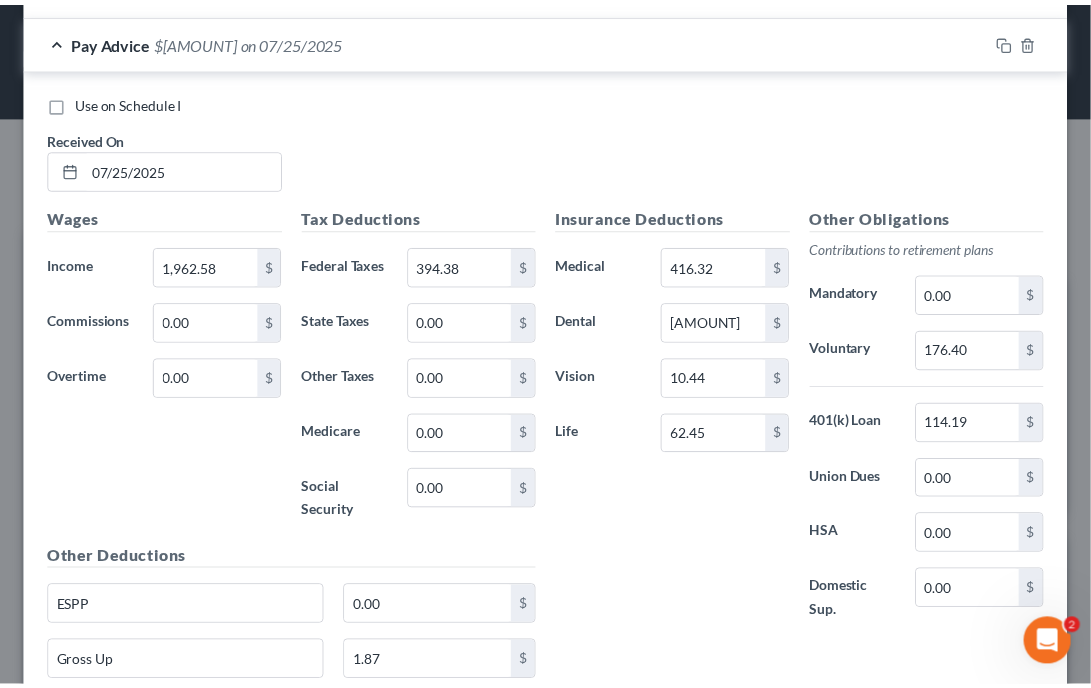 scroll, scrollTop: 1641, scrollLeft: 0, axis: vertical 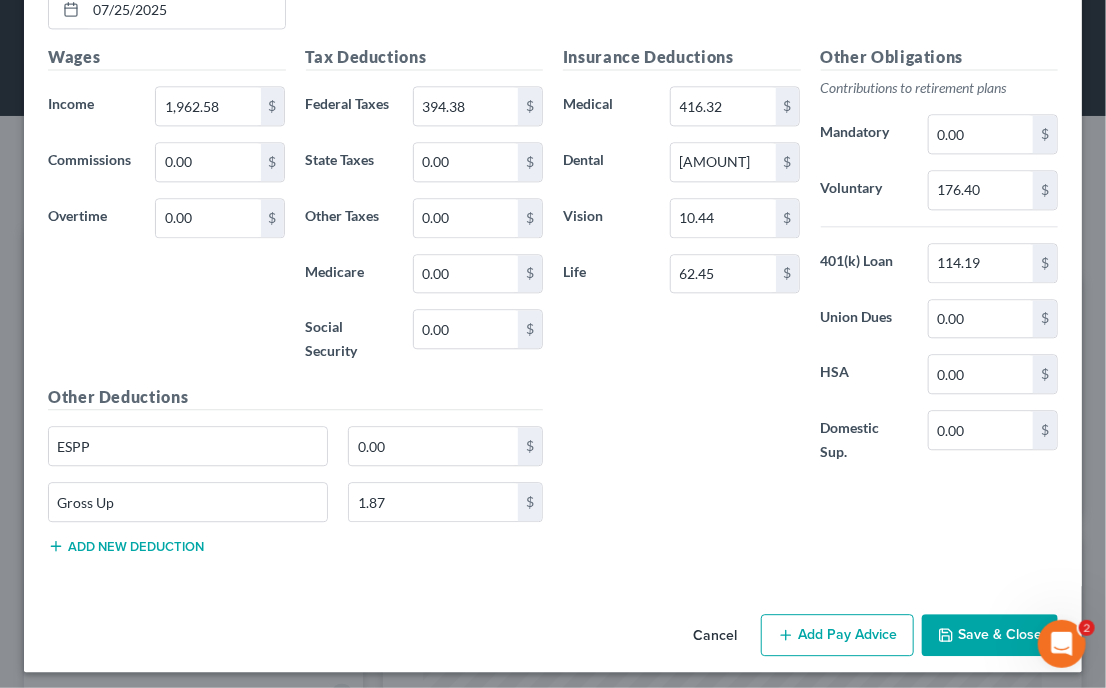 click on "Save & Close" at bounding box center [990, 635] 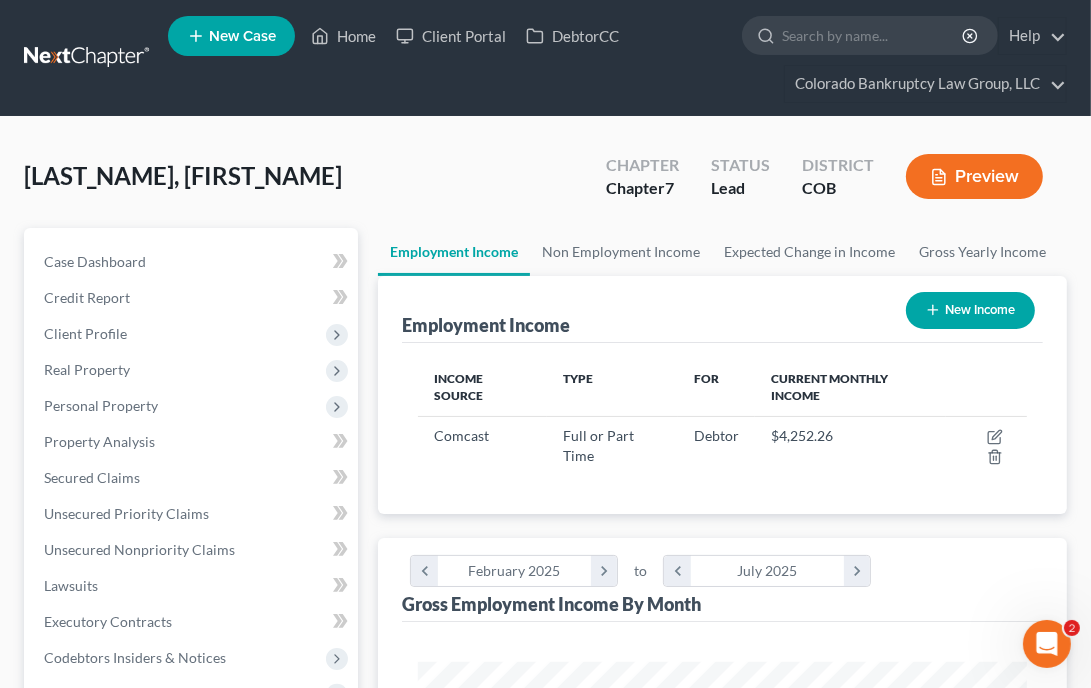 scroll, scrollTop: 304, scrollLeft: 648, axis: both 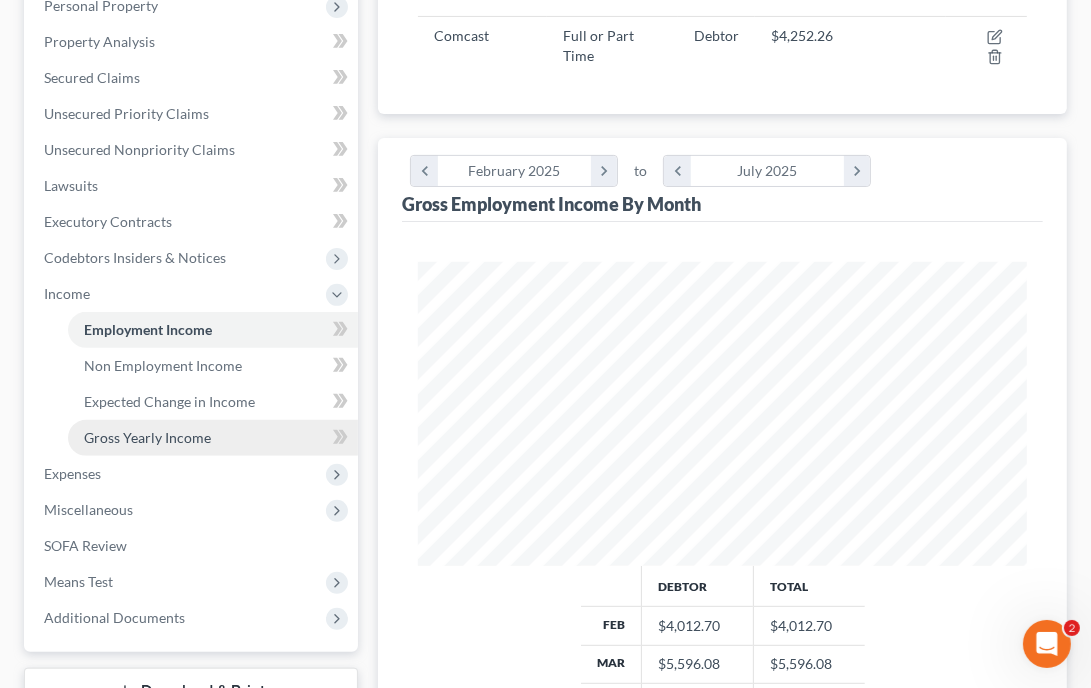 click on "Gross Yearly Income" at bounding box center [147, 437] 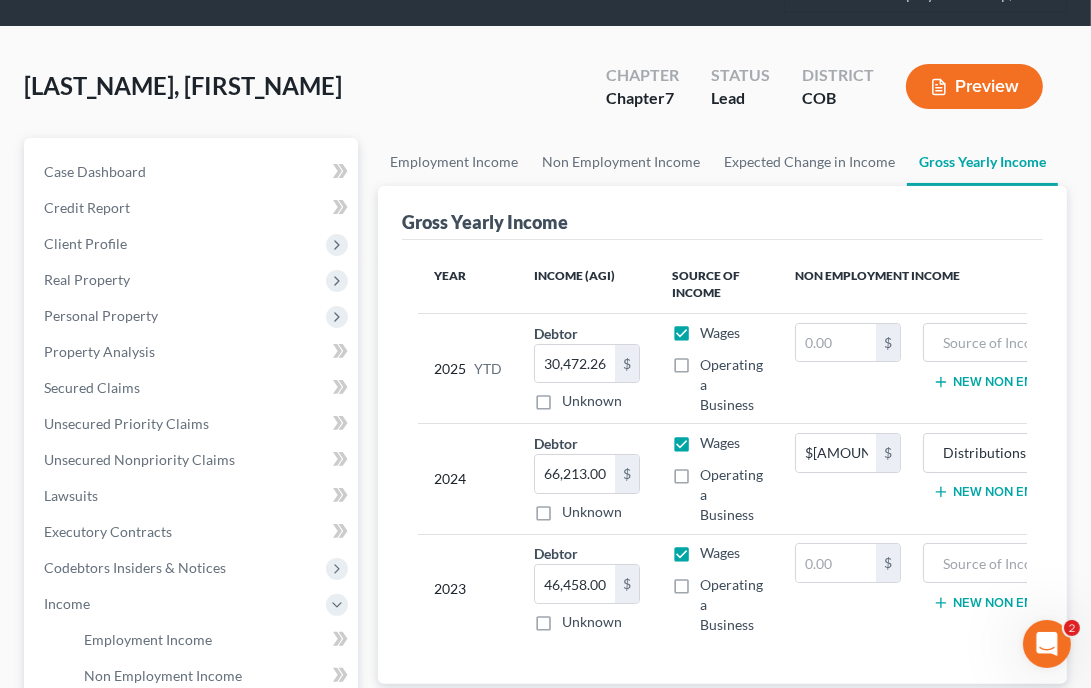 scroll, scrollTop: 0, scrollLeft: 0, axis: both 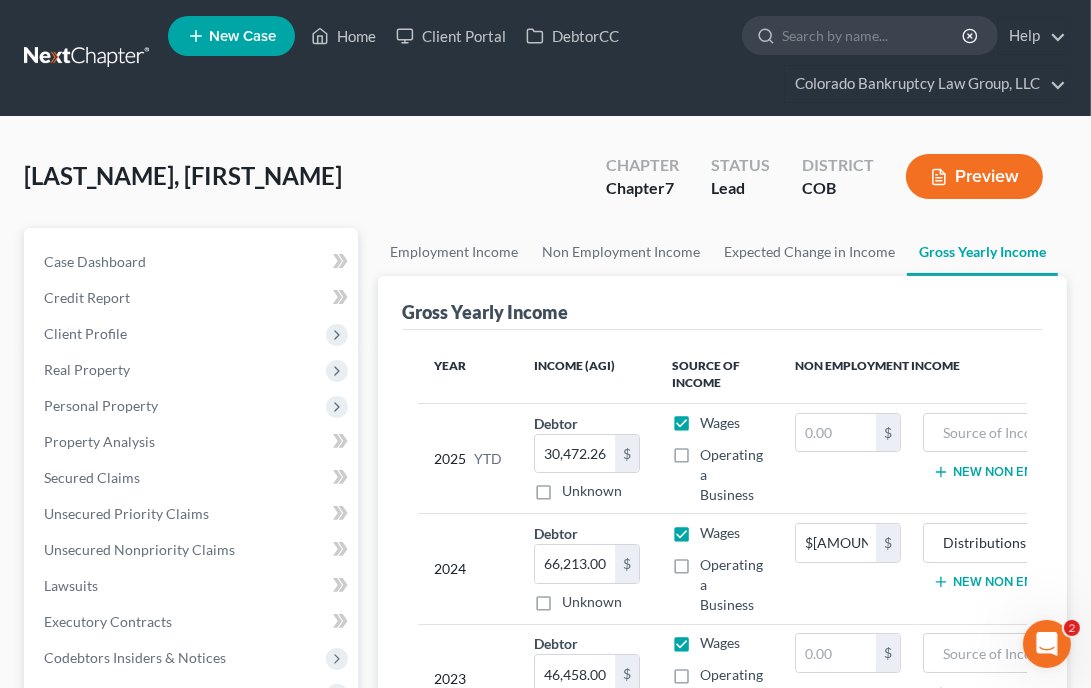 click on "Gross Yearly Income" at bounding box center (722, 303) 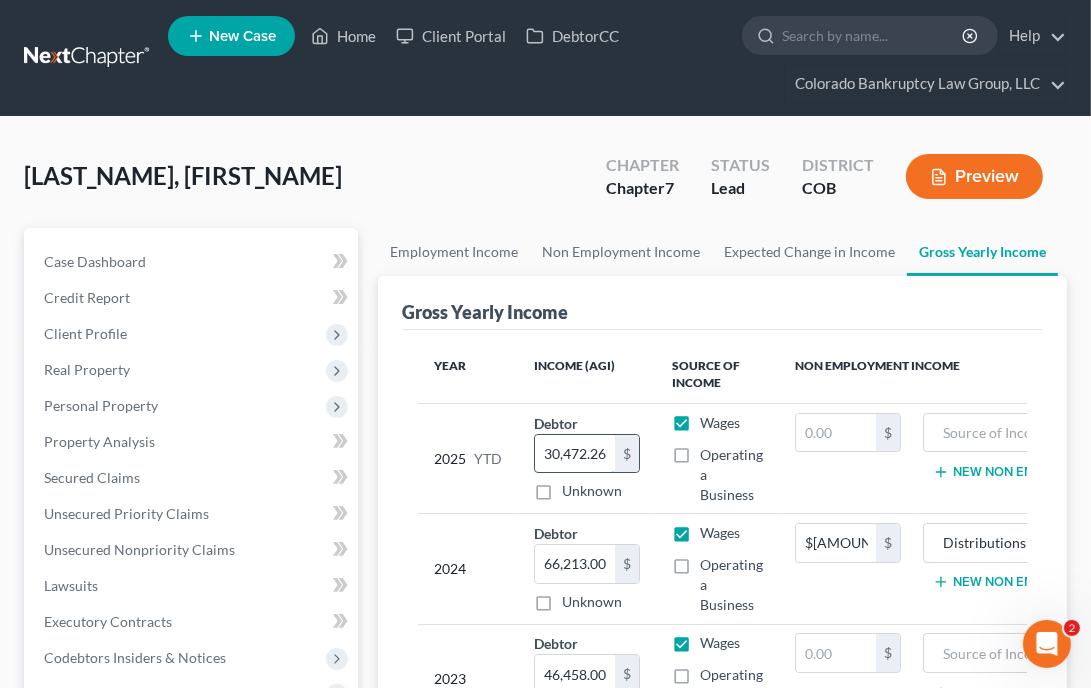 click on "30,472.26" at bounding box center [575, 454] 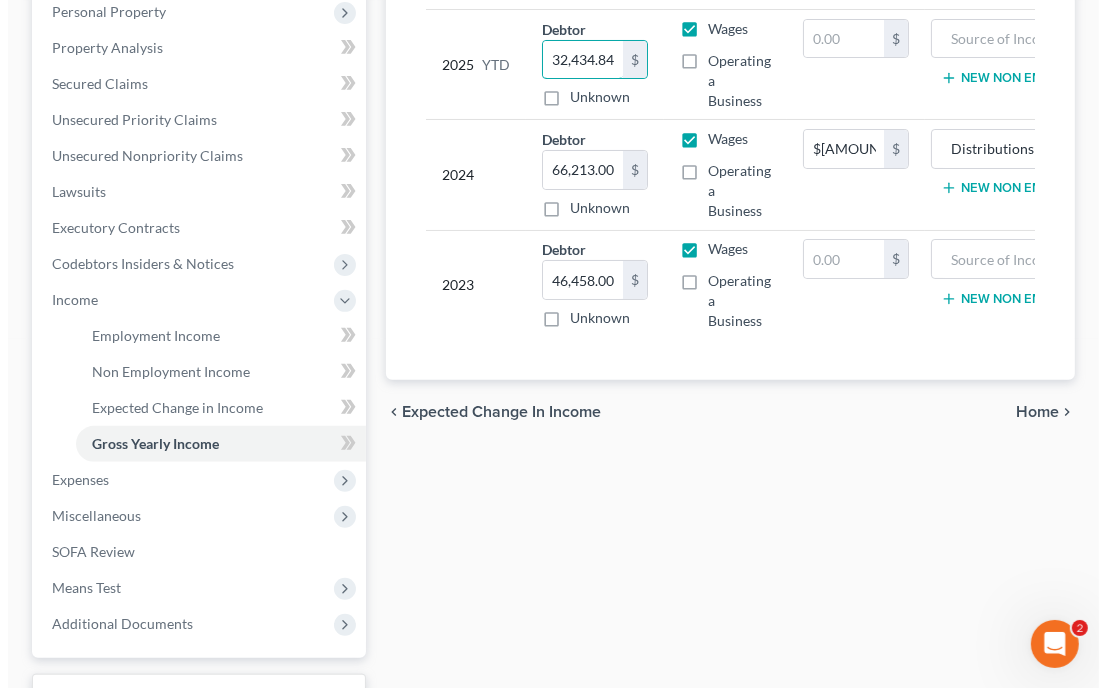scroll, scrollTop: 399, scrollLeft: 0, axis: vertical 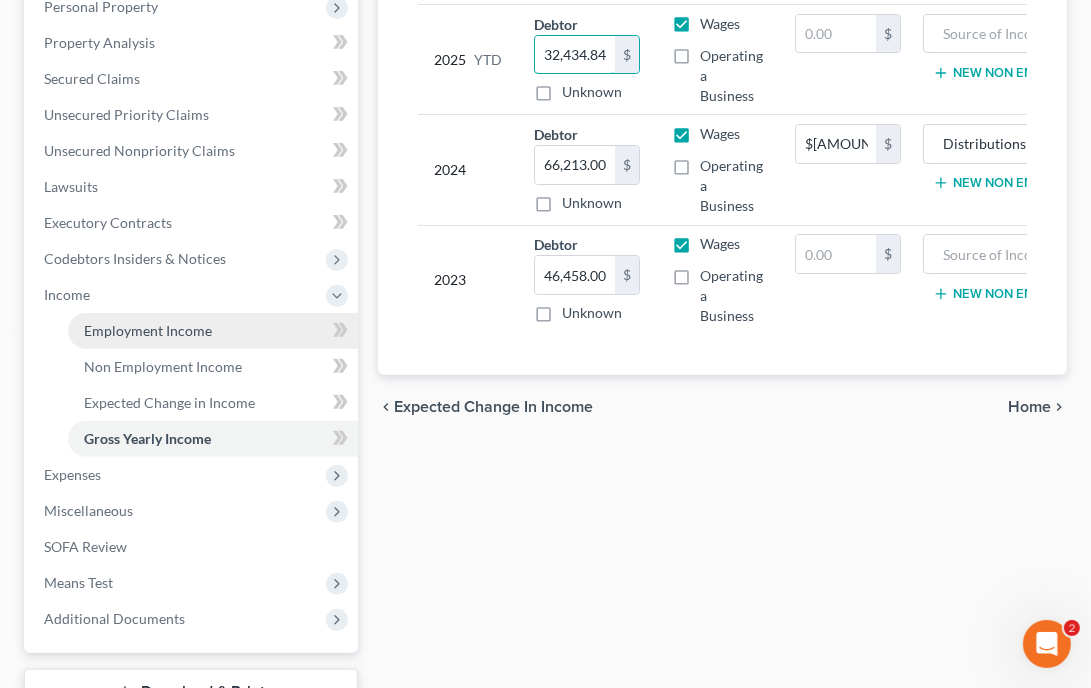 type on "32,434.84" 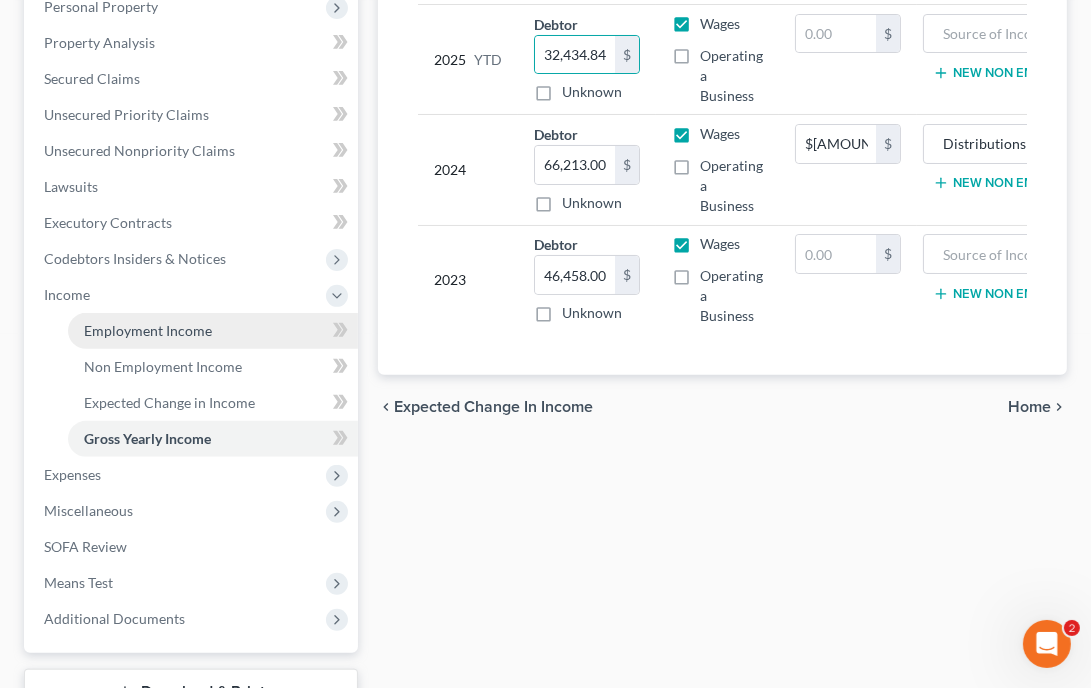 click on "Employment Income" at bounding box center [148, 330] 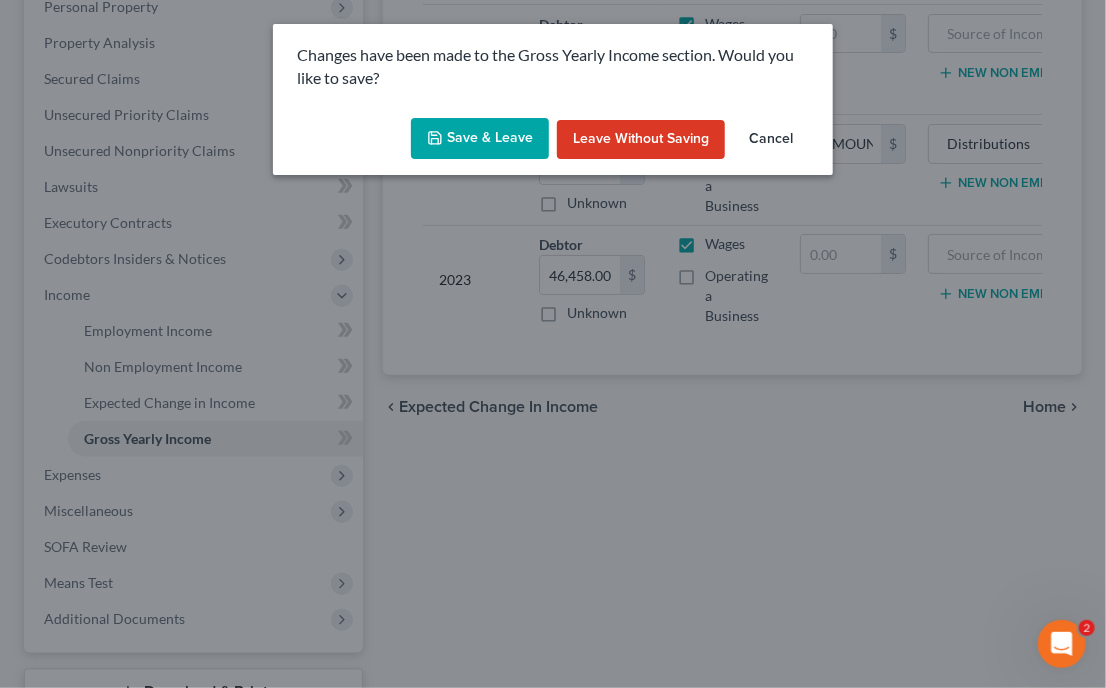 click on "Save & Leave" at bounding box center [480, 139] 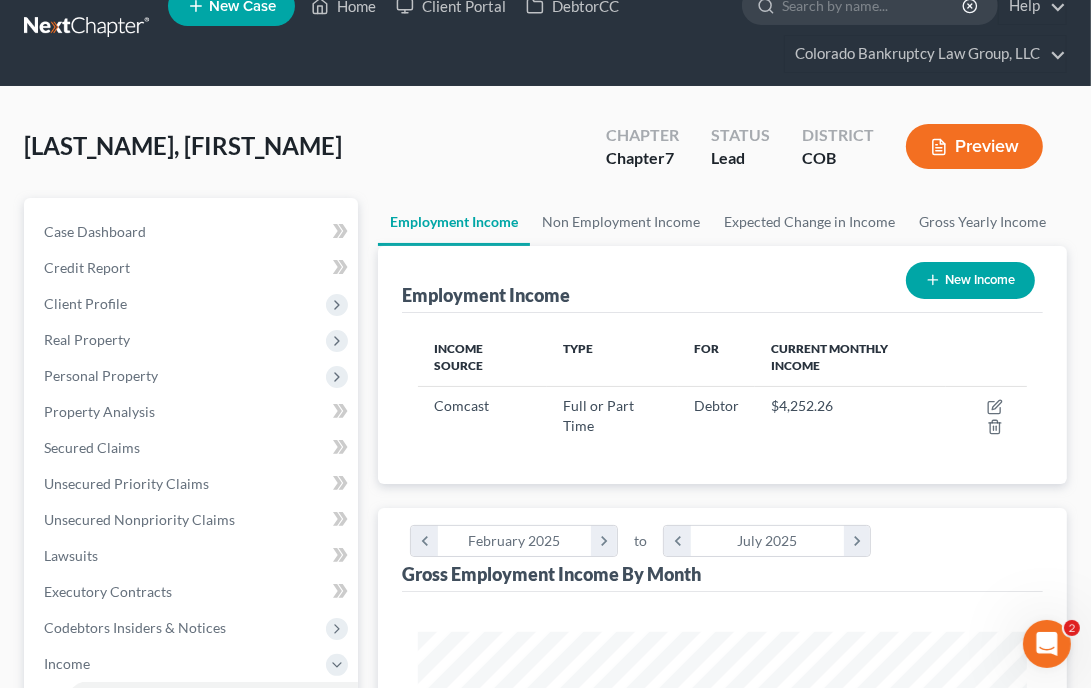 scroll, scrollTop: 0, scrollLeft: 0, axis: both 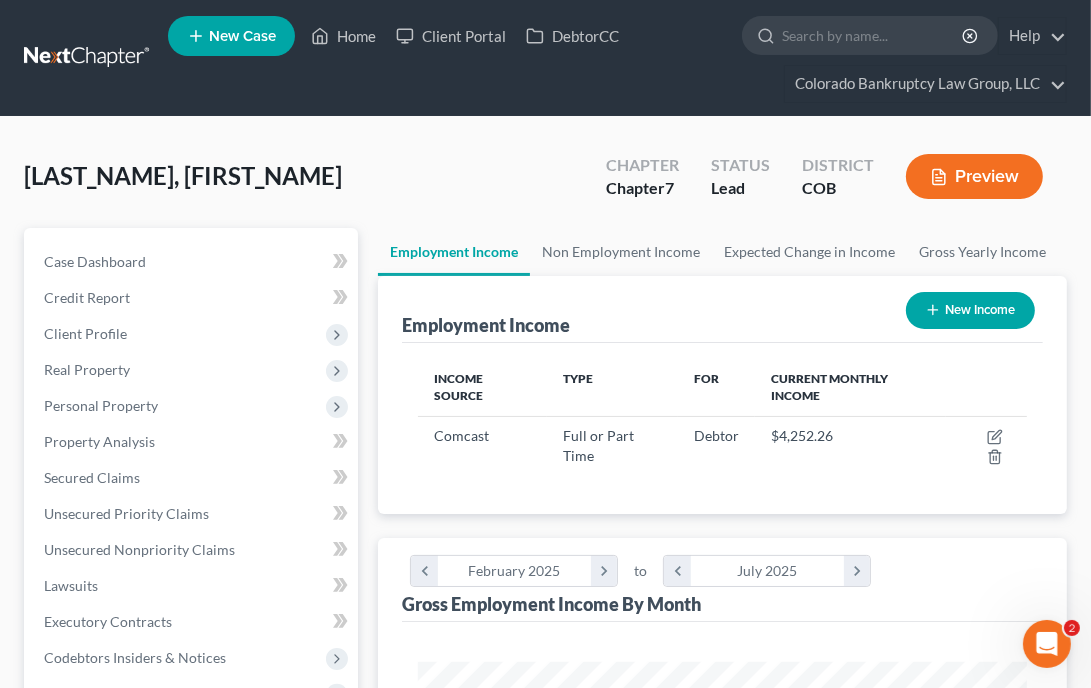 click on "Type" at bounding box center (612, 388) 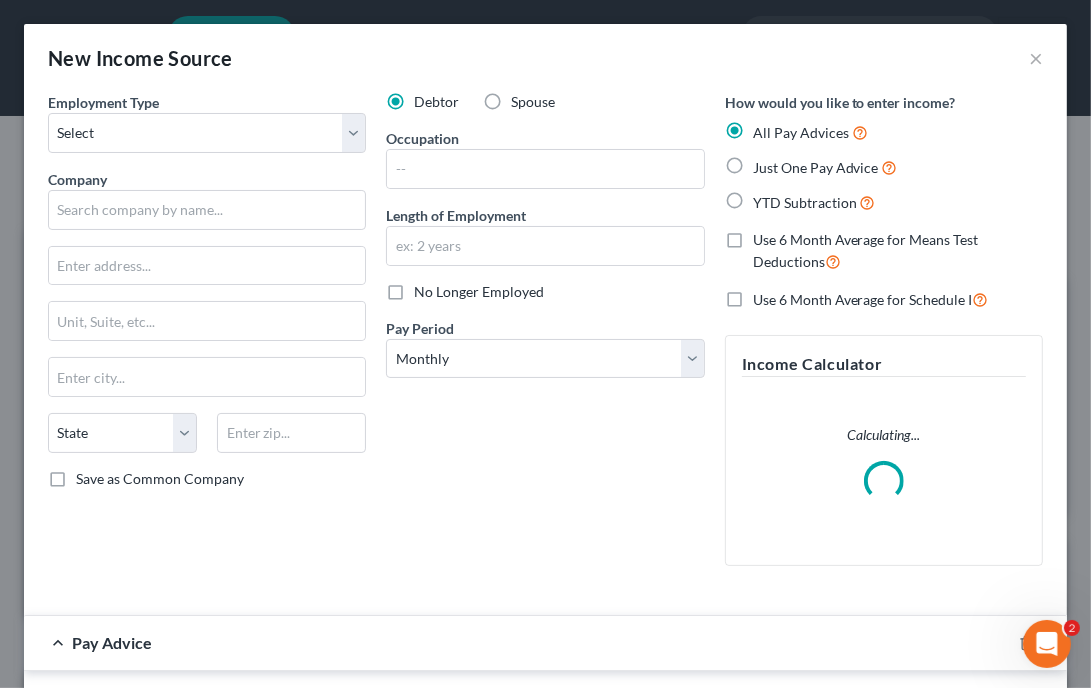 scroll, scrollTop: 999691, scrollLeft: 999340, axis: both 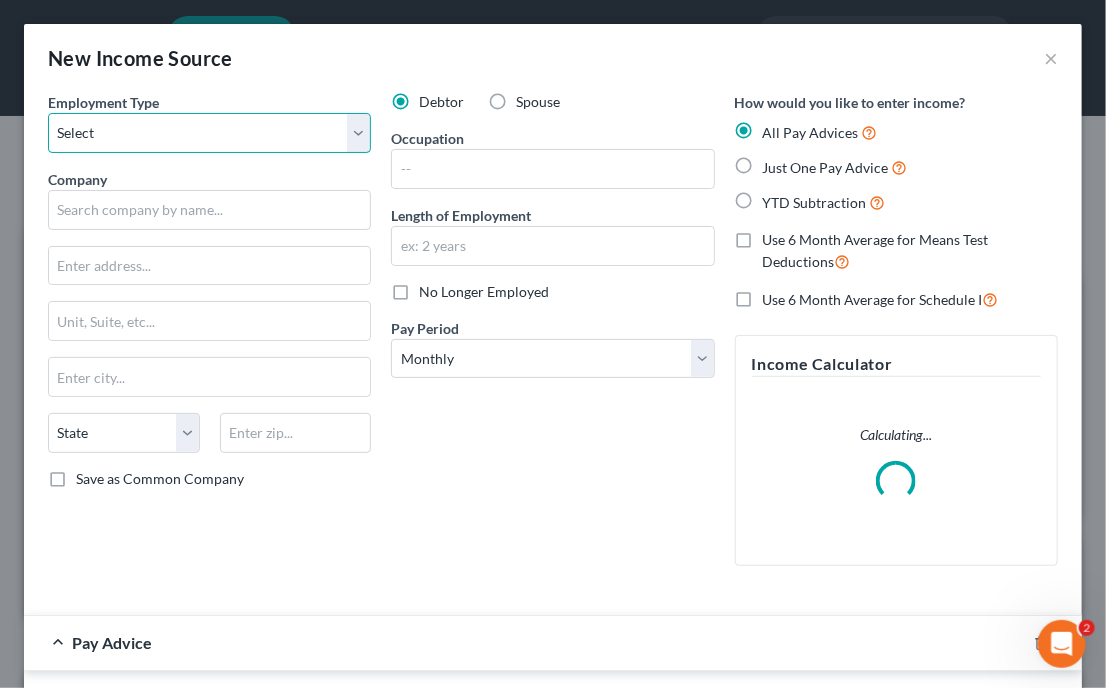 click on "Select Full or Part Time Employment Self Employment" at bounding box center (209, 133) 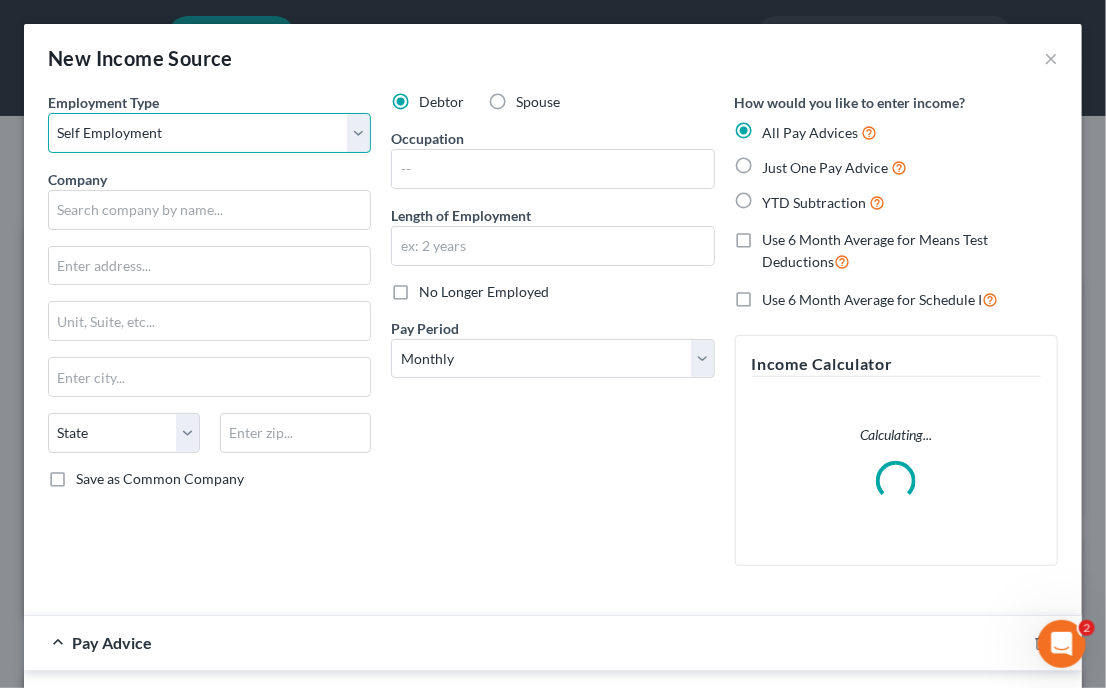 click on "Select Full or Part Time Employment Self Employment" at bounding box center [209, 133] 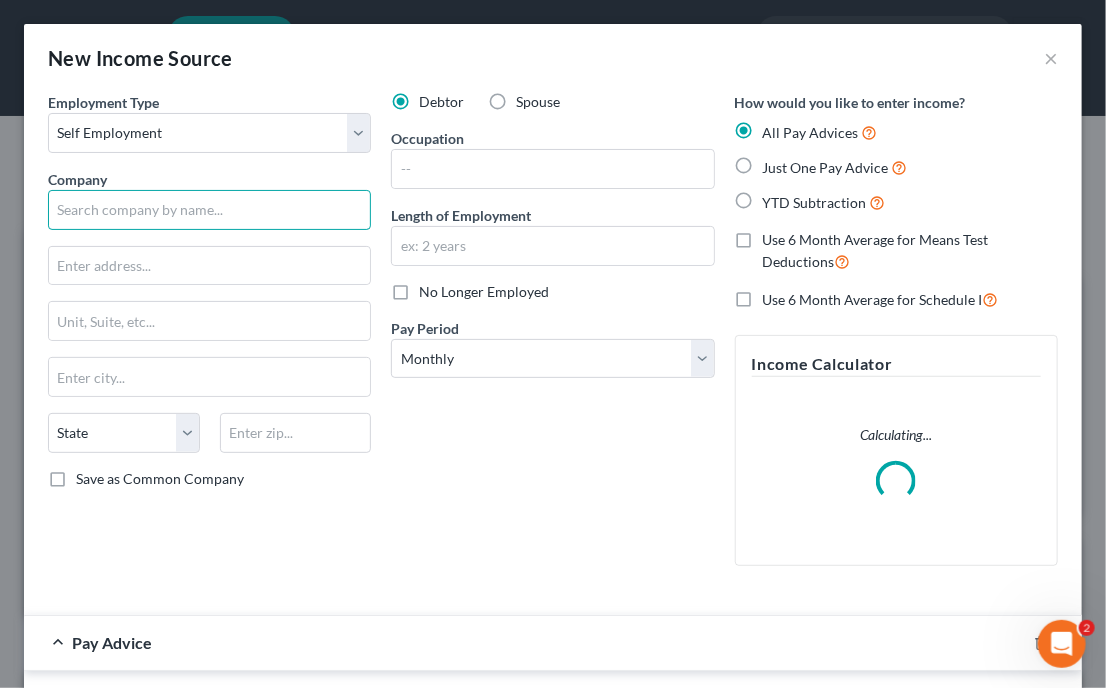 click at bounding box center [209, 210] 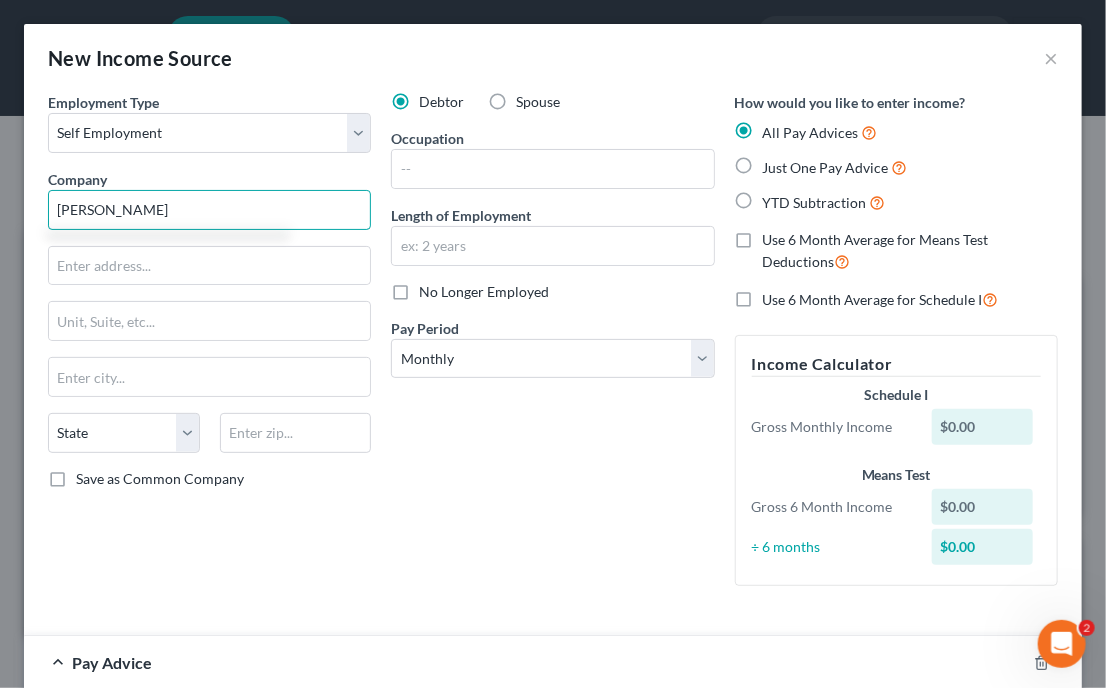 type on "[PERSON_NAME]" 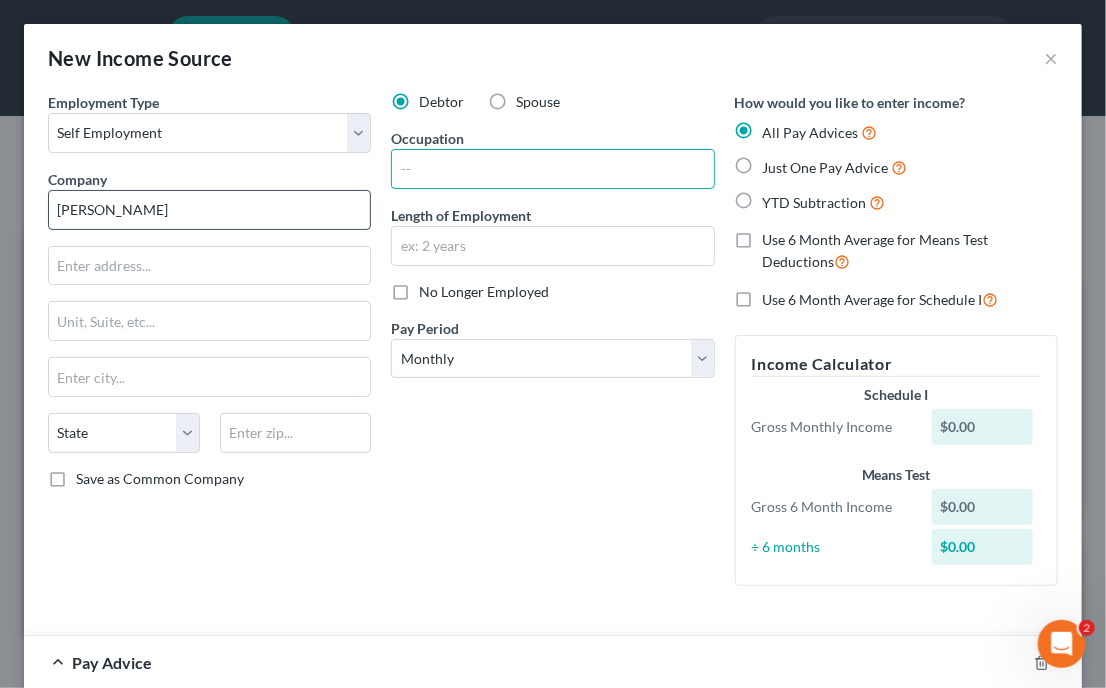 type on "S" 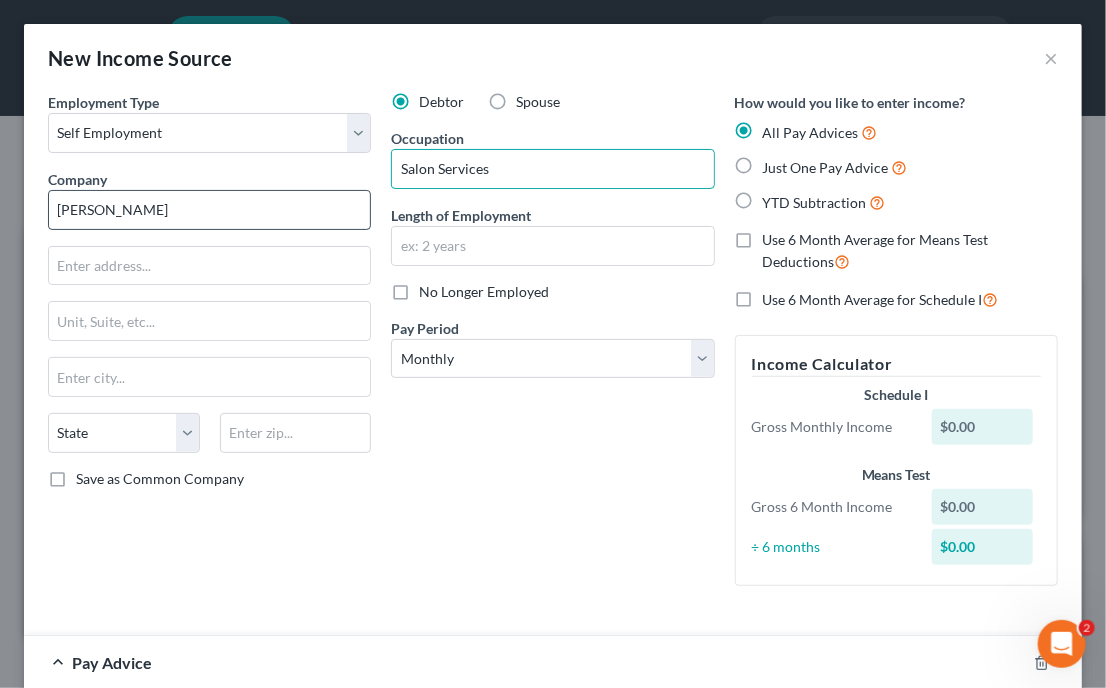 type on "Salon Services" 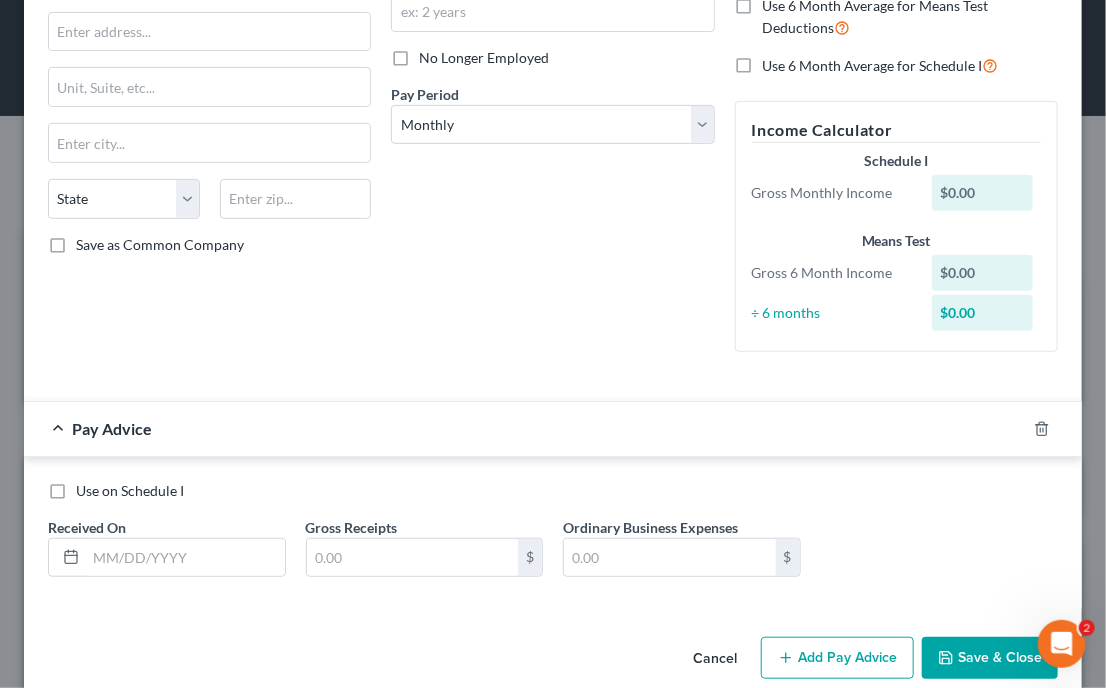 scroll, scrollTop: 252, scrollLeft: 0, axis: vertical 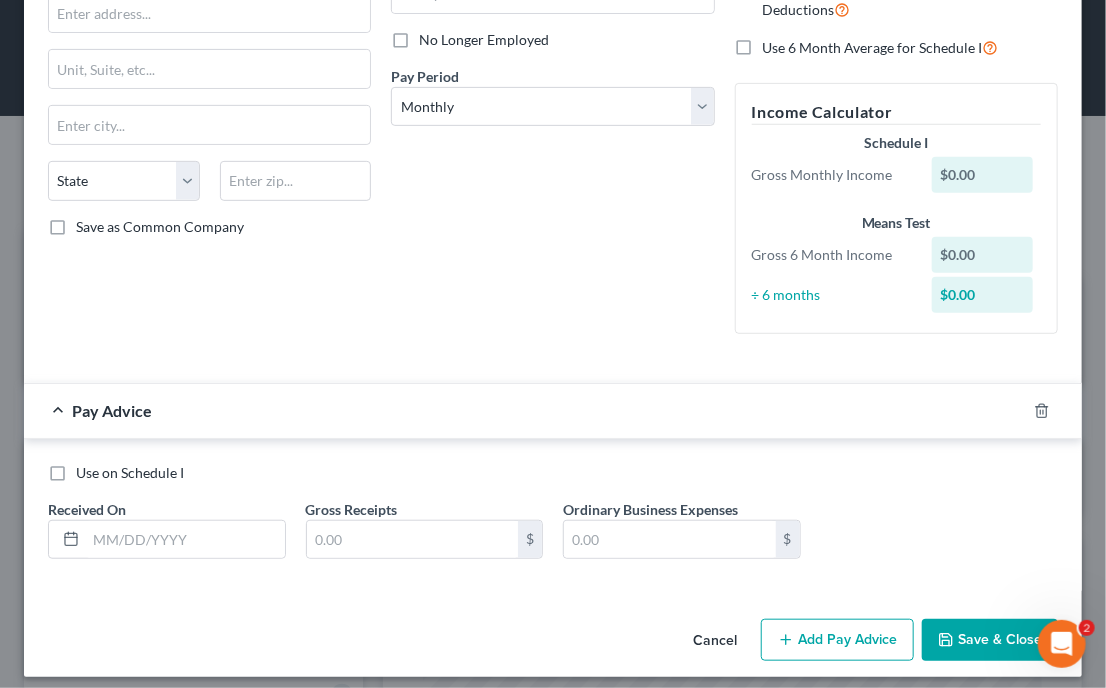 click on "Use on Schedule I
Received On
*
Gross Receipts $ Ordinary Business Expenses $" at bounding box center [553, 515] 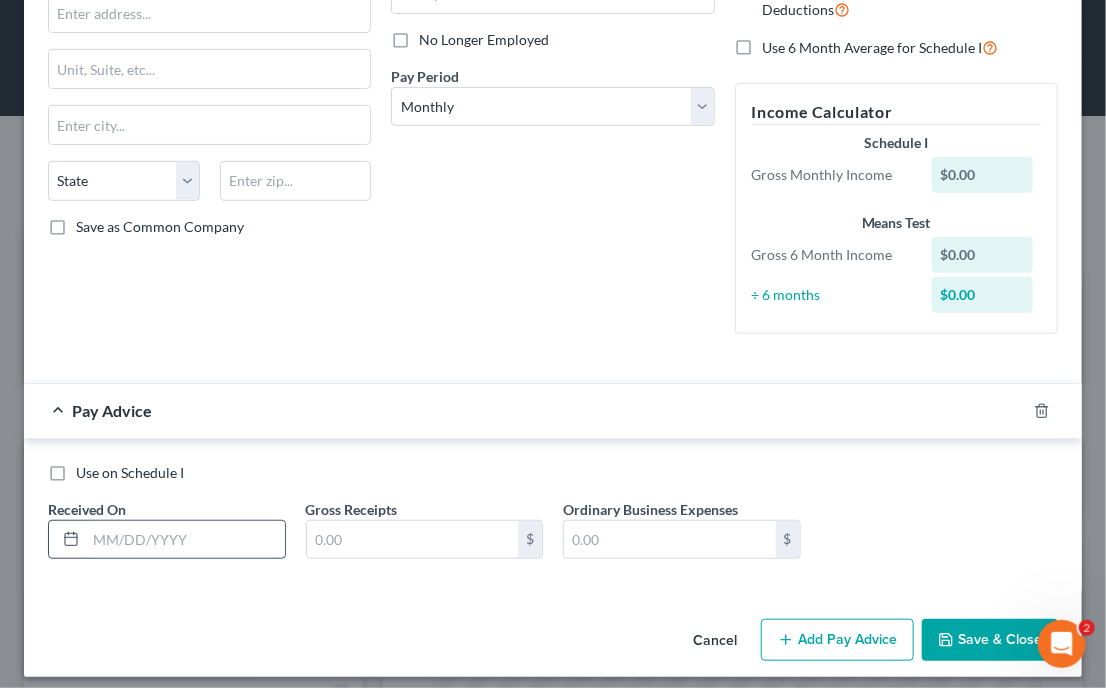click at bounding box center (185, 540) 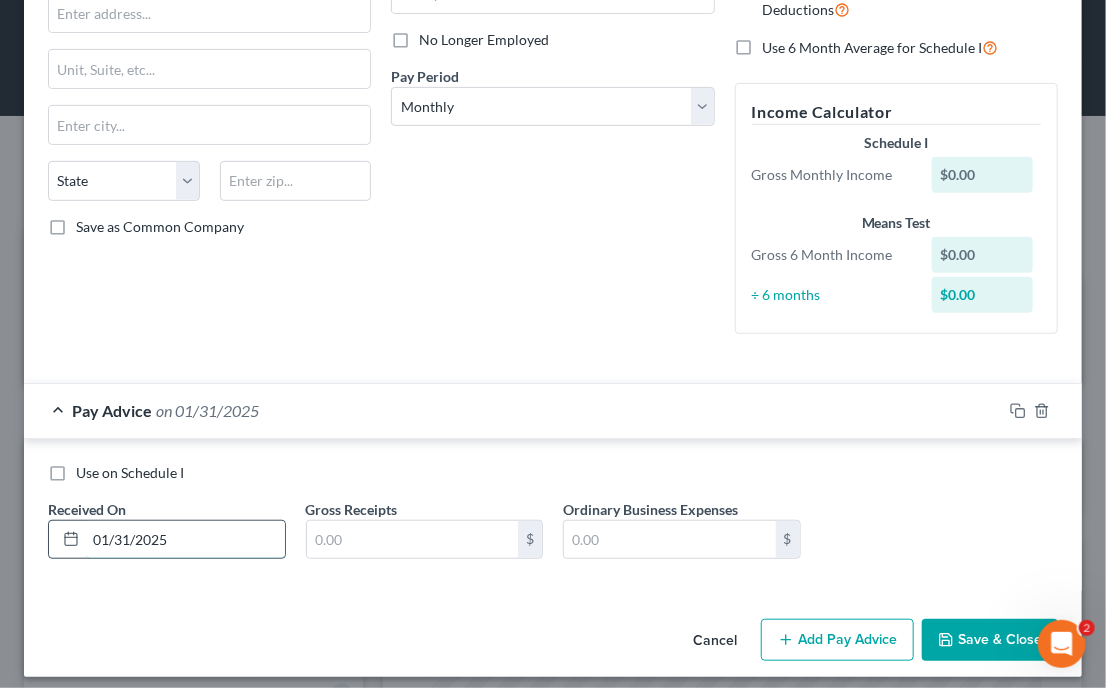 type on "01/31/2025" 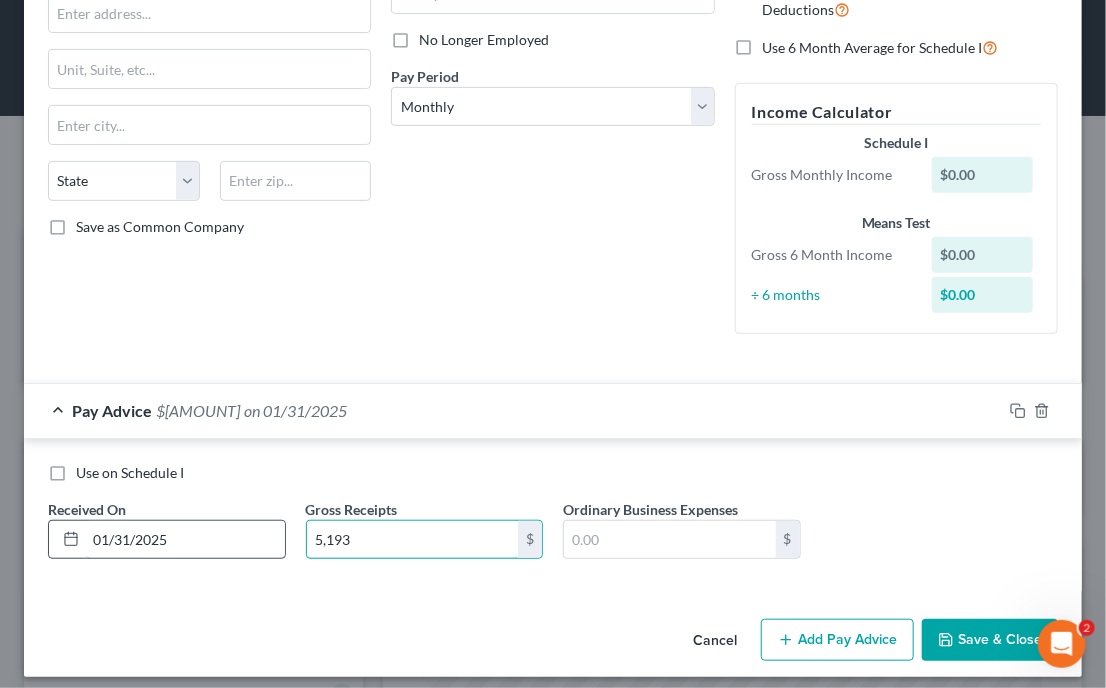 type on "5,193" 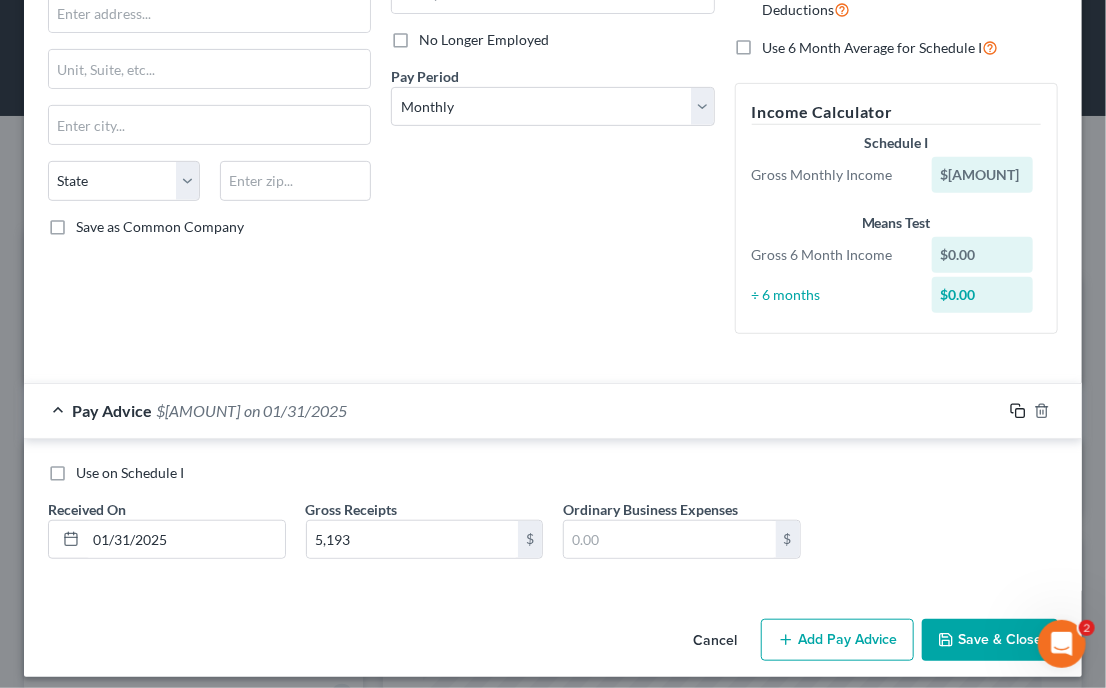 click 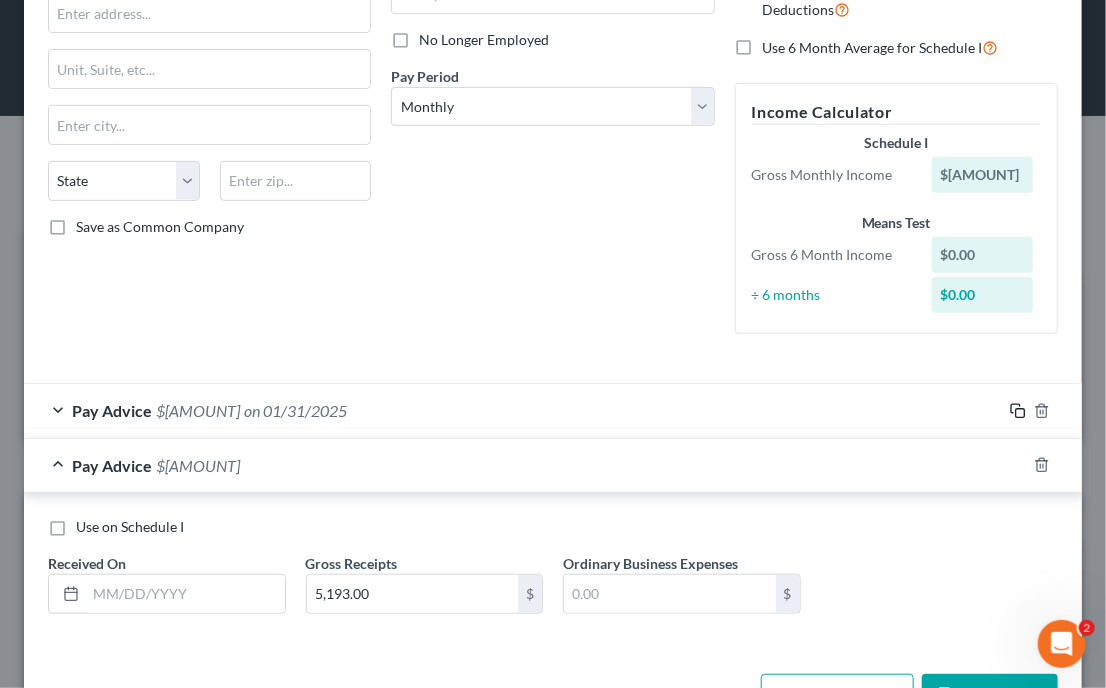 scroll, scrollTop: 252, scrollLeft: 0, axis: vertical 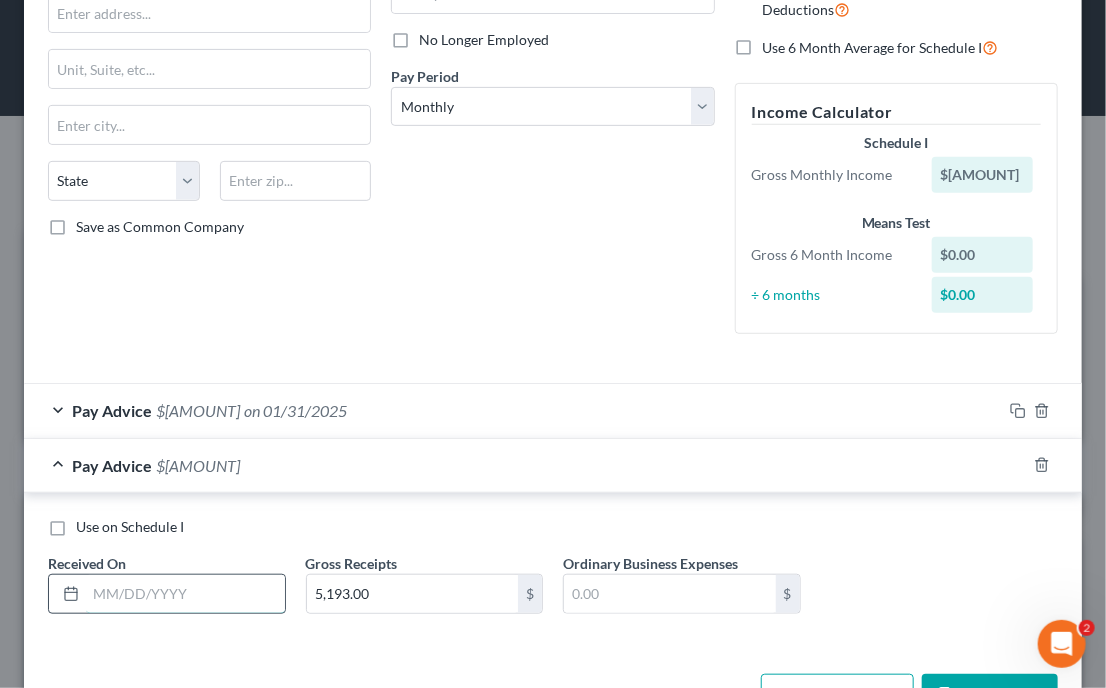click at bounding box center [185, 594] 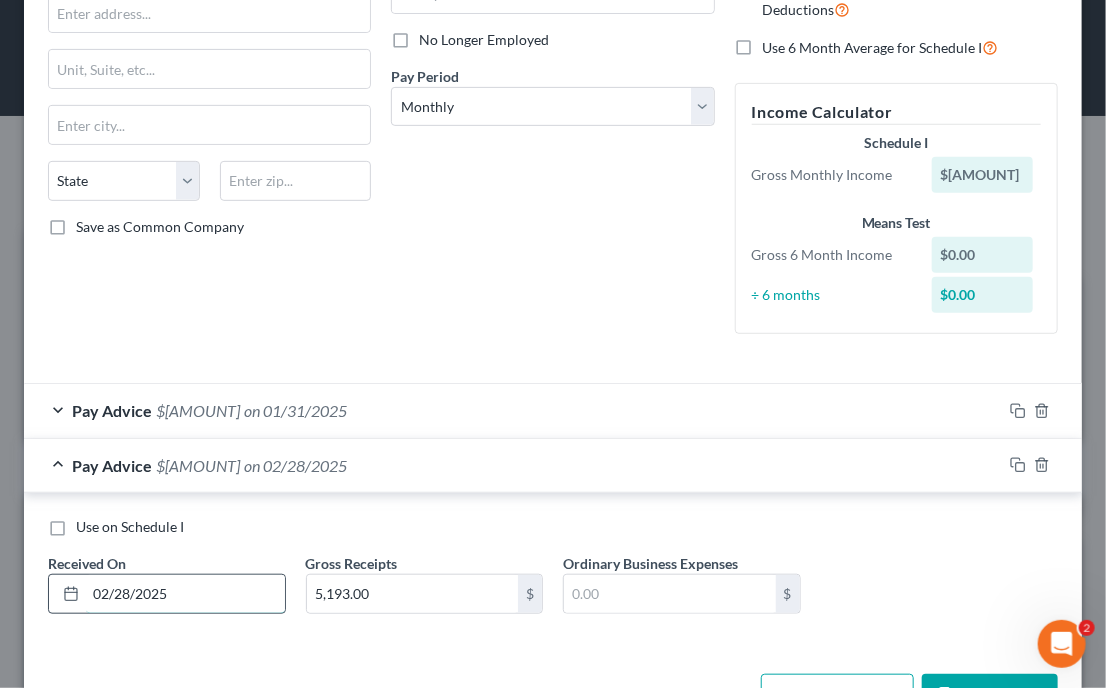 type on "02/28/2025" 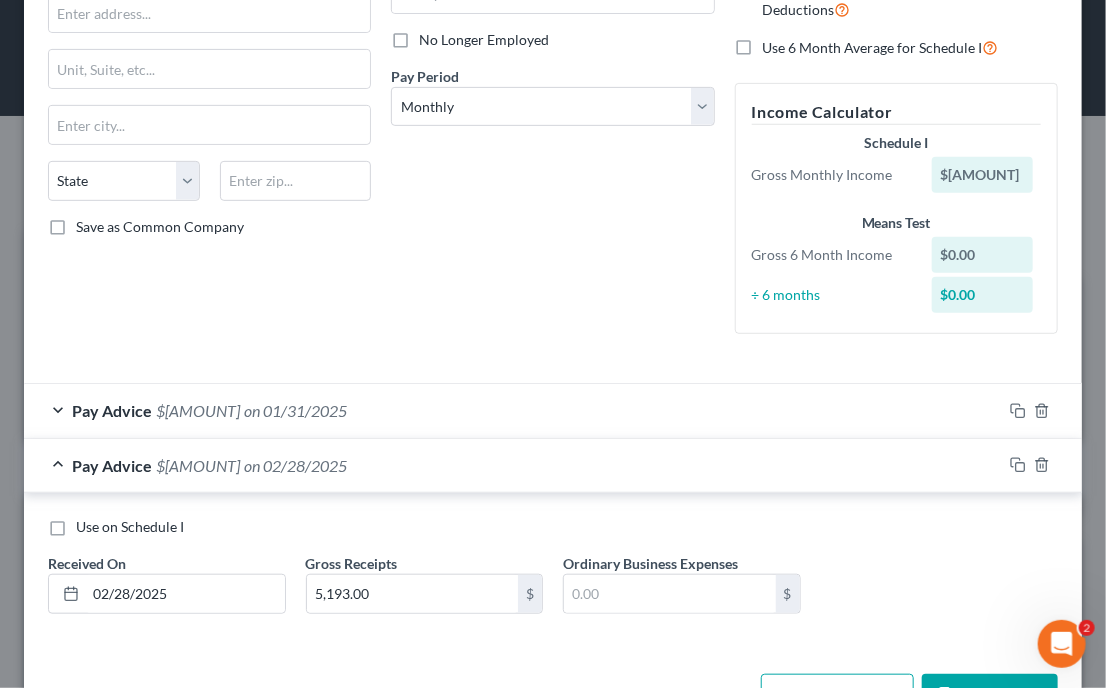 click on "Use on Schedule I" at bounding box center (553, 527) 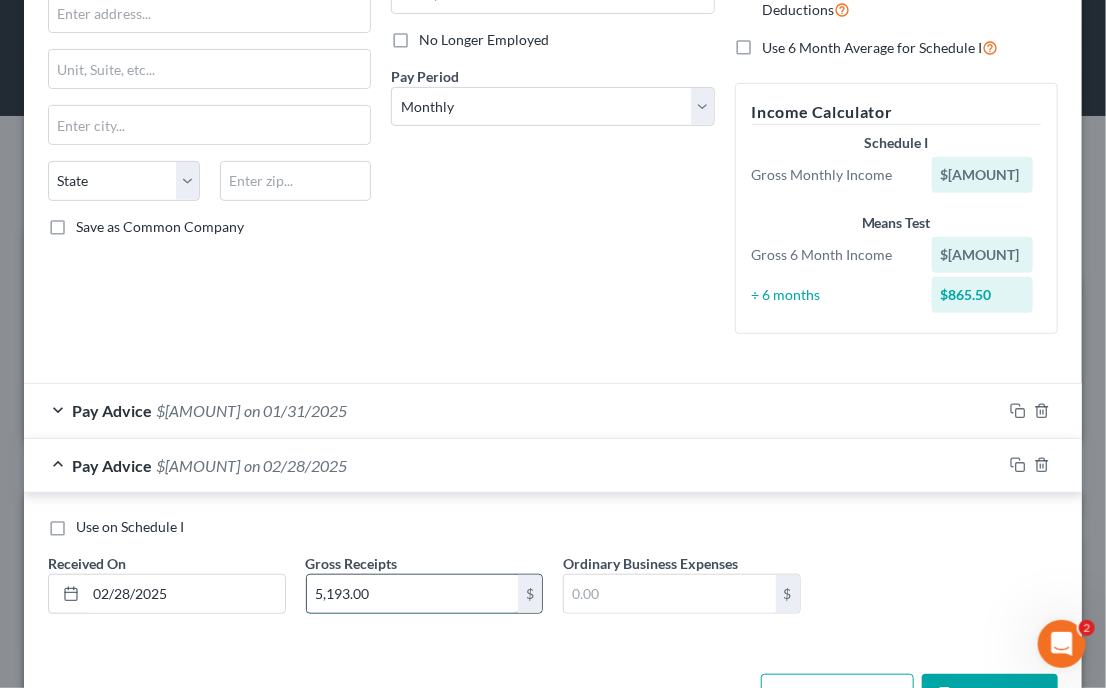 click on "5,193.00" at bounding box center (413, 594) 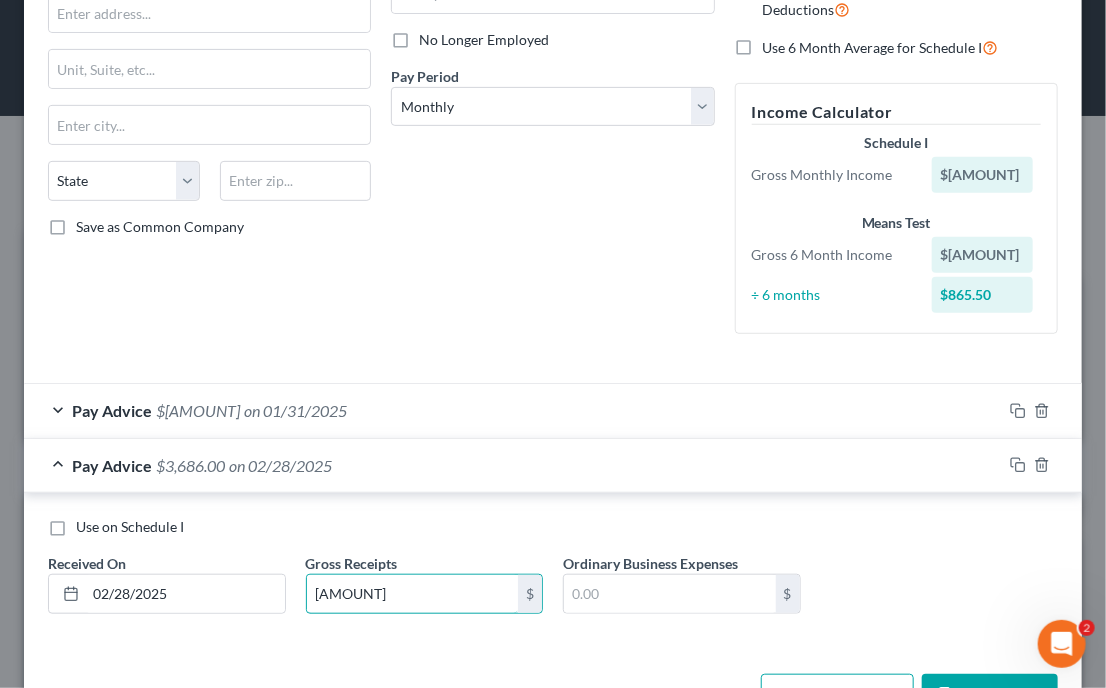 type on "[AMOUNT]" 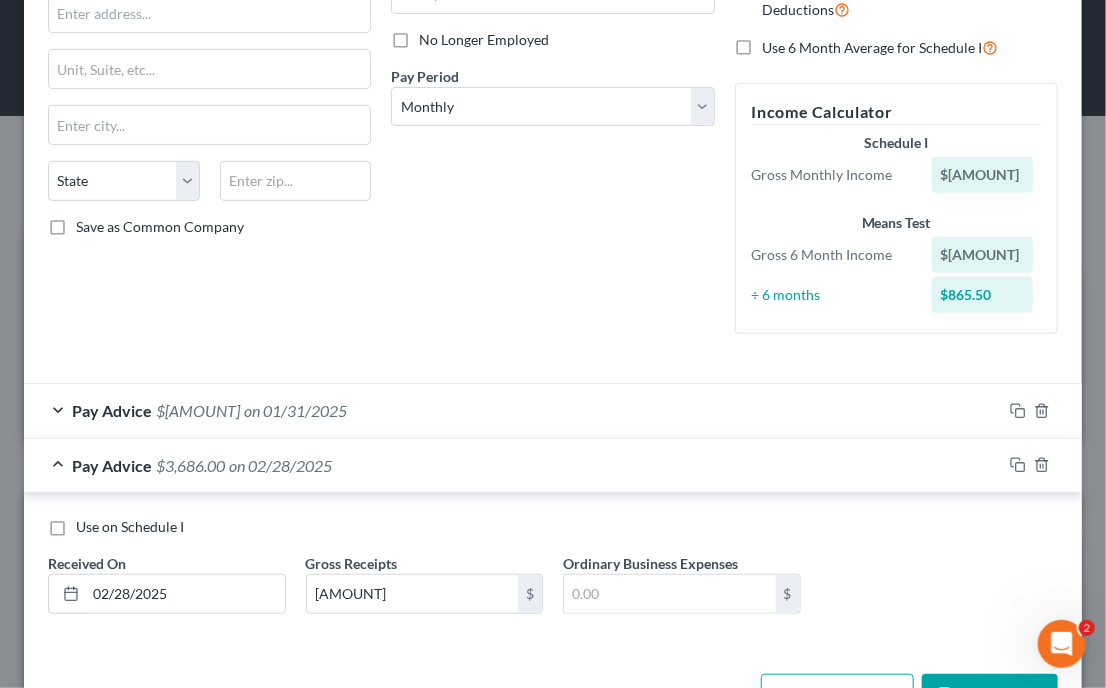 drag, startPoint x: 1016, startPoint y: 588, endPoint x: 1016, endPoint y: 523, distance: 65 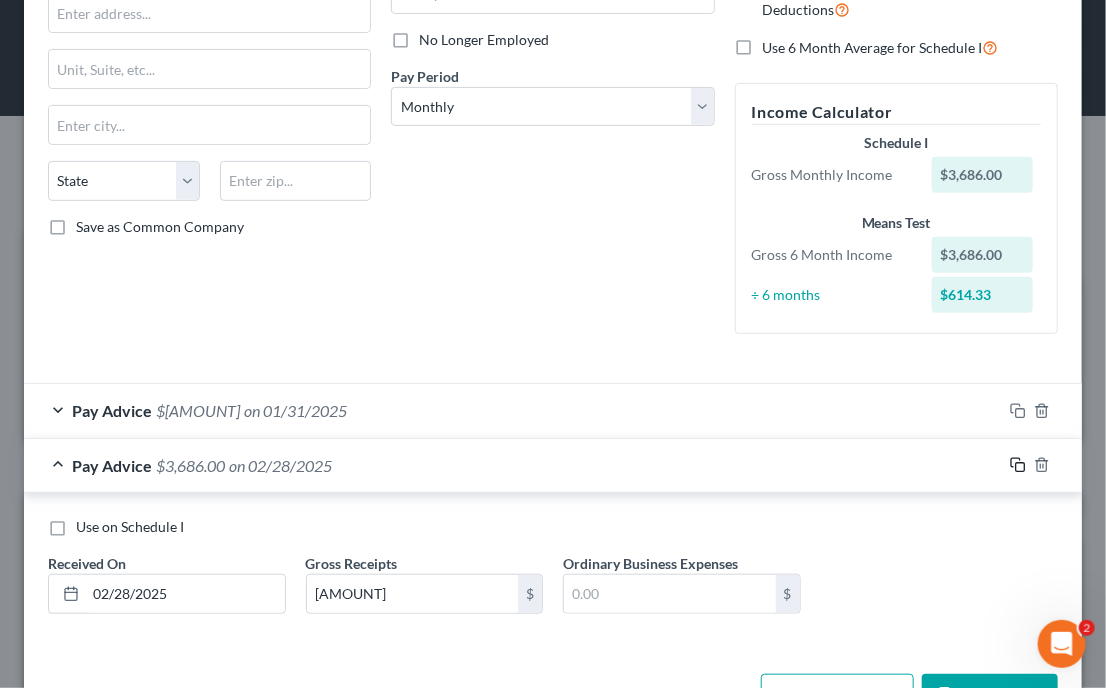 click 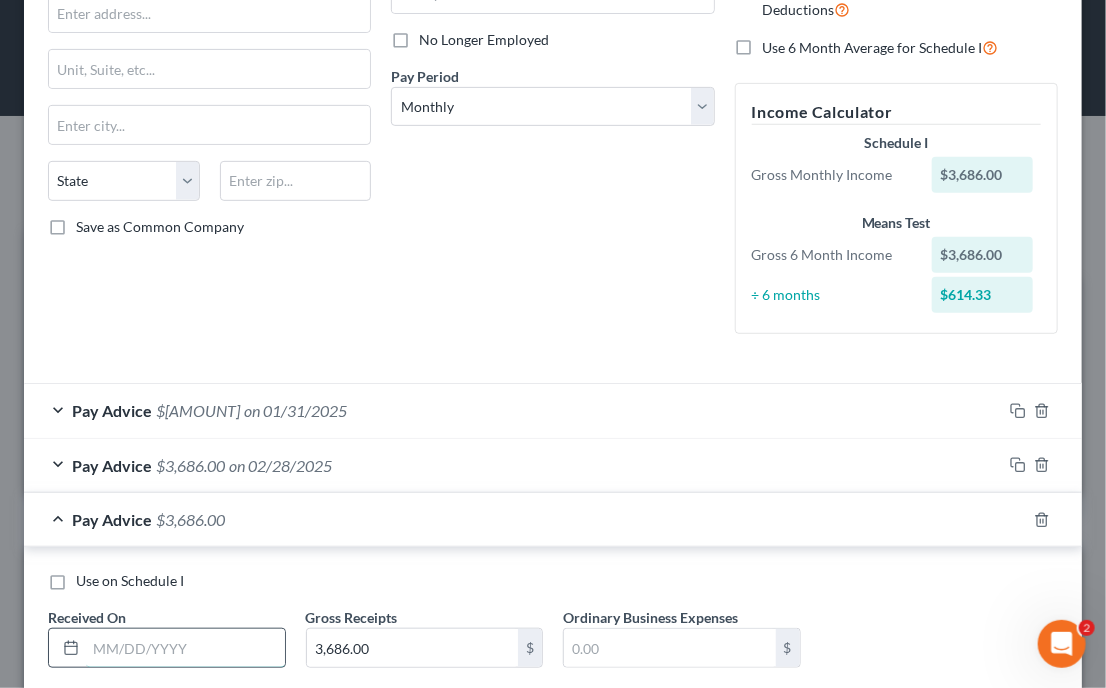 click at bounding box center [185, 648] 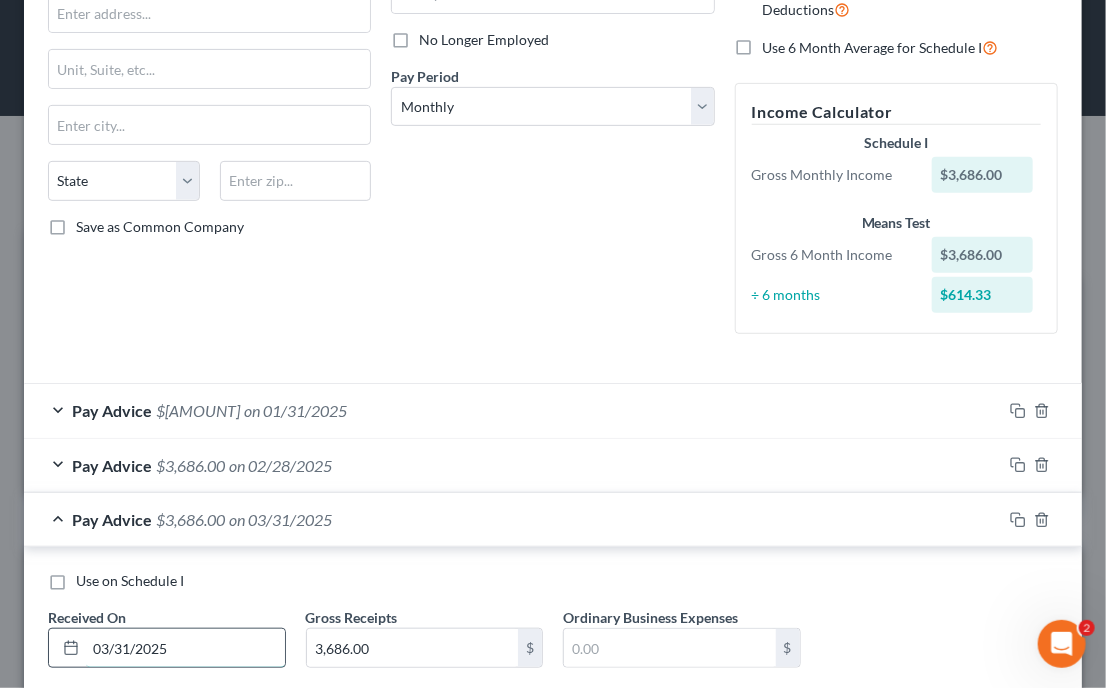type on "03/31/2025" 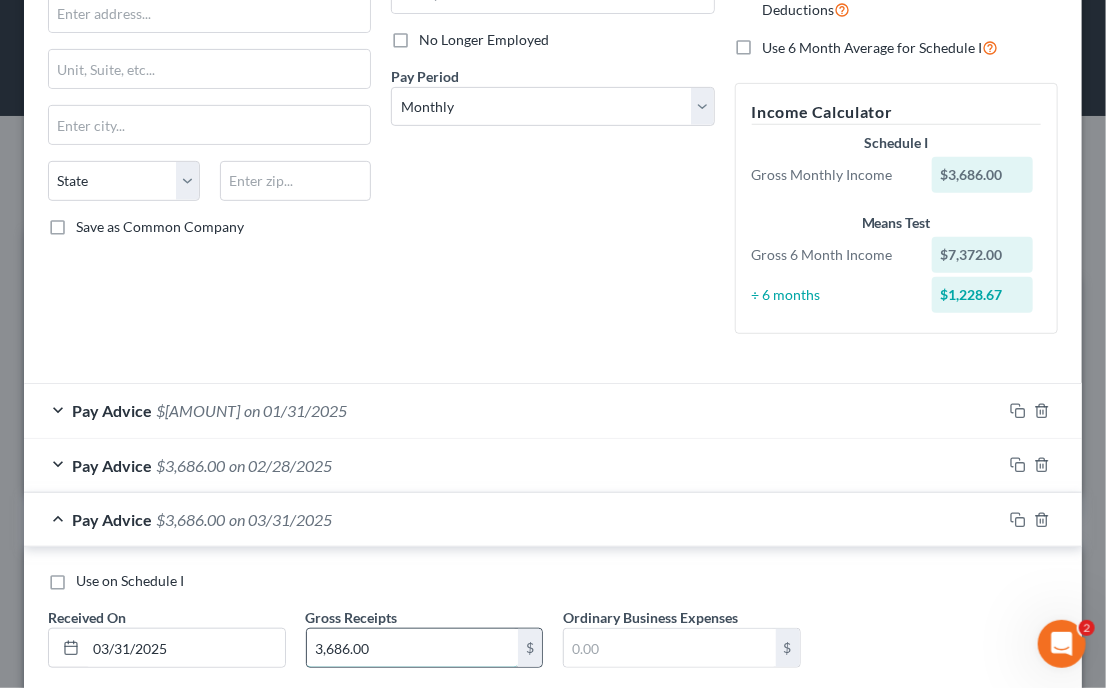 click on "3,686.00" at bounding box center (413, 648) 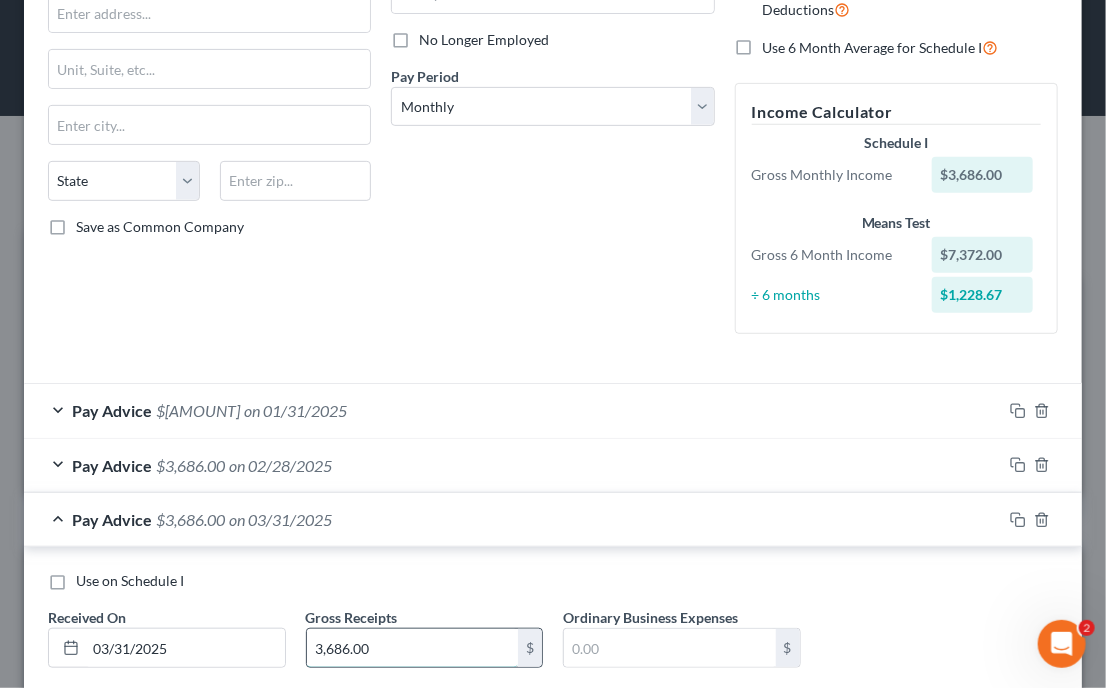 click on "3,686.00" at bounding box center (413, 648) 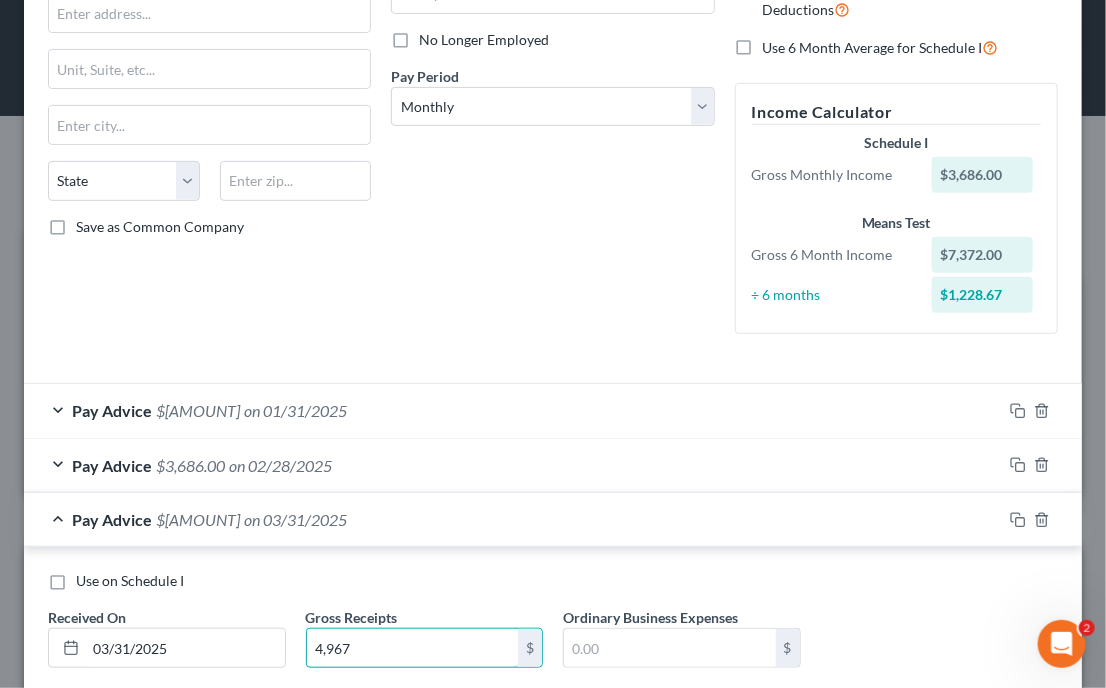 type on "4,967" 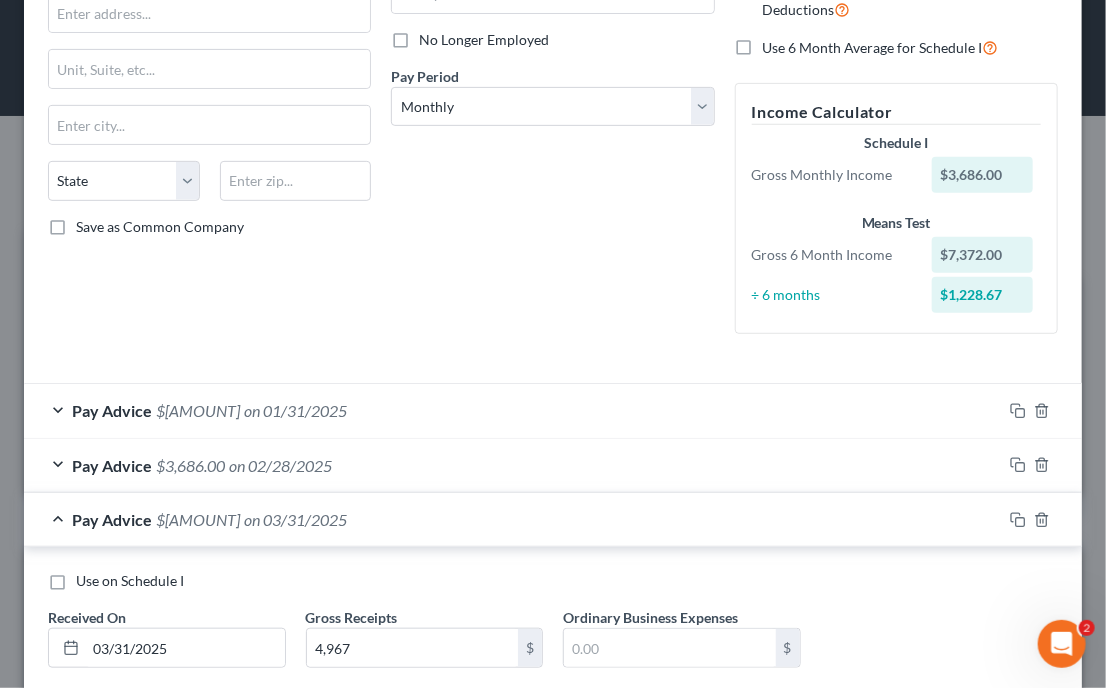 click on "Use on Schedule I
Received On
*
[DATE] Gross Receipts $[AMOUNT] Ordinary Business Expenses $" at bounding box center (553, 627) 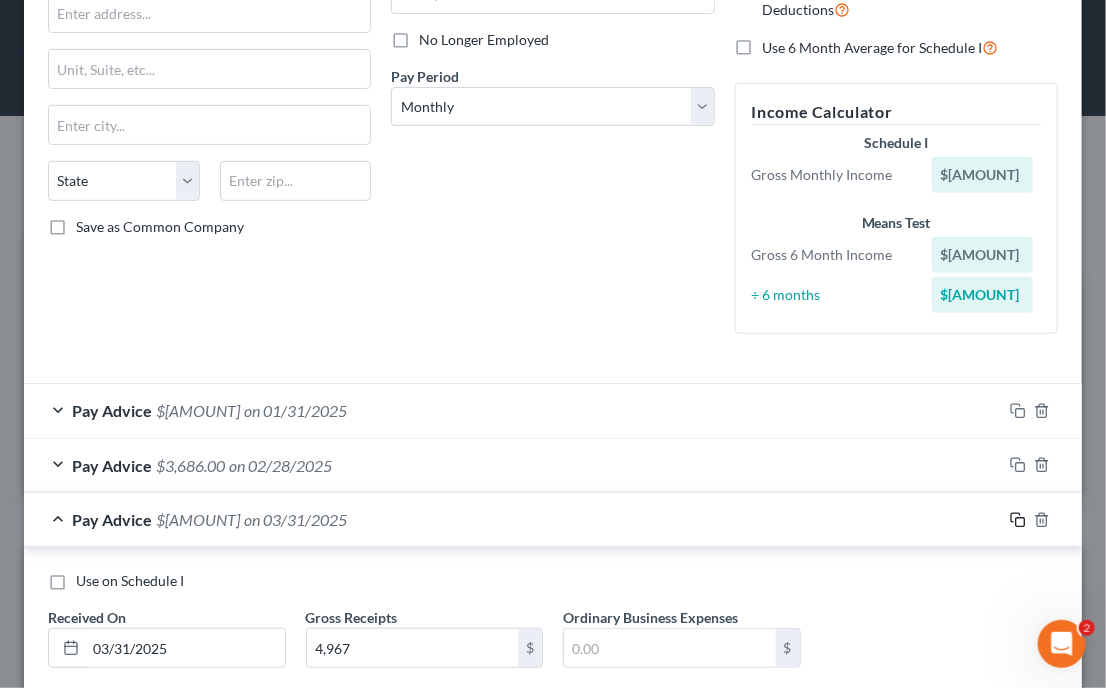 click 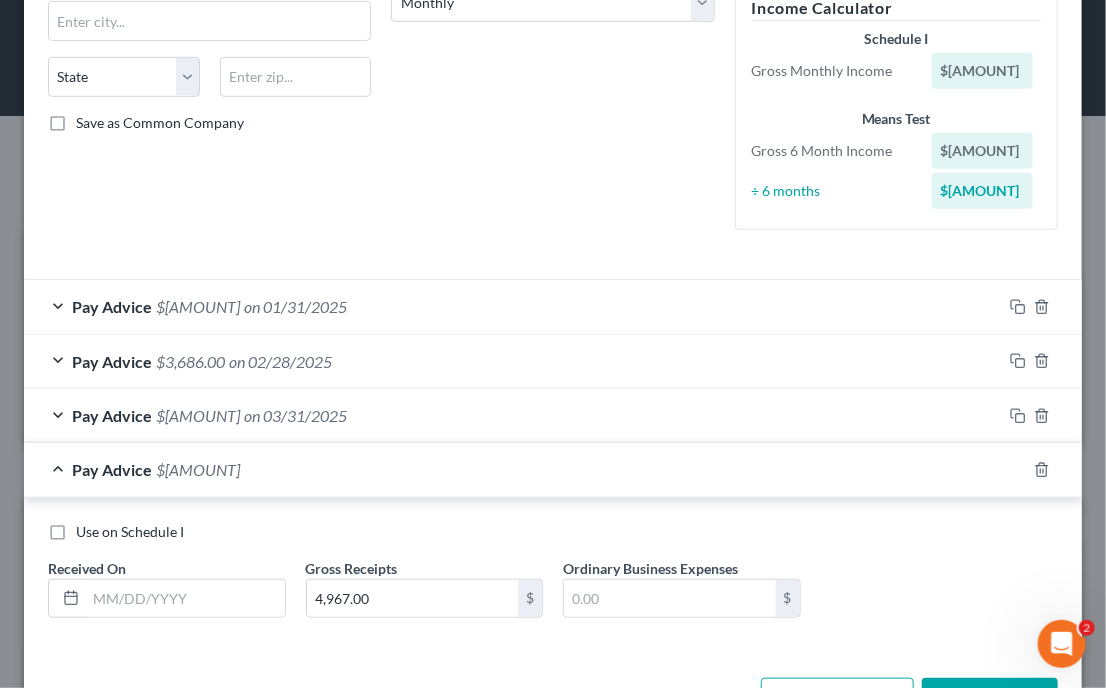 scroll, scrollTop: 425, scrollLeft: 0, axis: vertical 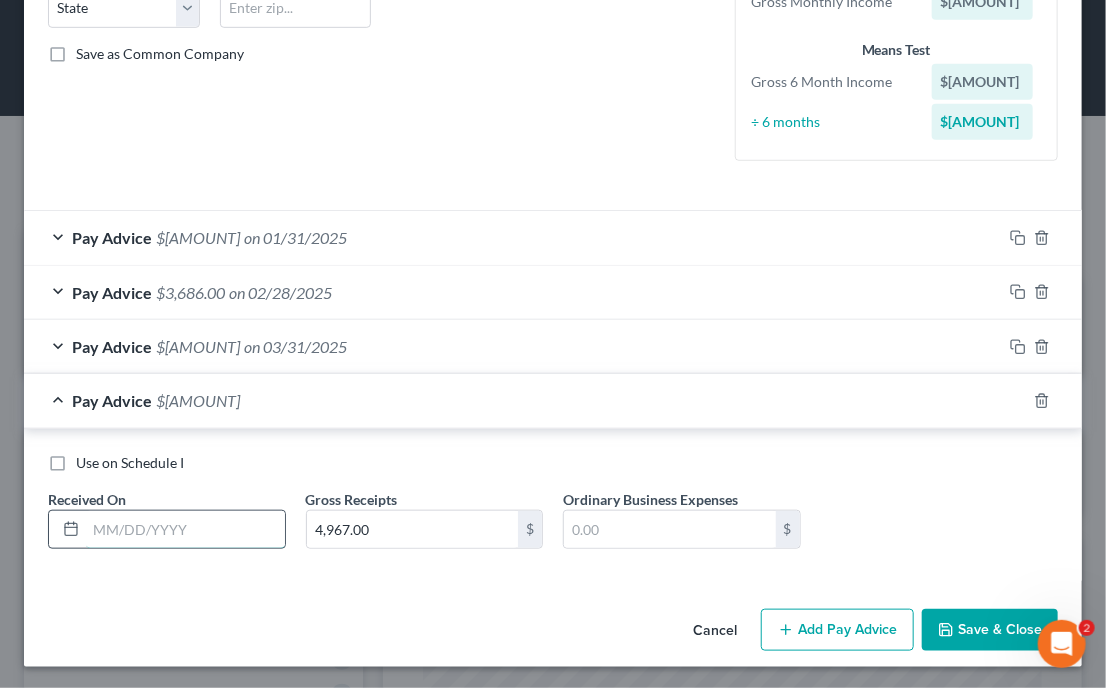 click at bounding box center (185, 530) 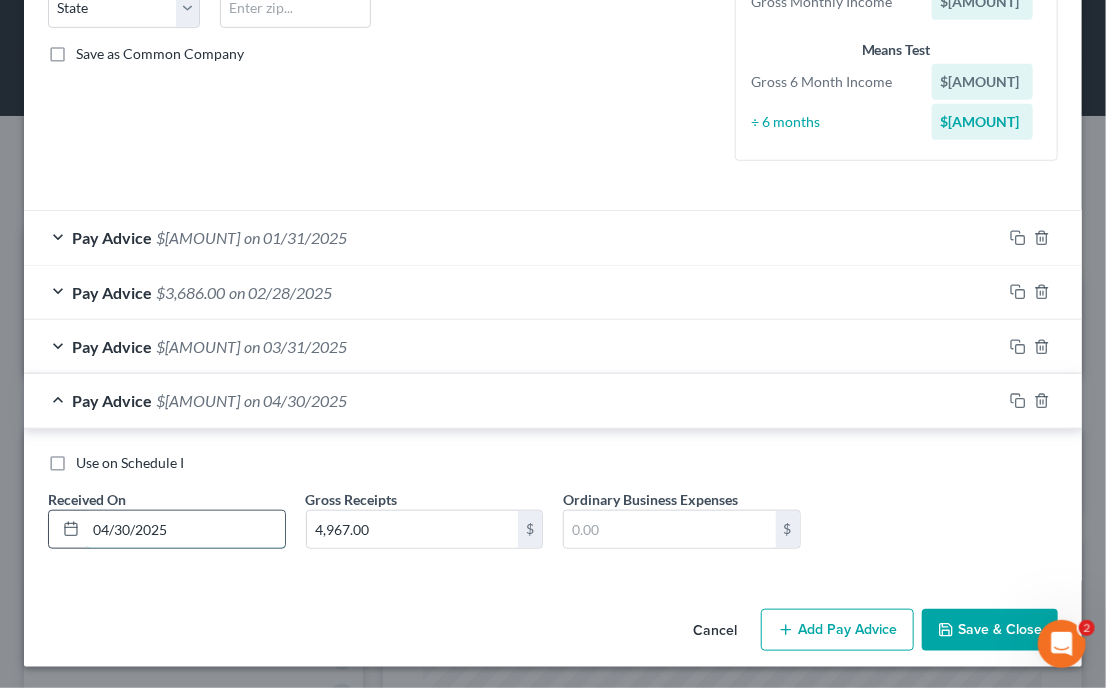type on "04/30/2025" 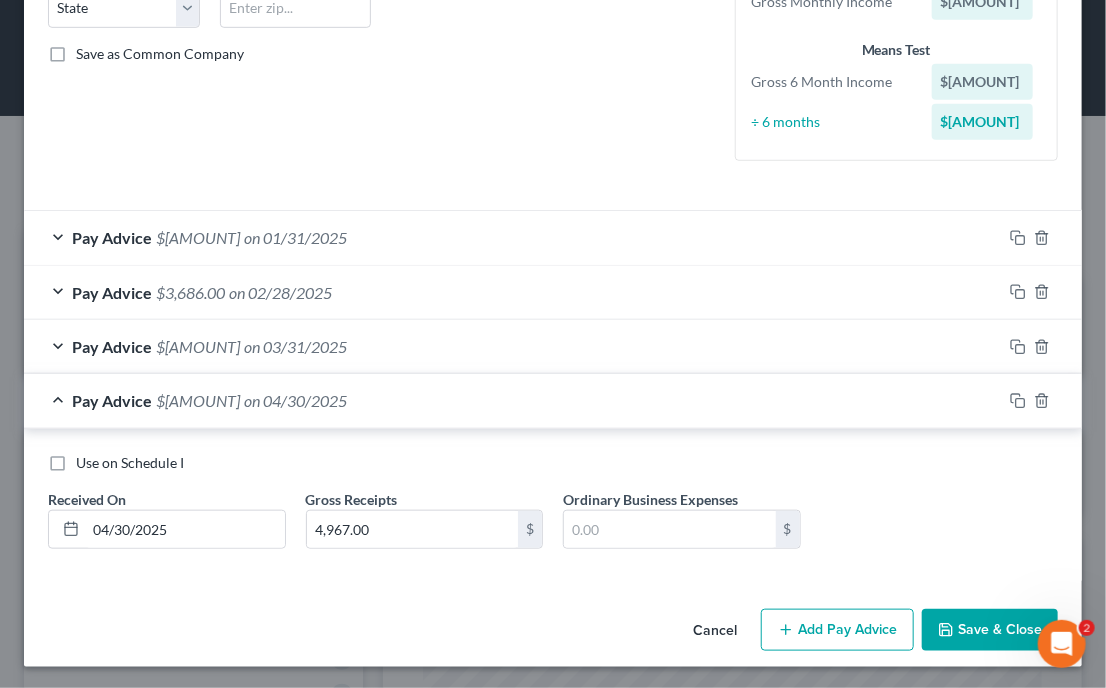 click on "Use on Schedule I
Received On
*
[DATE] Gross Receipts [AMOUNT] $ Ordinary Business Expenses $" at bounding box center [553, 509] 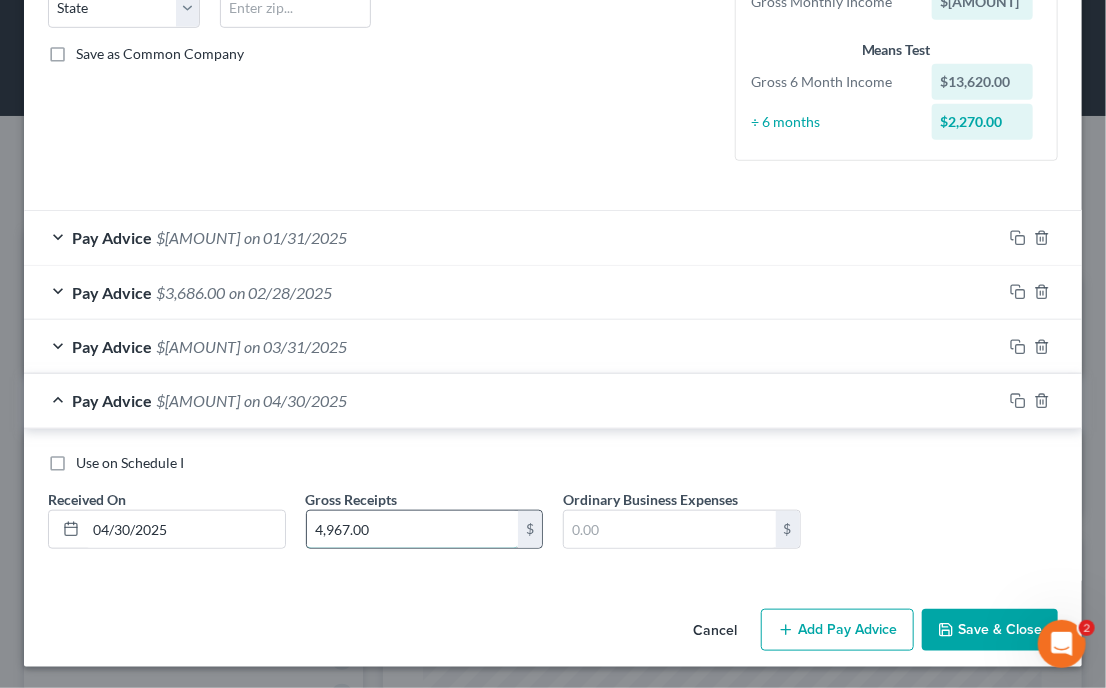 click on "4,967.00" at bounding box center (413, 530) 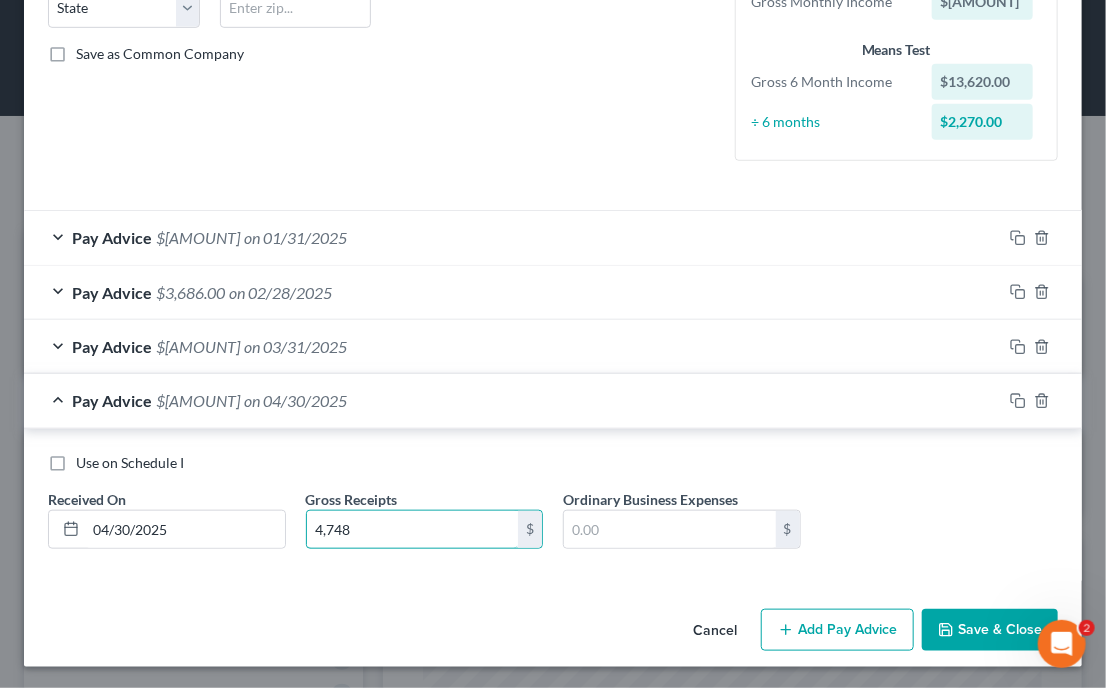 type on "4,748" 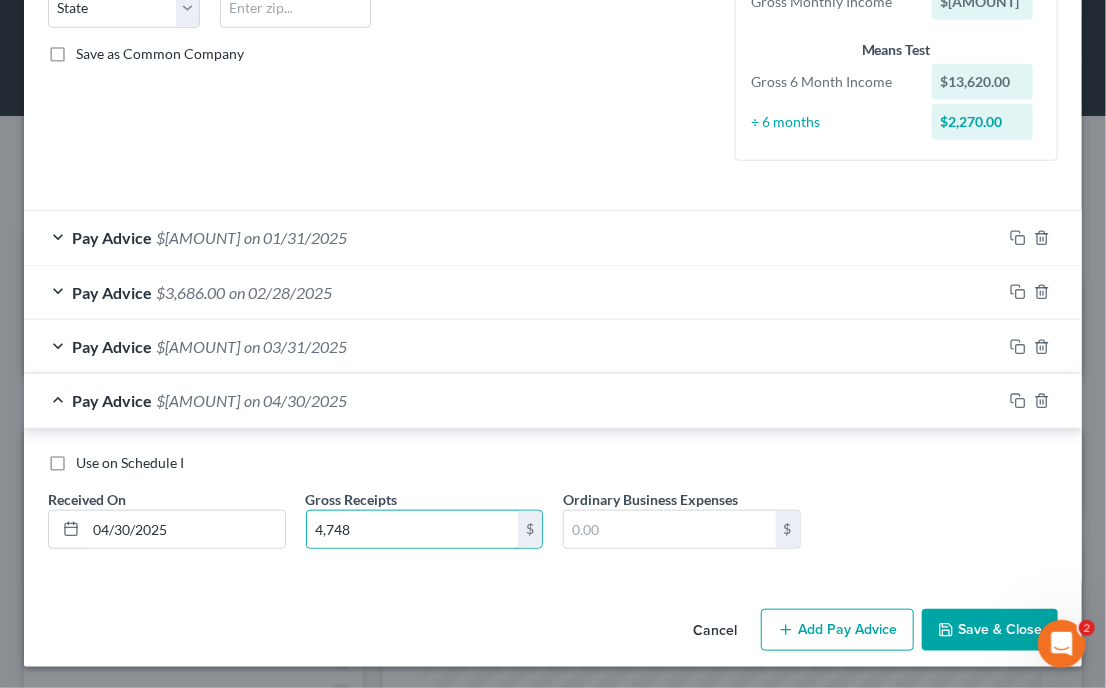 click on "Add Pay Advice" at bounding box center (837, 630) 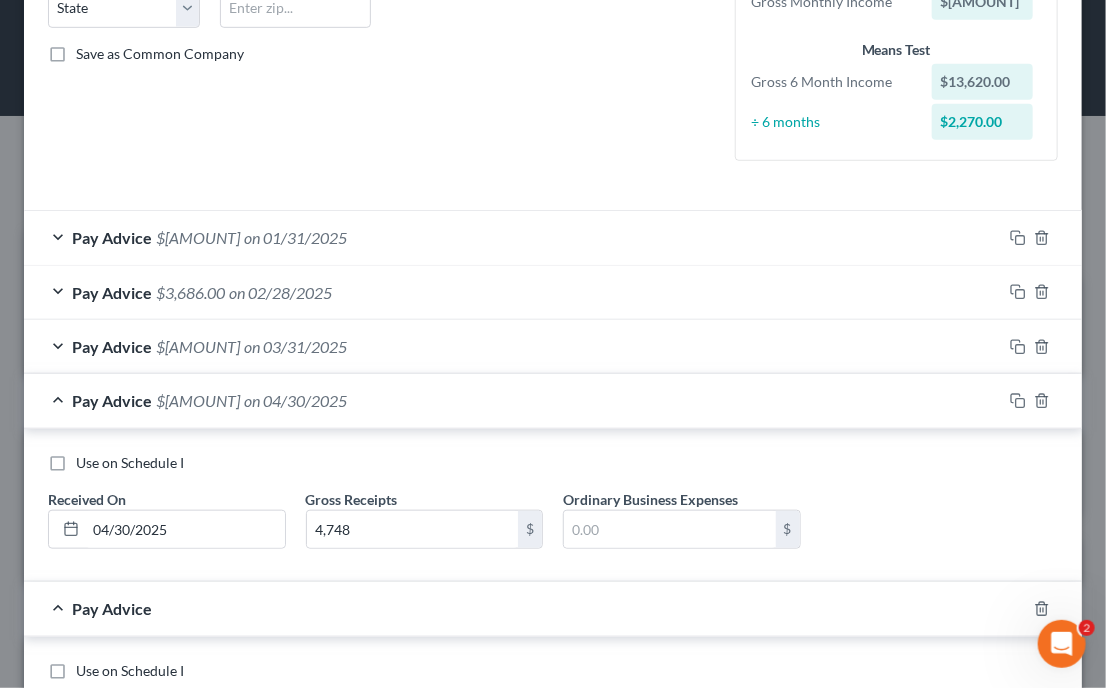 click on "Use on Schedule I
Received On
*
Gross Receipts $ Ordinary Business Expenses $" at bounding box center (553, 713) 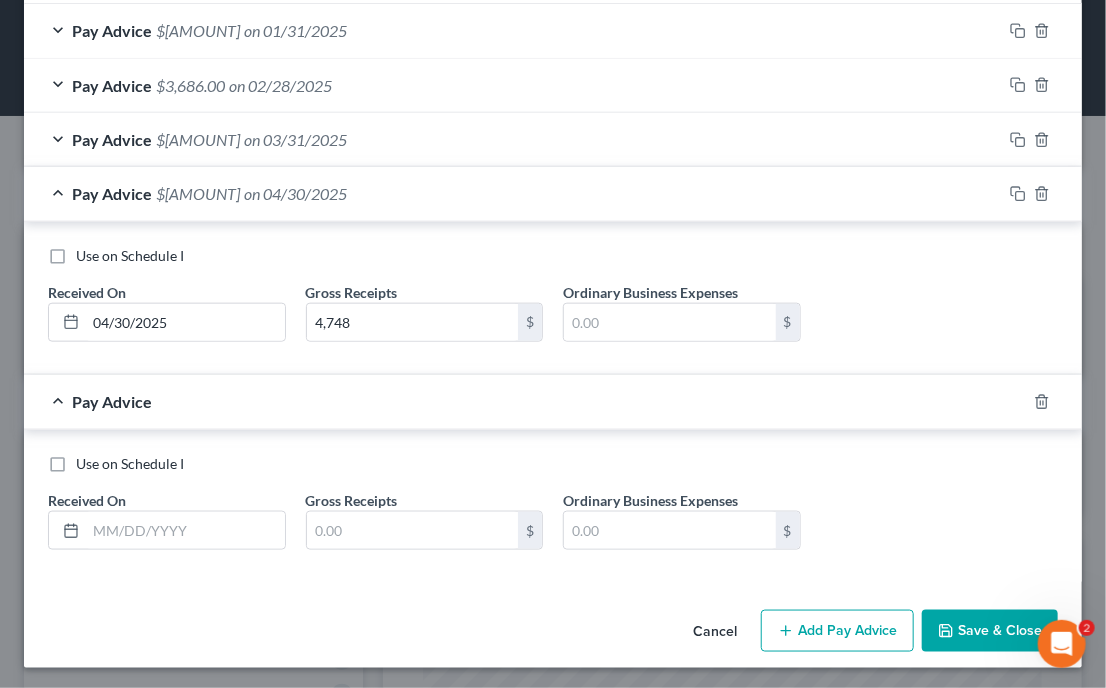 scroll, scrollTop: 633, scrollLeft: 0, axis: vertical 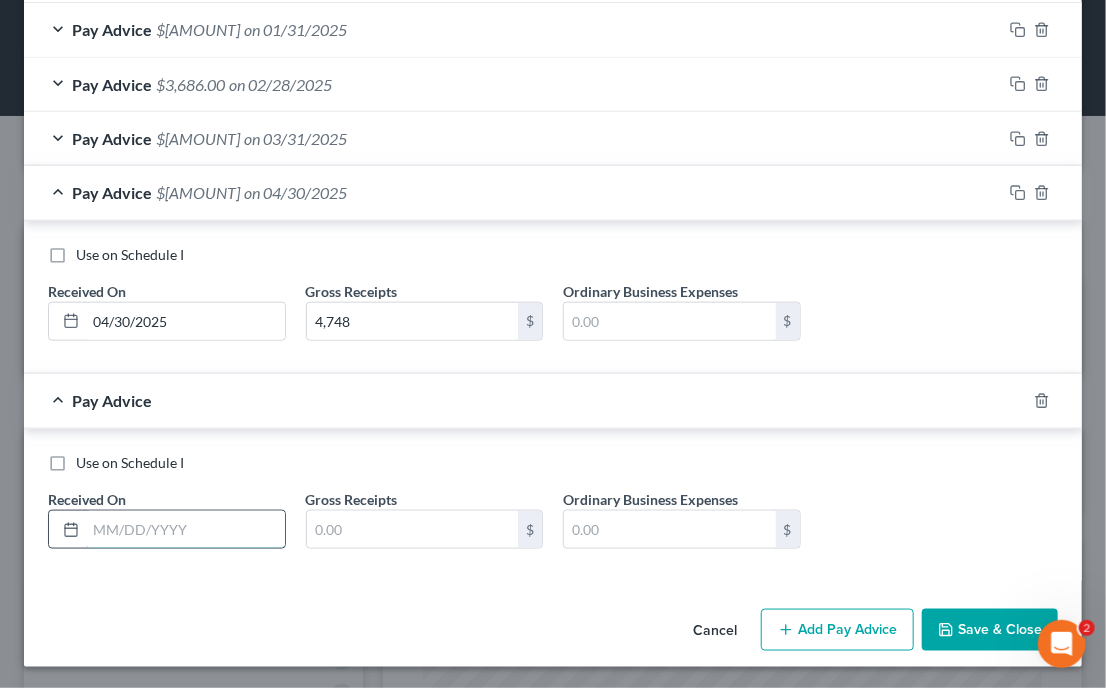 click at bounding box center (185, 530) 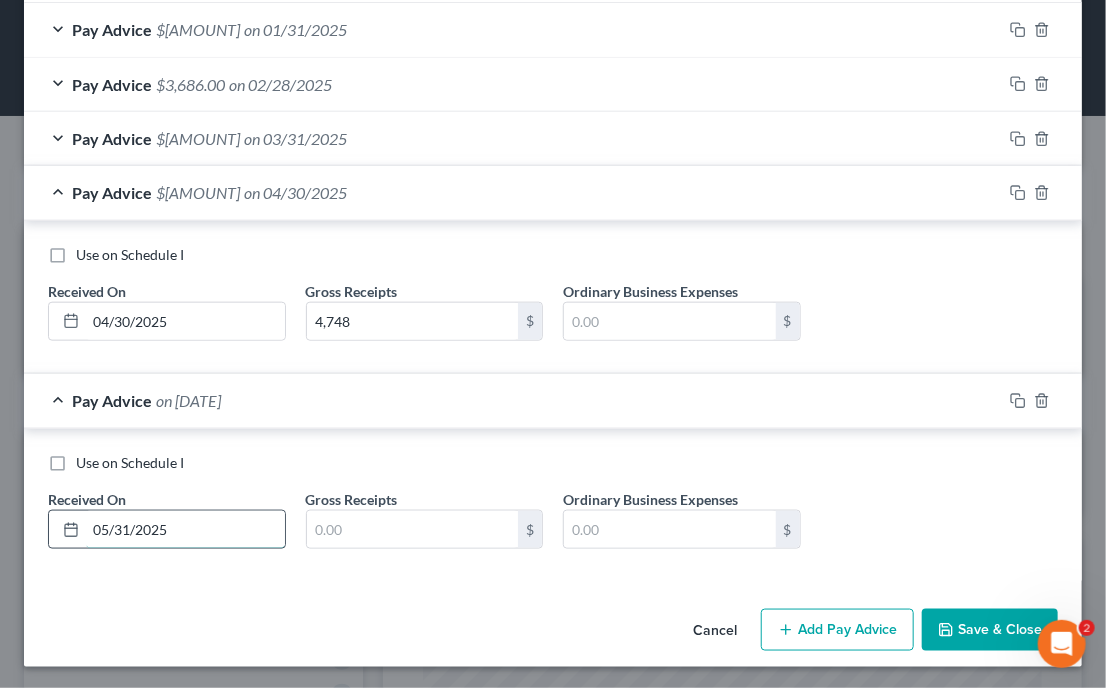type on "05/31/2025" 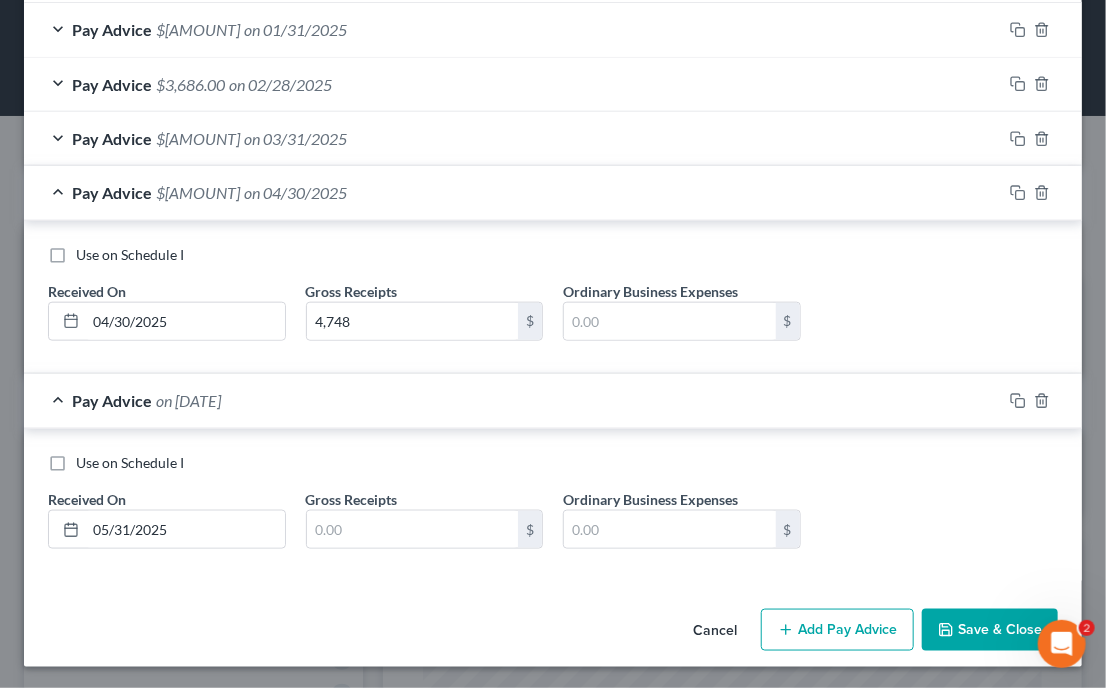 click on "on [DATE]" at bounding box center (553, 509) 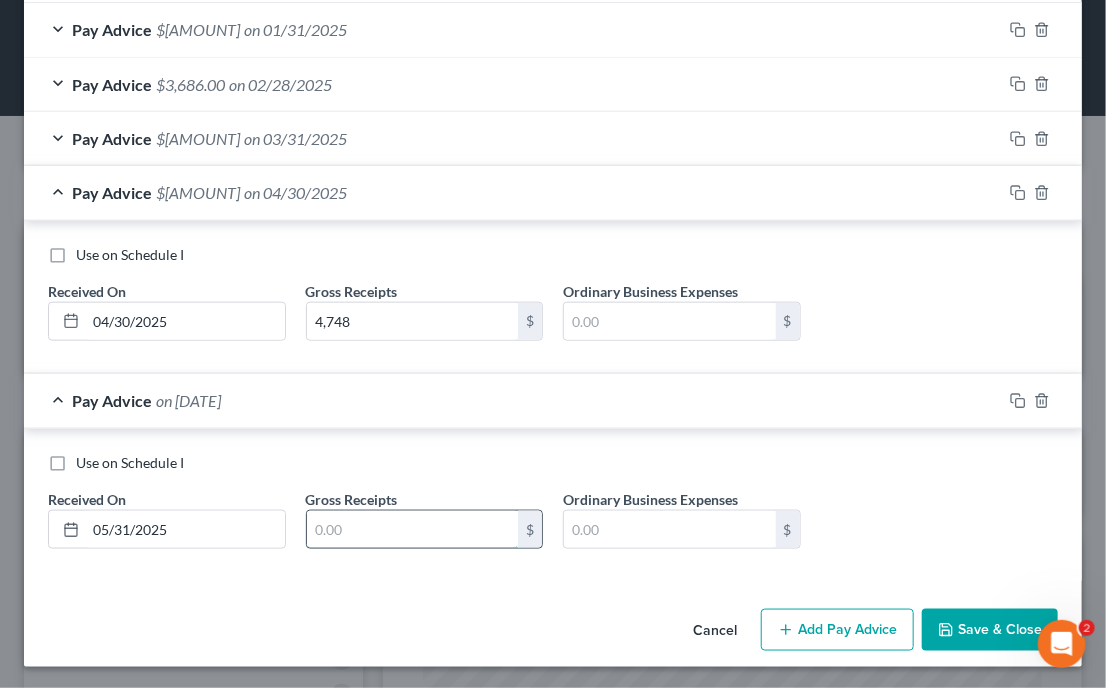 click at bounding box center (413, 530) 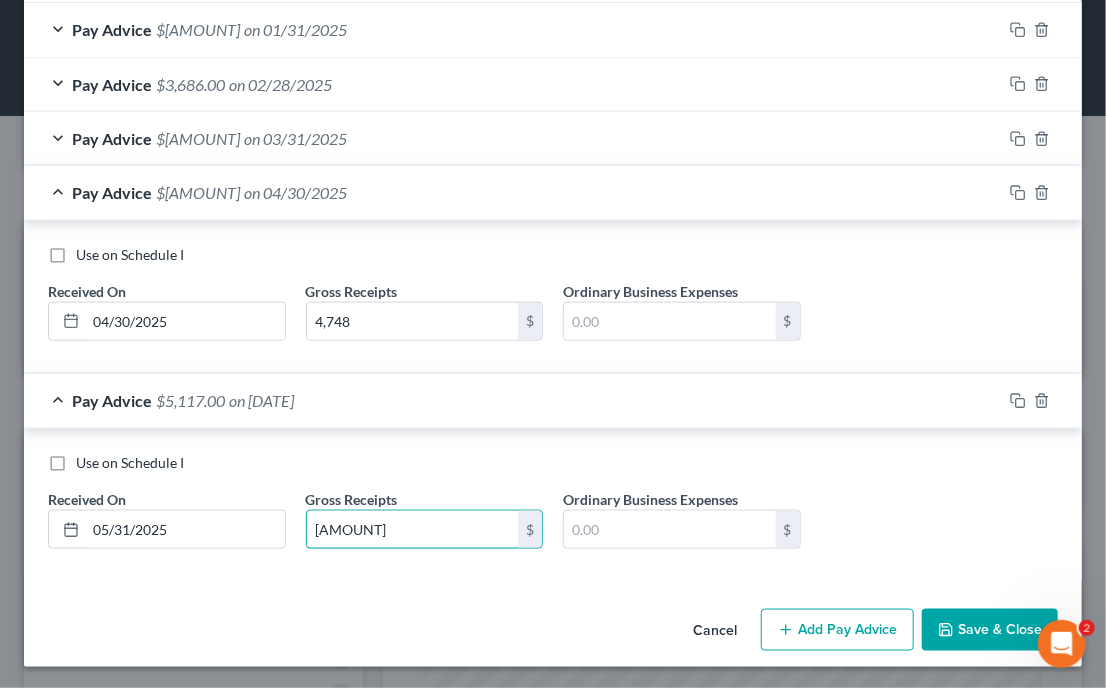 type on "[AMOUNT]" 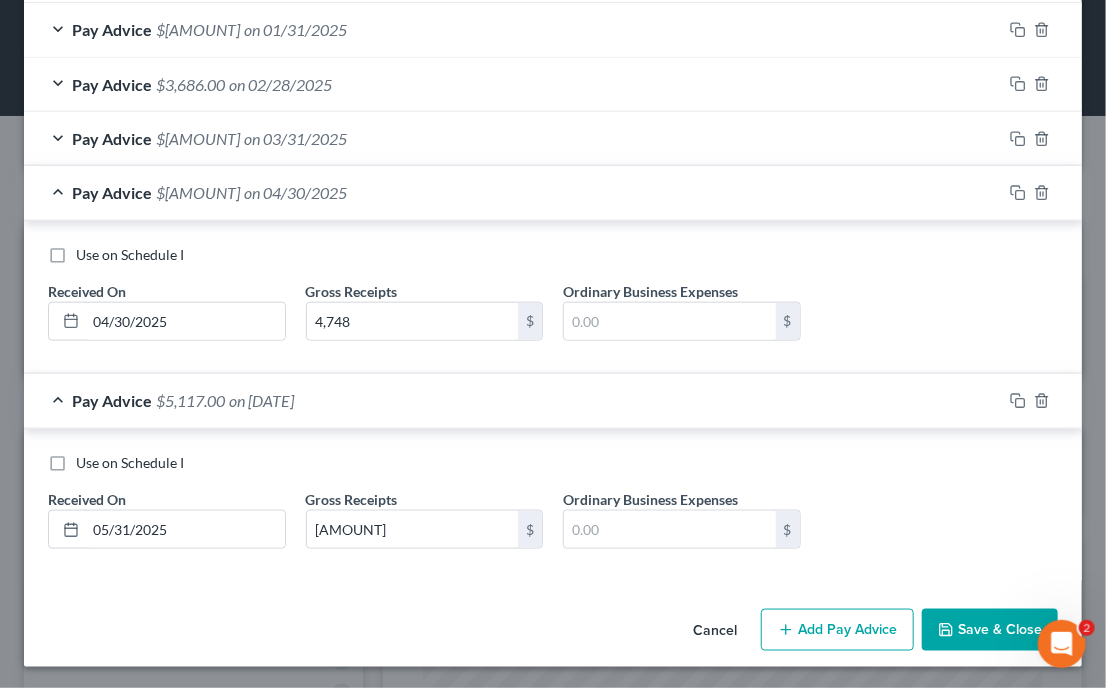 click on "Add Pay Advice" at bounding box center (837, 630) 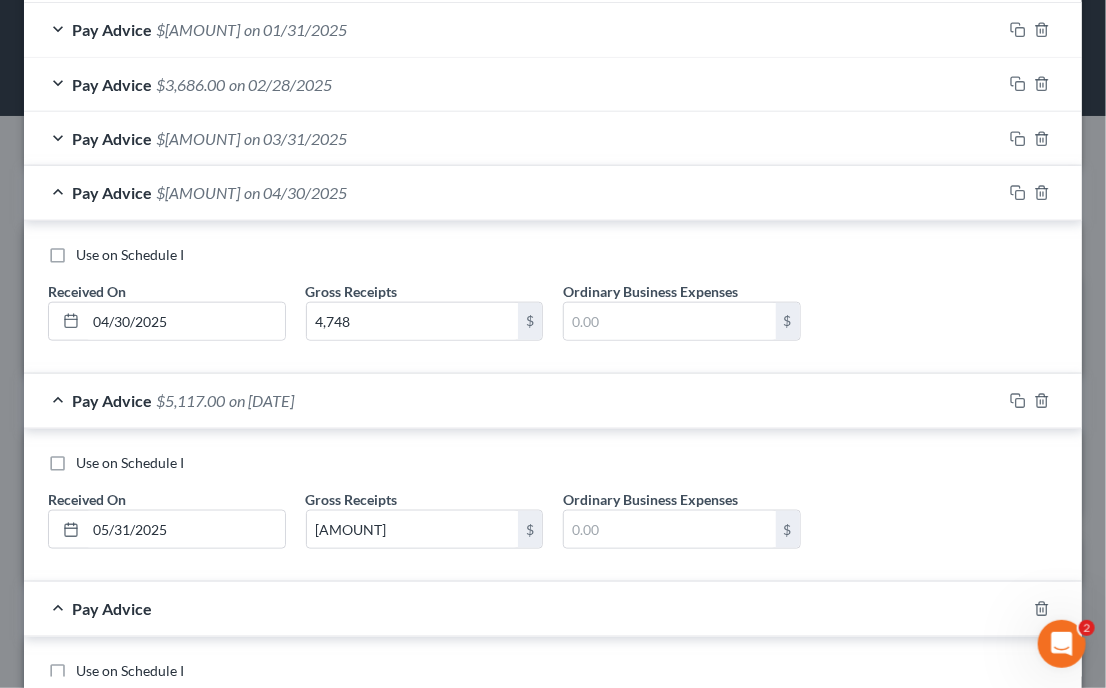 click on "Pay Advice" at bounding box center (525, 608) 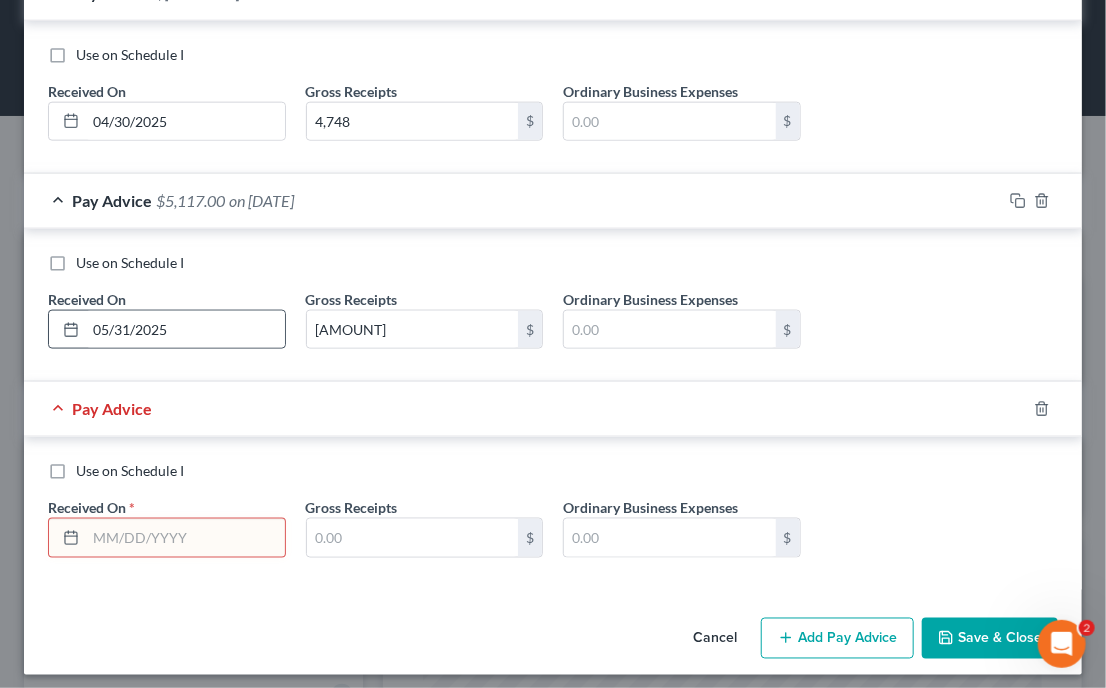 scroll, scrollTop: 840, scrollLeft: 0, axis: vertical 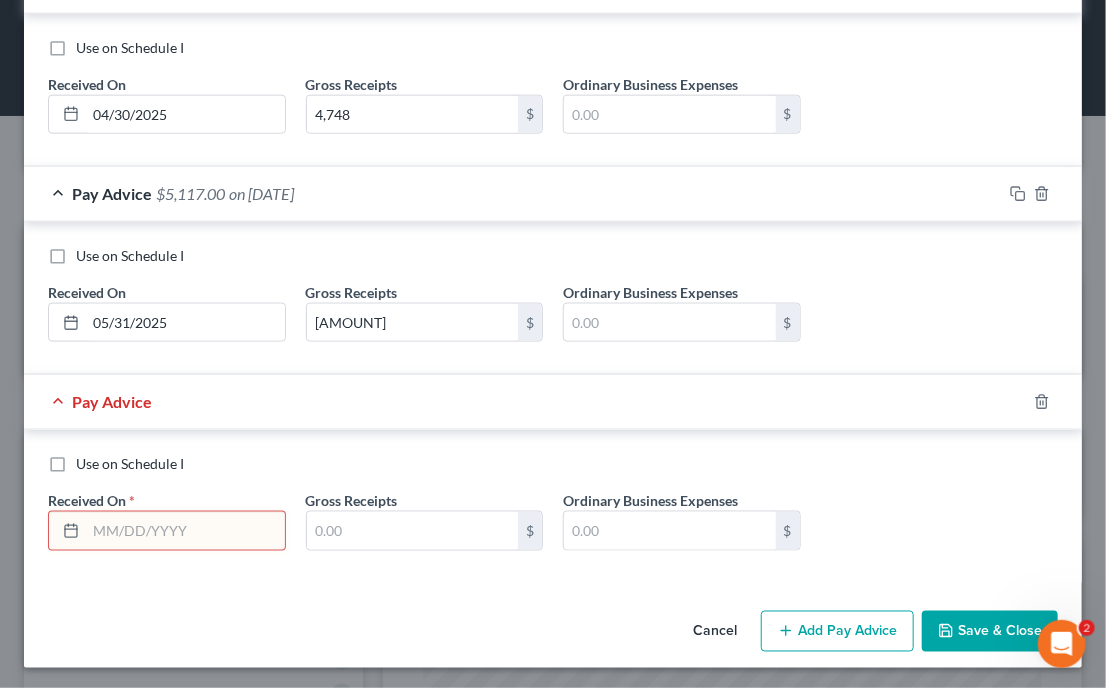 click on "Use on Schedule I" at bounding box center (553, 464) 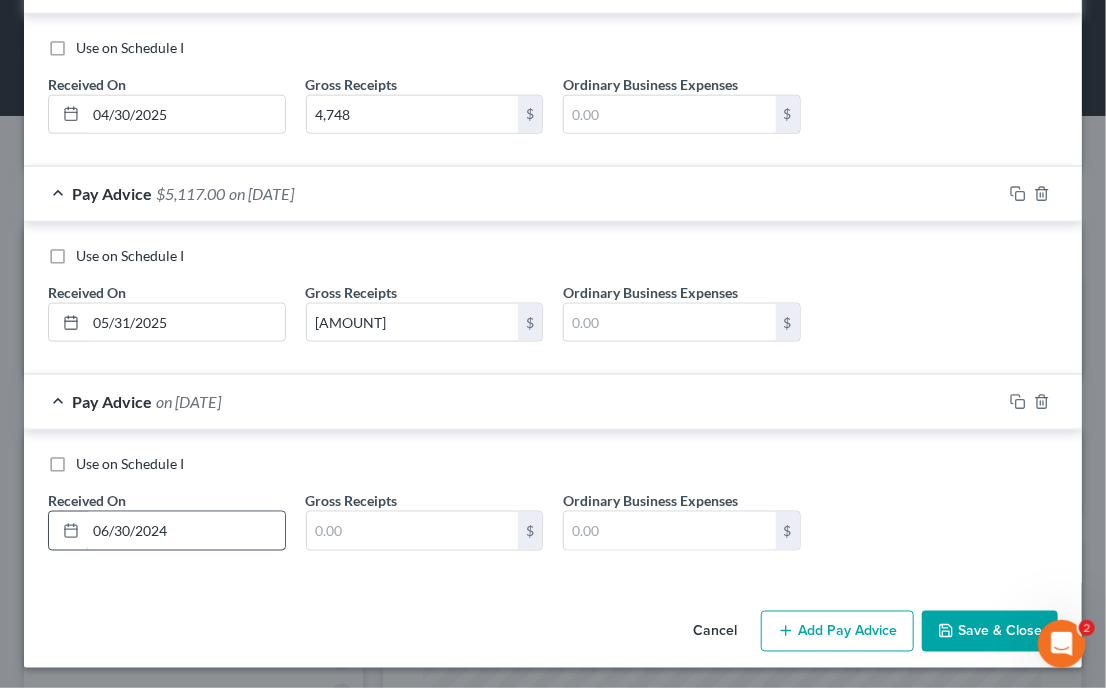 type on "06/30/2024" 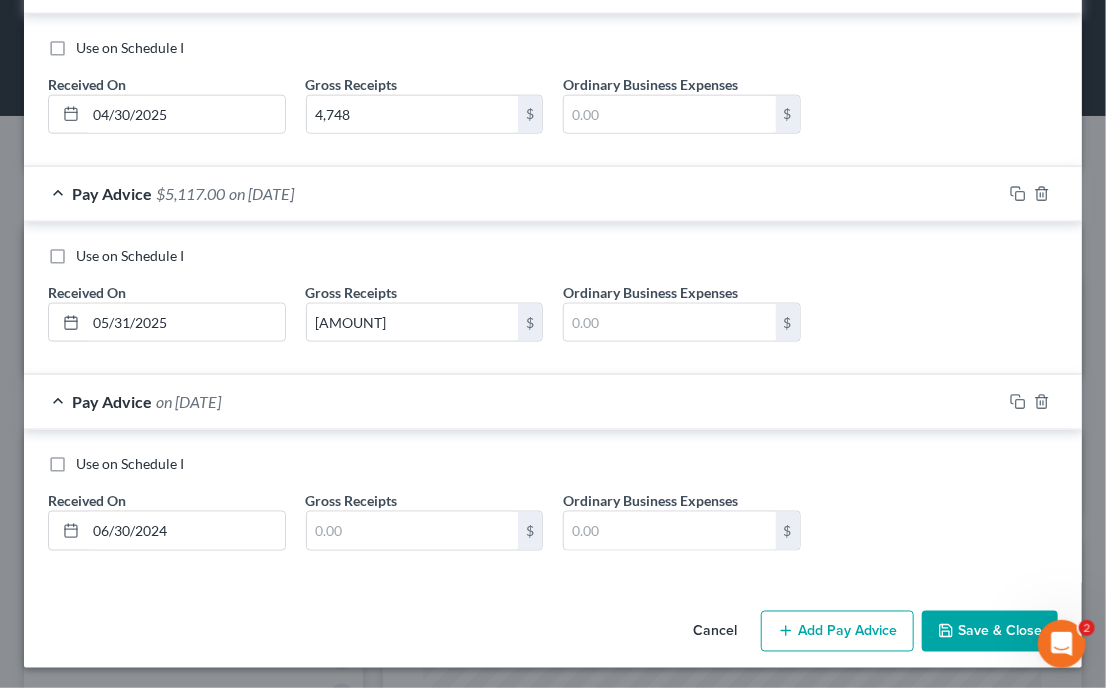 click on "on [DATE]" at bounding box center (553, 510) 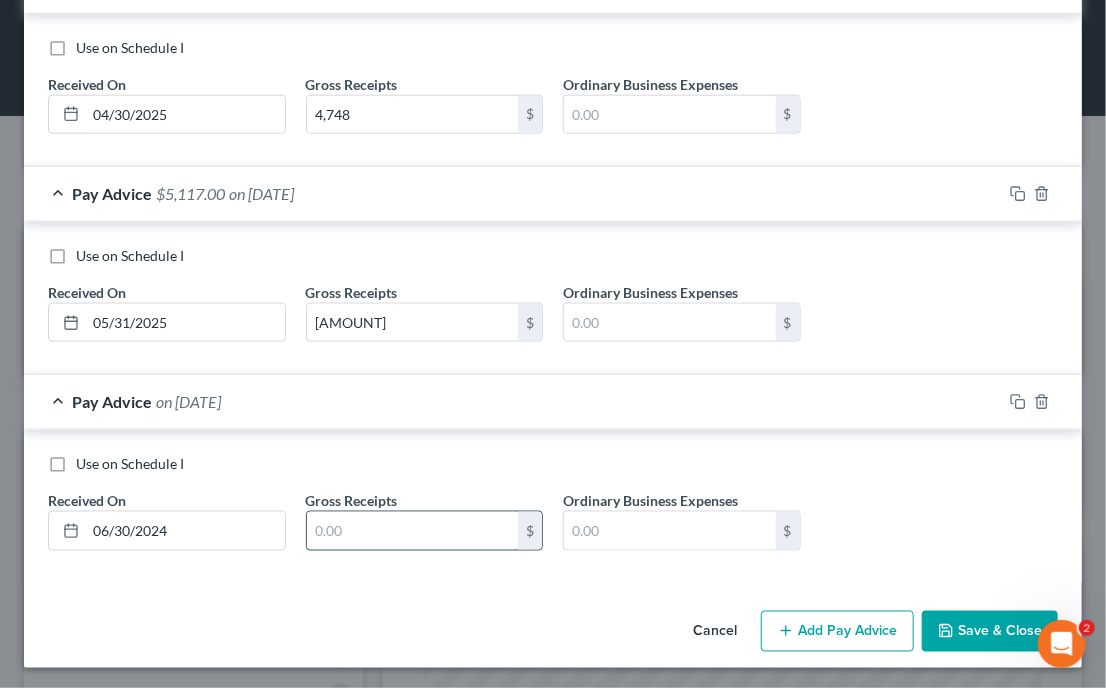 click at bounding box center [413, 531] 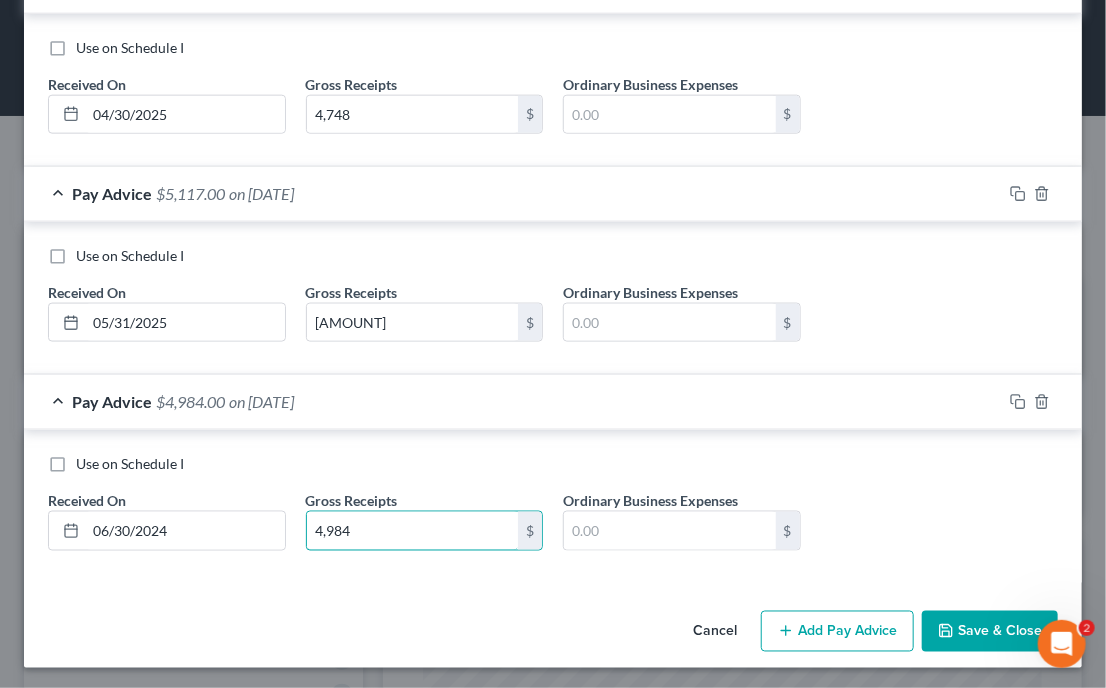 type on "4,984" 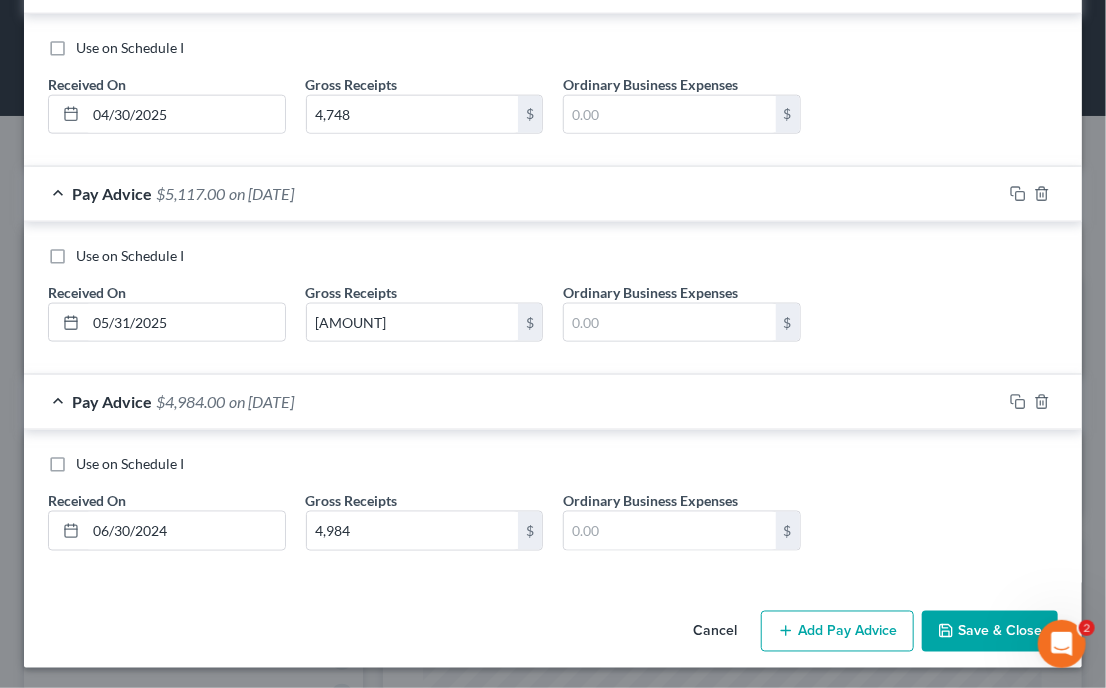 click on "Add Pay Advice" at bounding box center (837, 632) 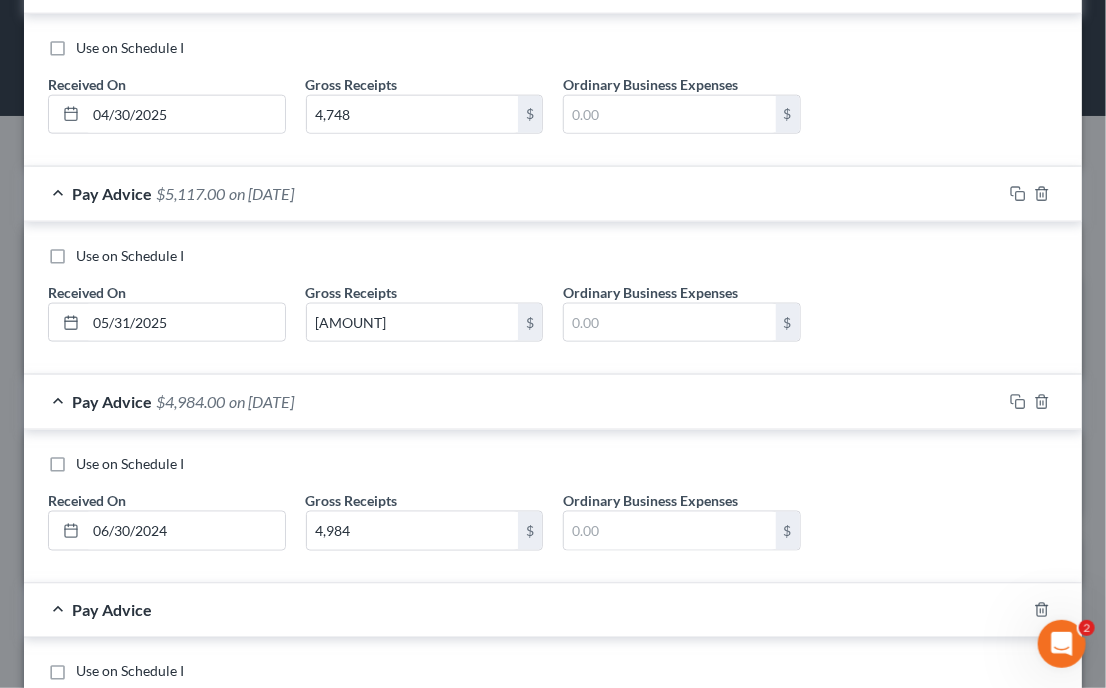 type 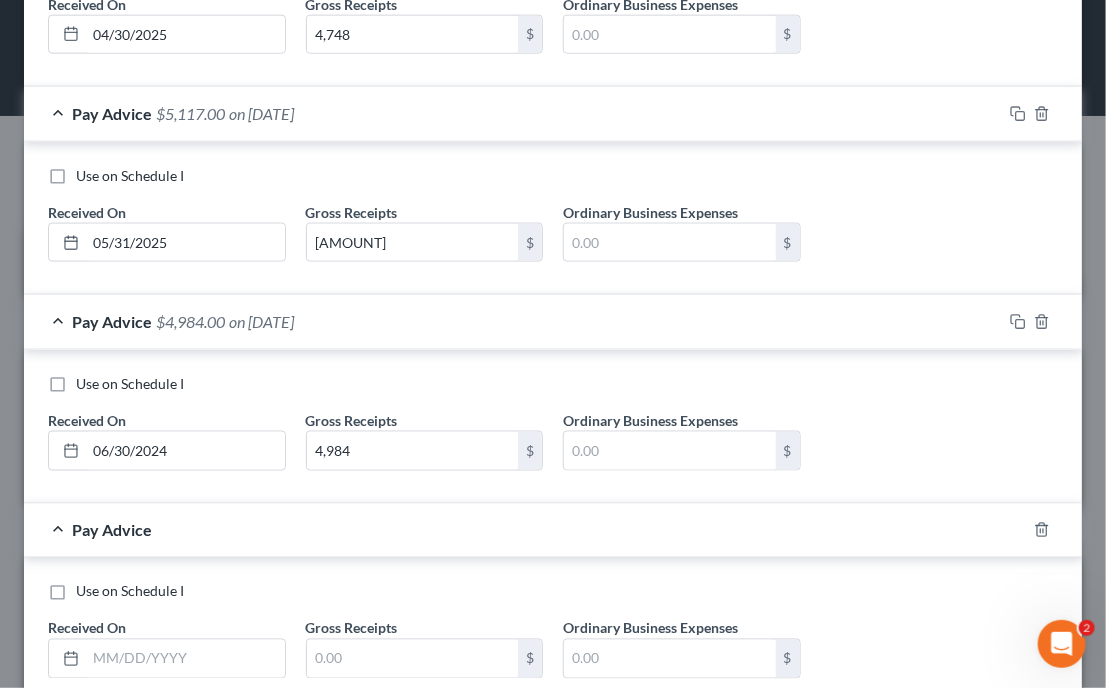 scroll, scrollTop: 960, scrollLeft: 0, axis: vertical 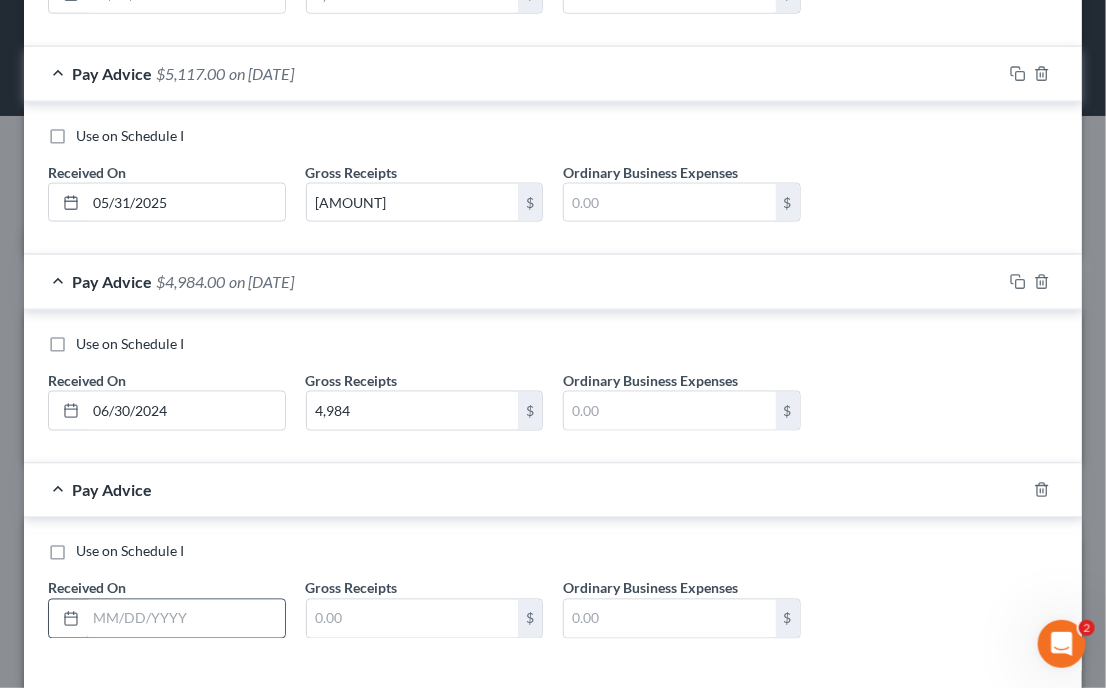 click at bounding box center (185, 619) 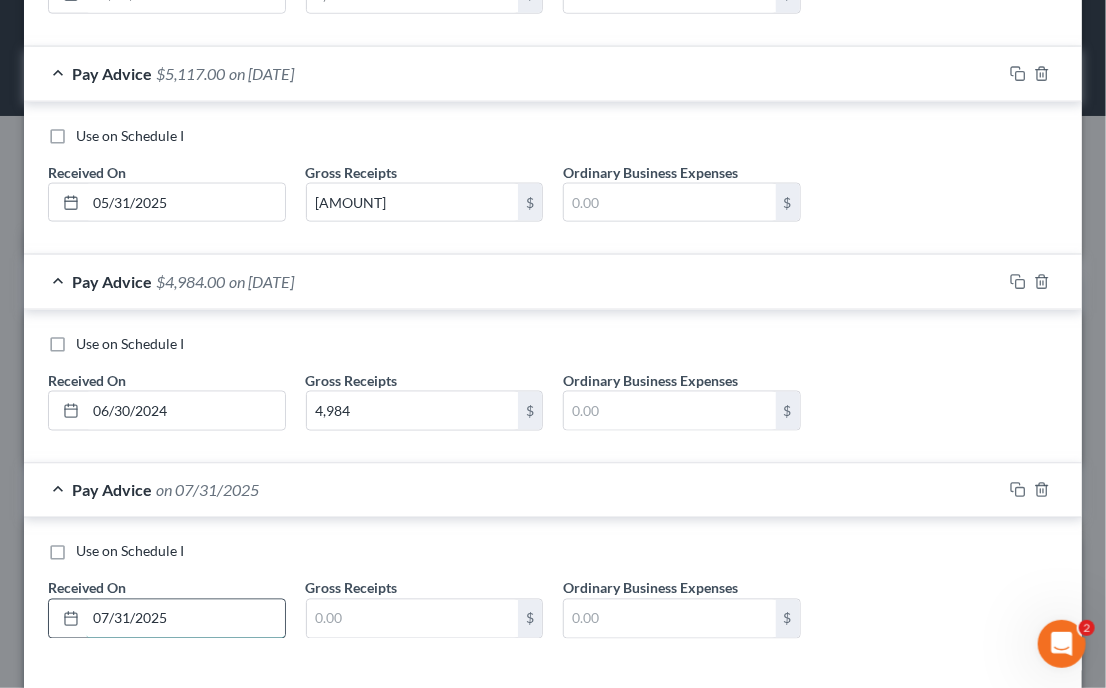 type on "07/31/2025" 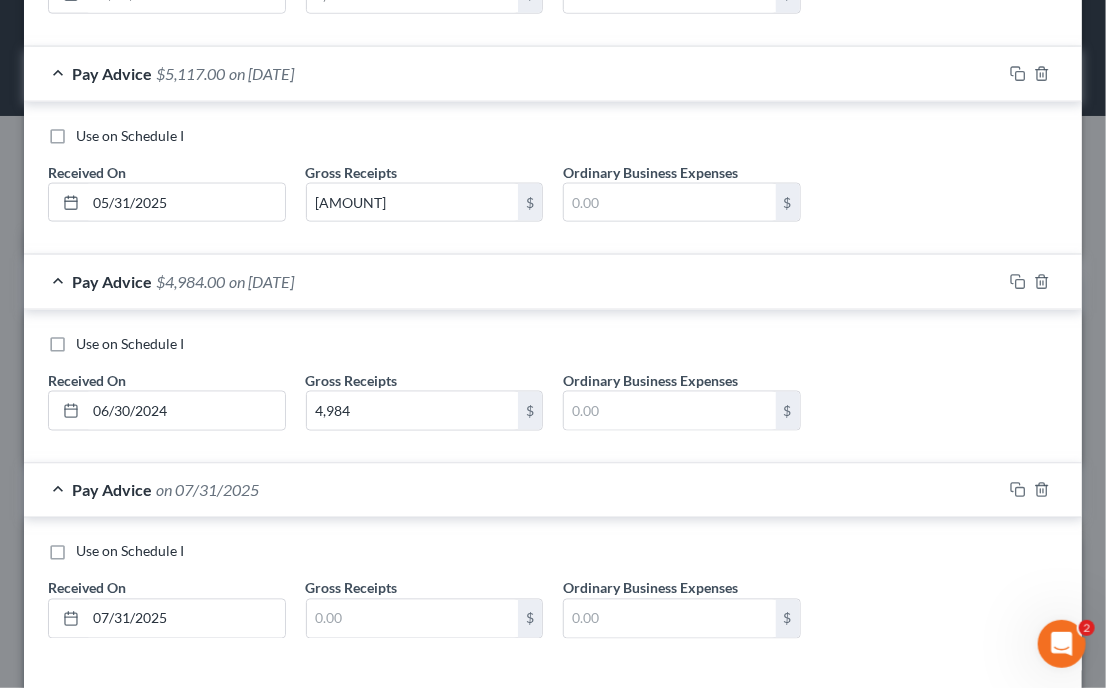 click on "on [DATE]" at bounding box center [553, 598] 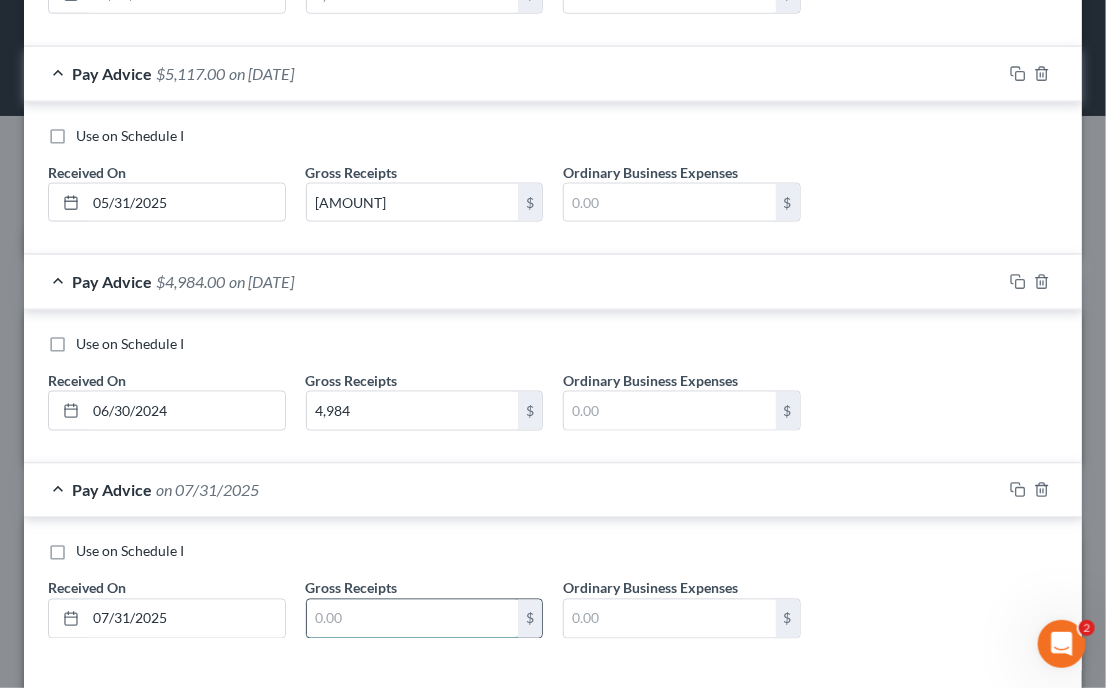 click at bounding box center [413, 619] 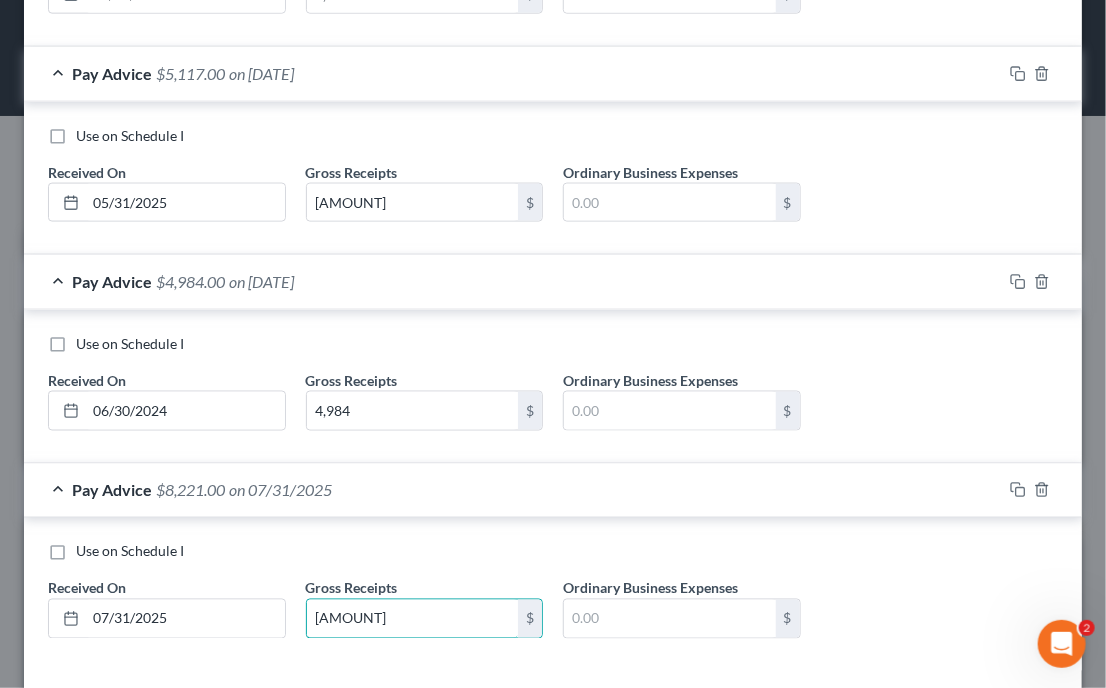 type on "[AMOUNT]" 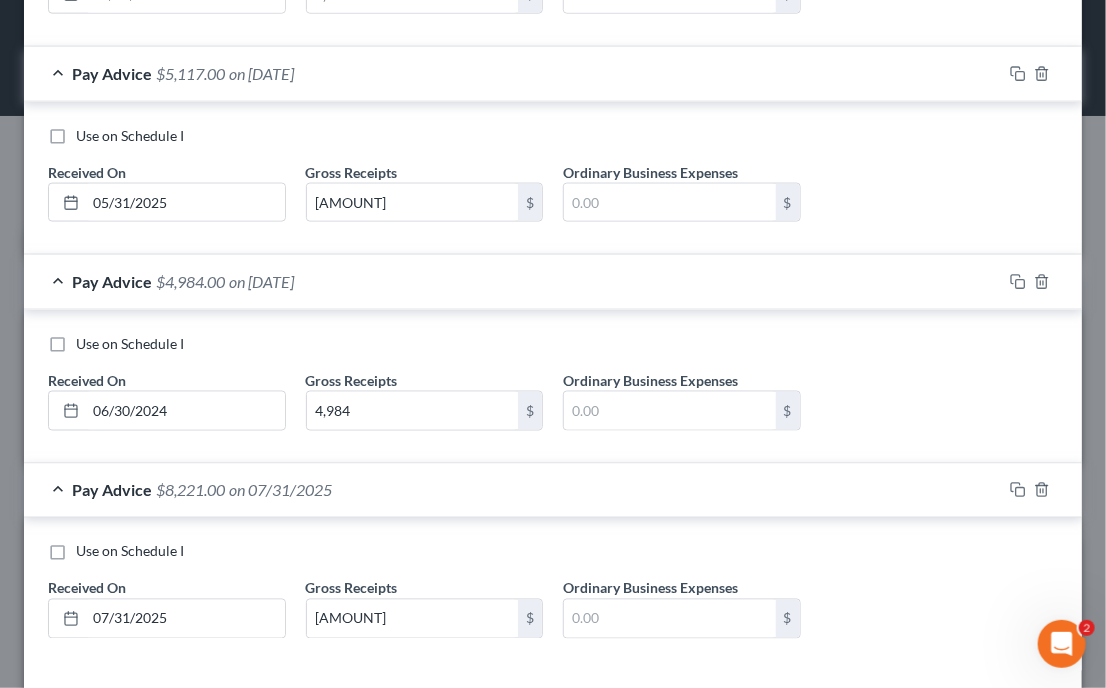 click on "Use on Schedule I
Received On
*
[DATE] Gross Receipts $[AMOUNT] Ordinary Business Expenses $" at bounding box center (553, 598) 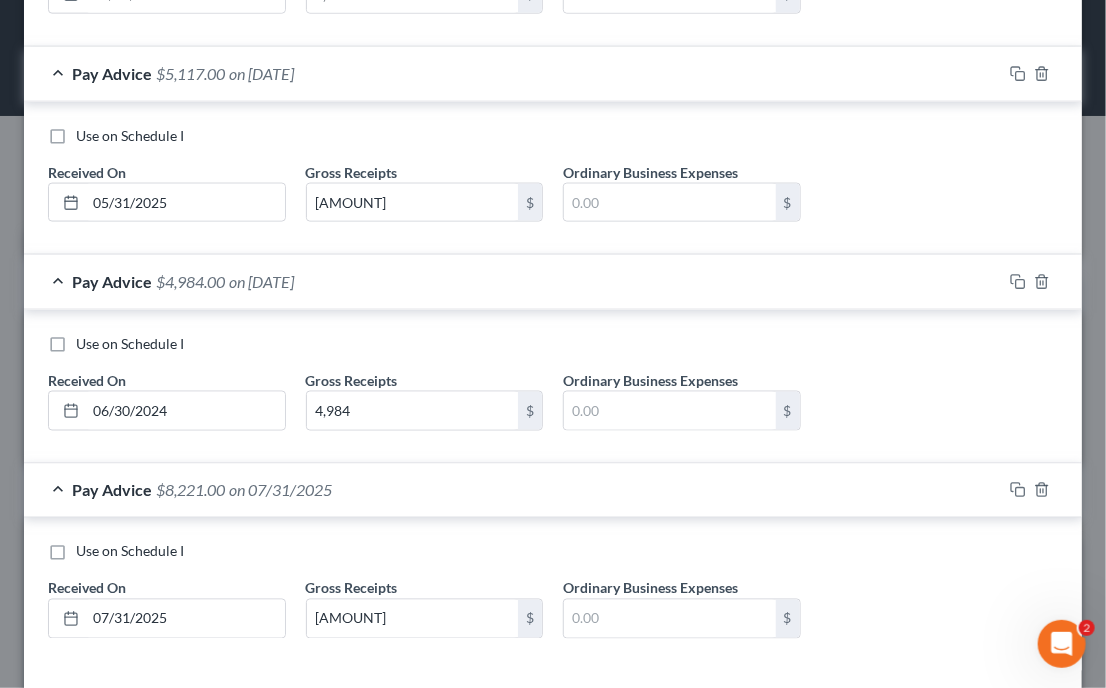 click on "Use on Schedule I
Received On
*
[DATE] Gross Receipts $[AMOUNT] Ordinary Business Expenses $" at bounding box center (553, 598) 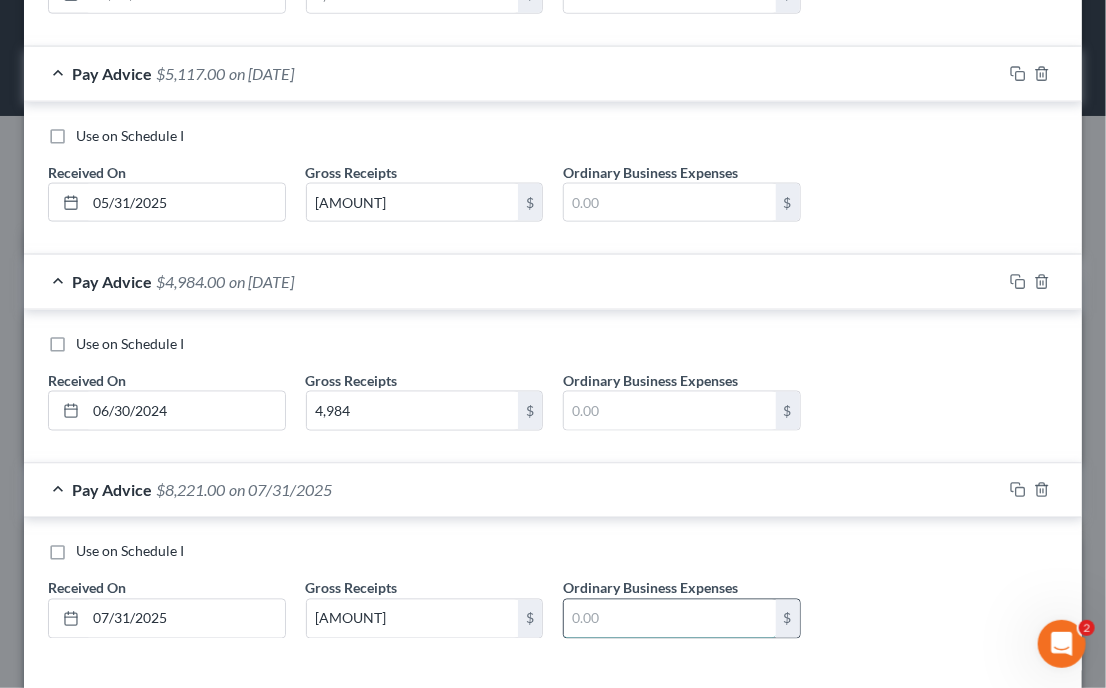 click at bounding box center (670, 619) 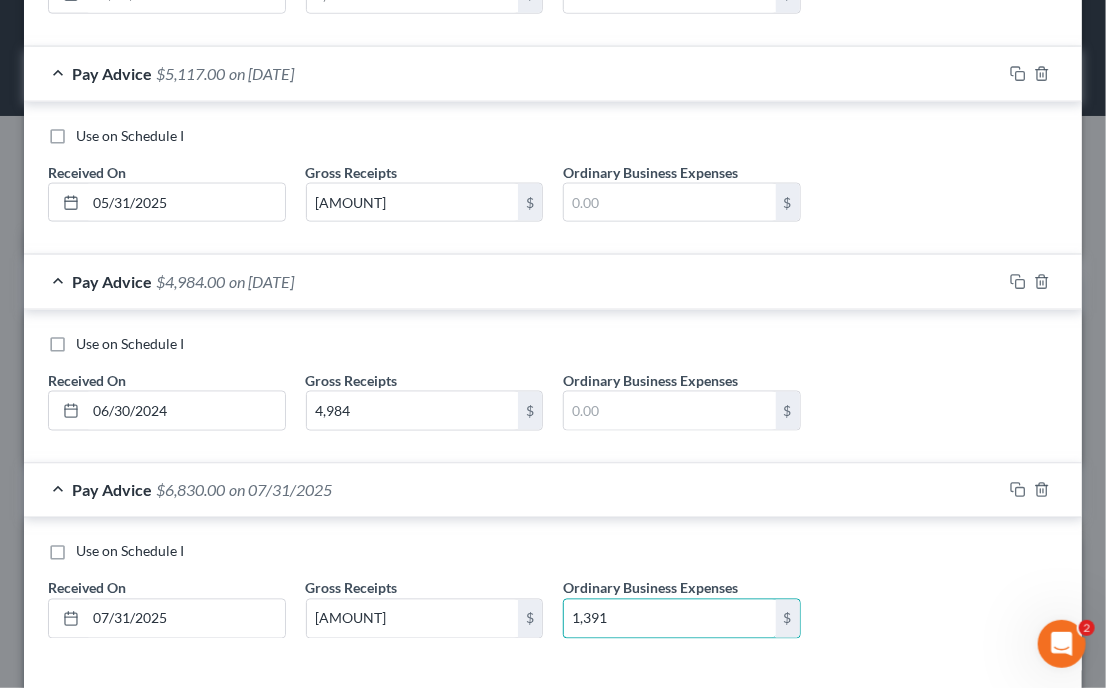 type on "1,391" 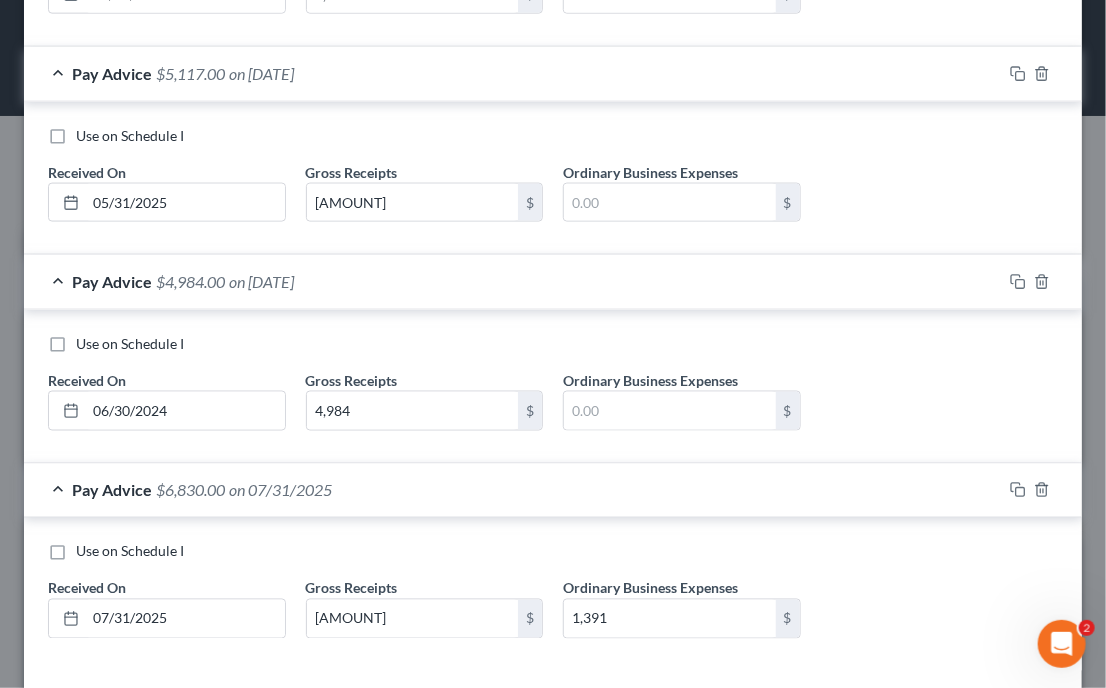 click on "Use on Schedule I
Received On
*
[DATE] Gross Receipts $[AMOUNT] Ordinary Business Expenses $" at bounding box center [553, 390] 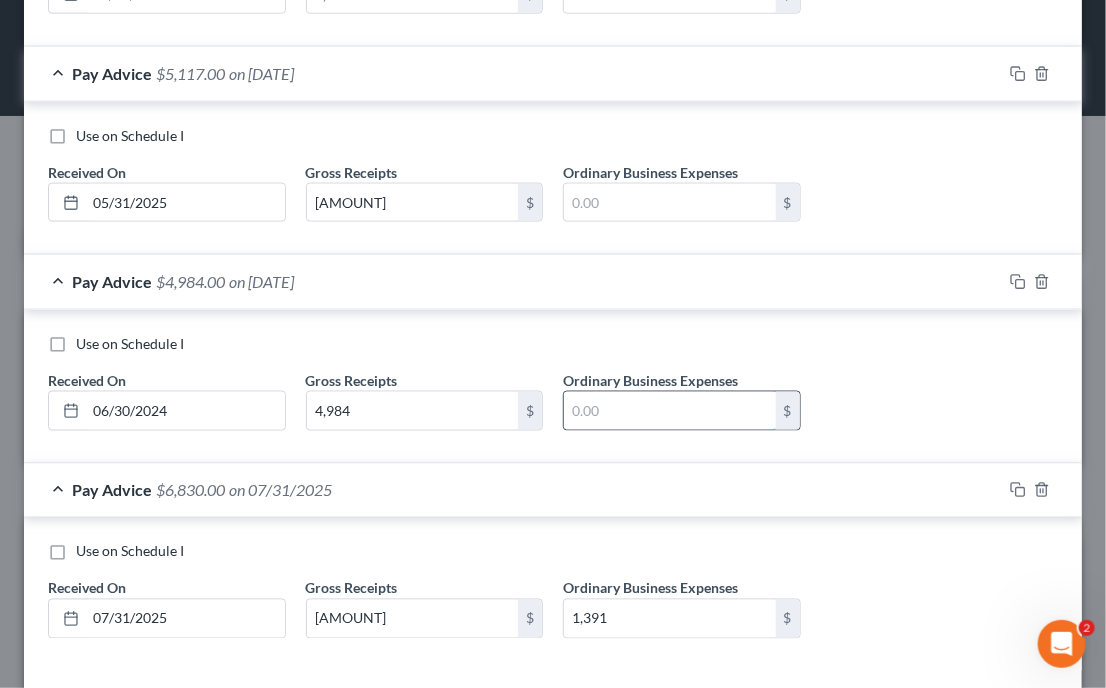 click at bounding box center [670, 411] 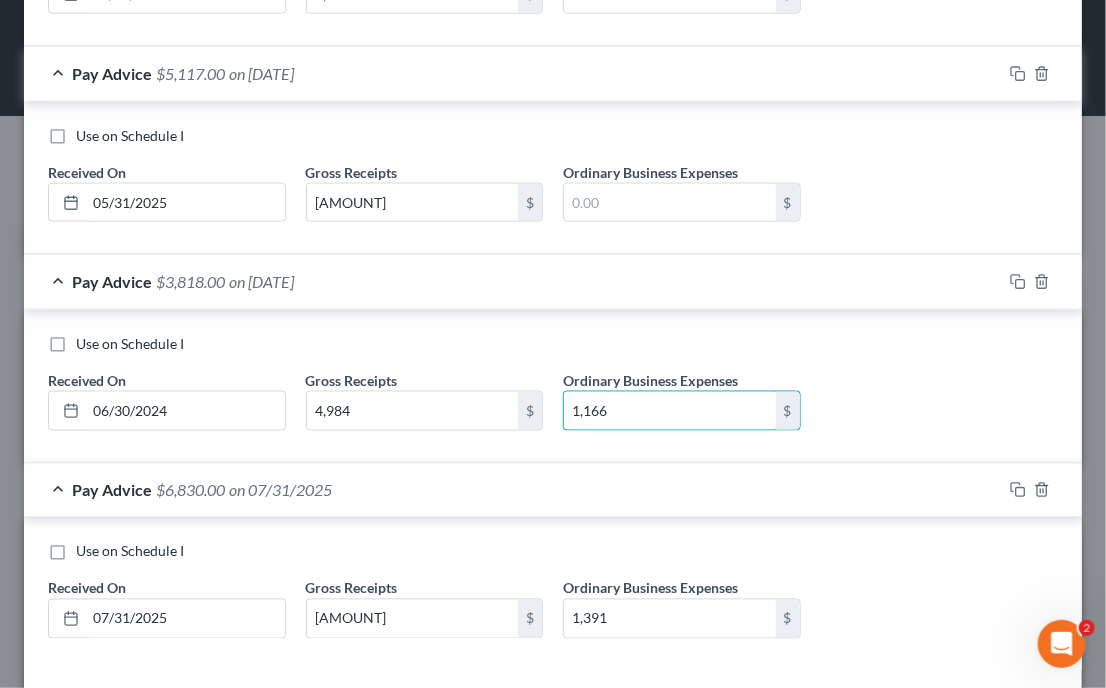 type on "1,166" 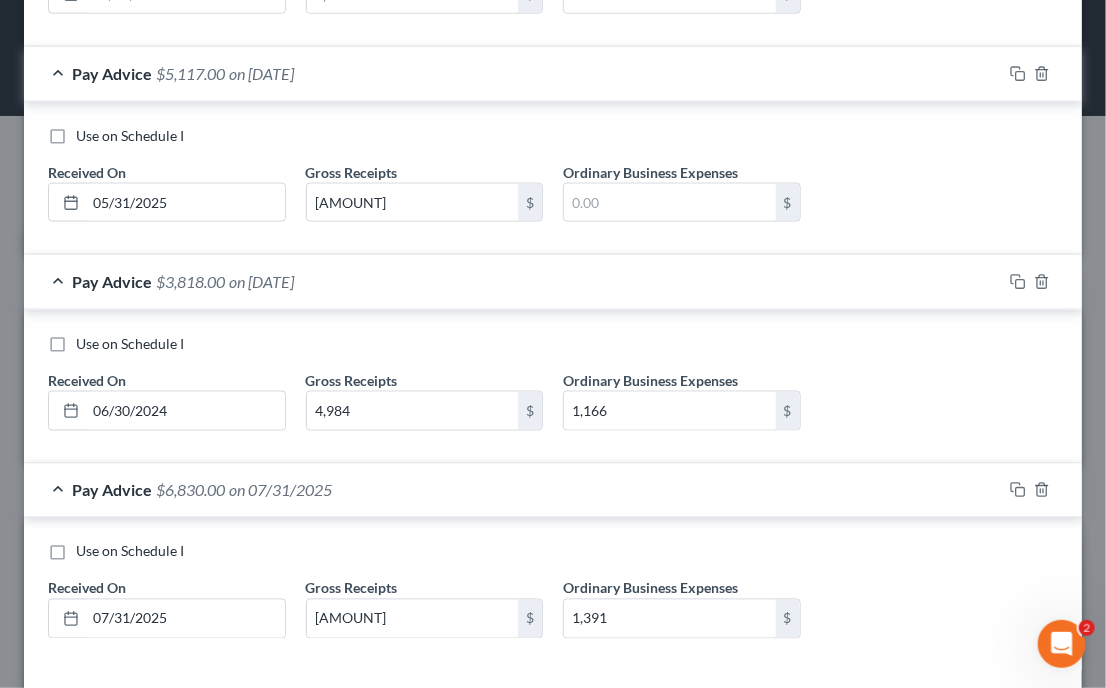 click on "on [DATE]" at bounding box center [553, 179] 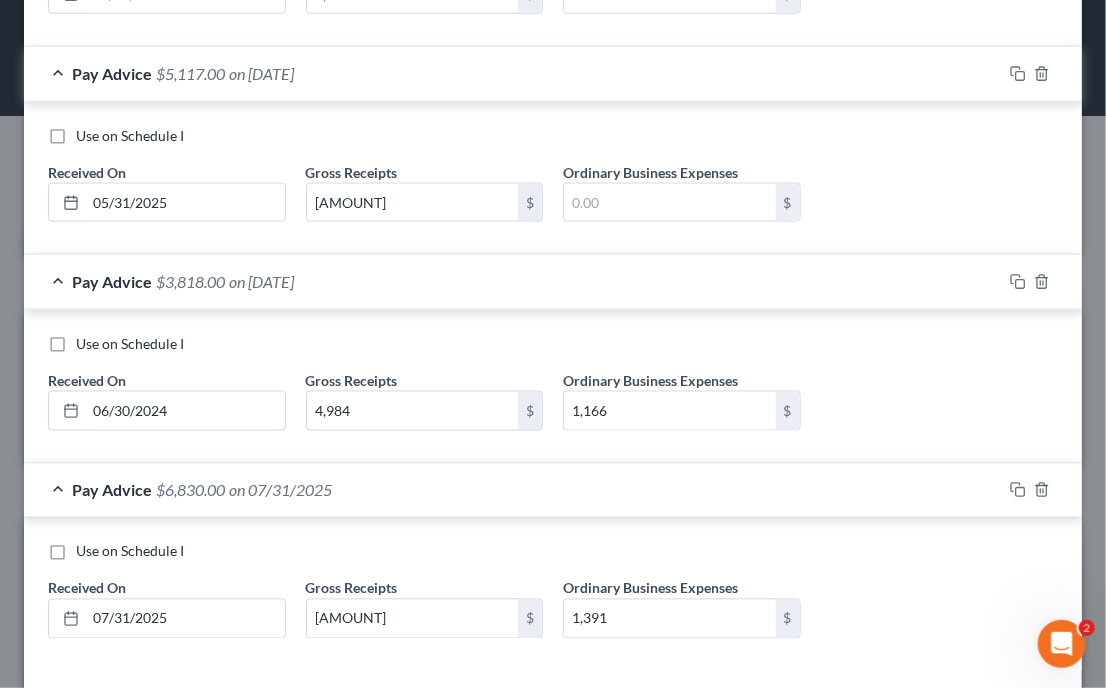 click on "on [DATE]" at bounding box center [553, 182] 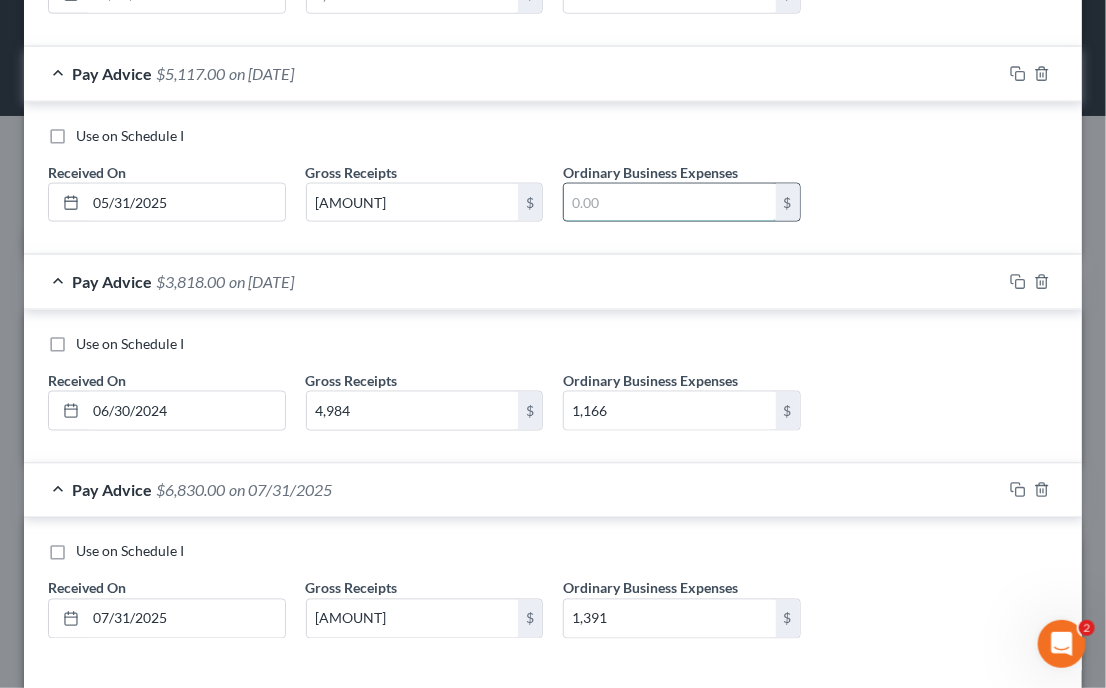 click at bounding box center (670, 203) 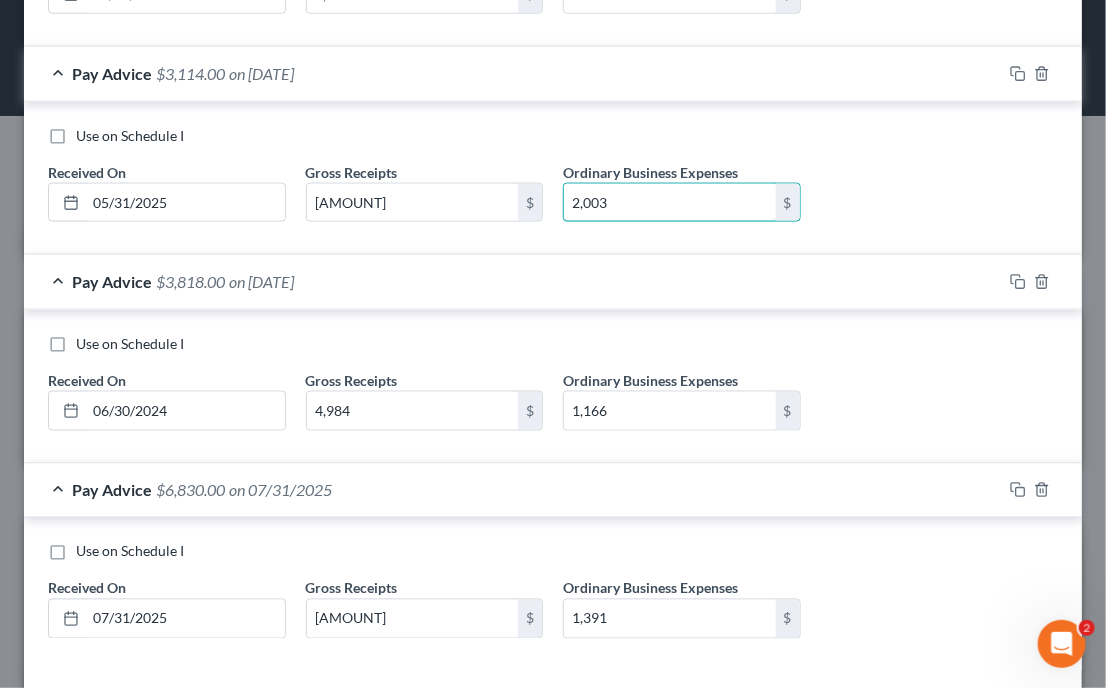 type on "2,003" 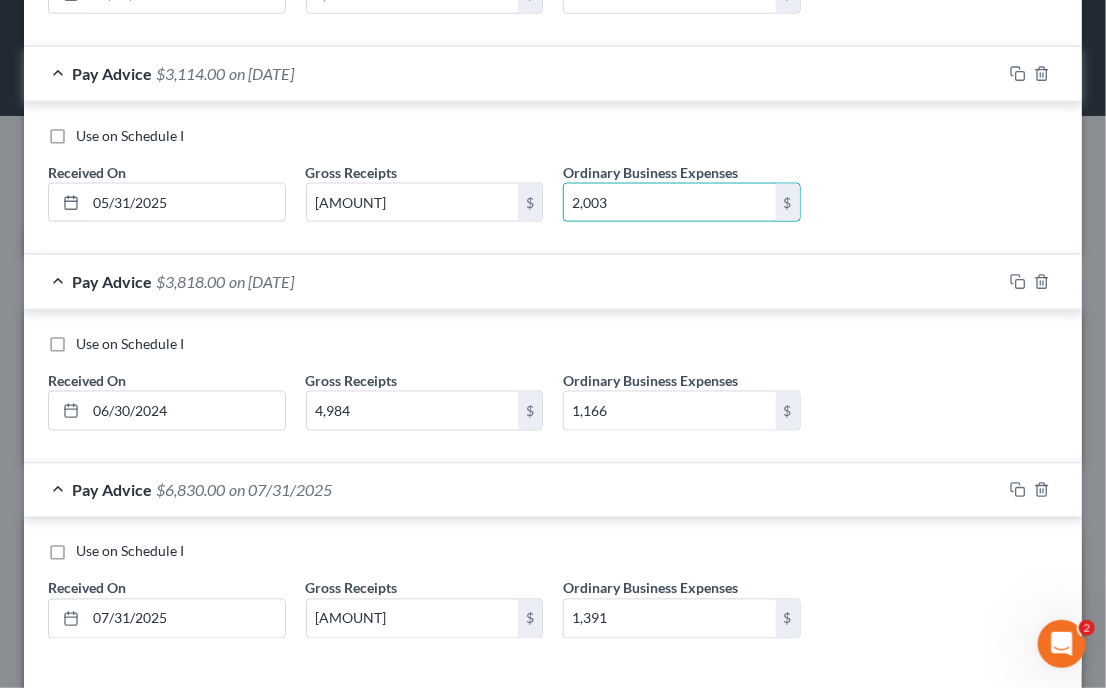 click on "Pay Advice $[AMOUNT] on [DATE]" at bounding box center (553, 344) 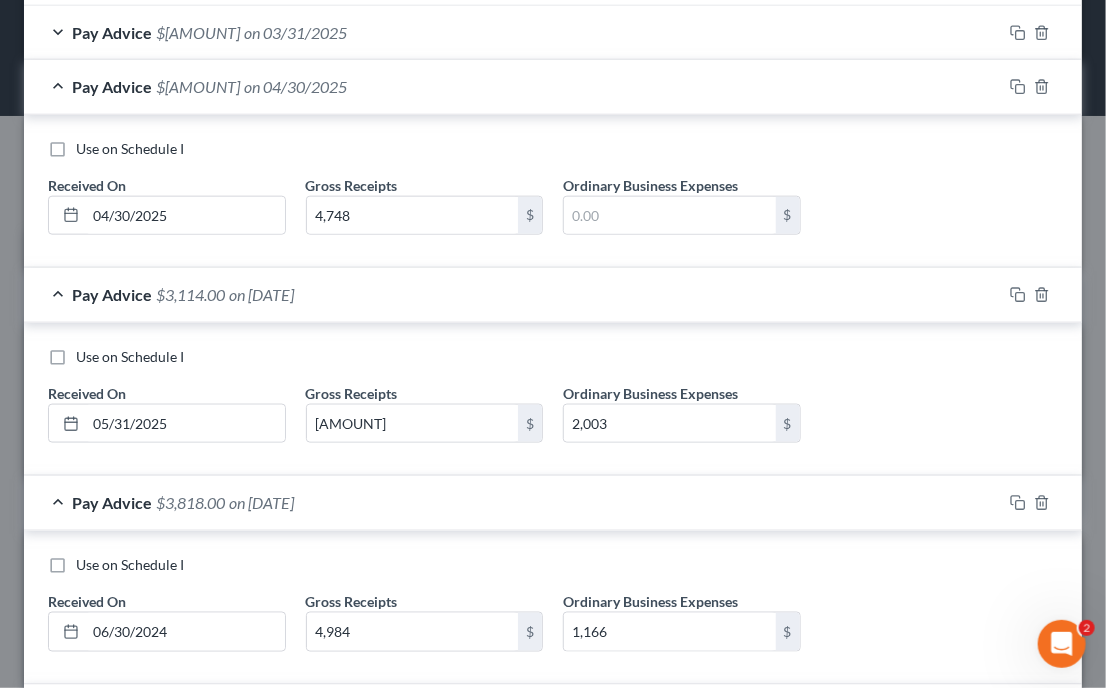 scroll, scrollTop: 700, scrollLeft: 0, axis: vertical 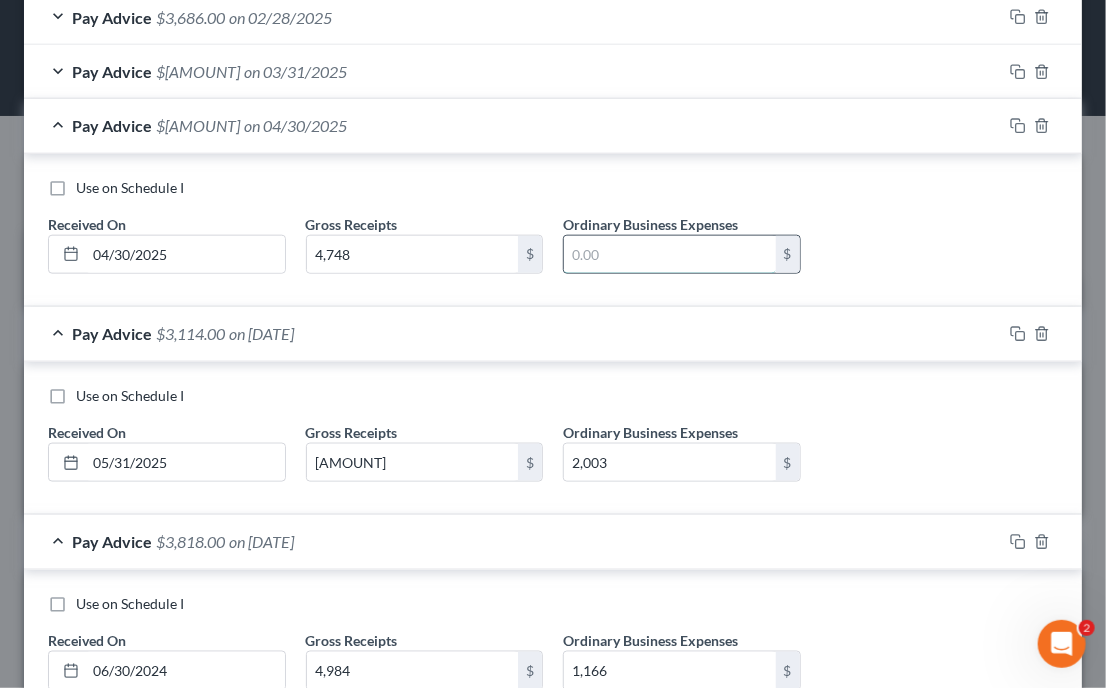 click at bounding box center (670, 255) 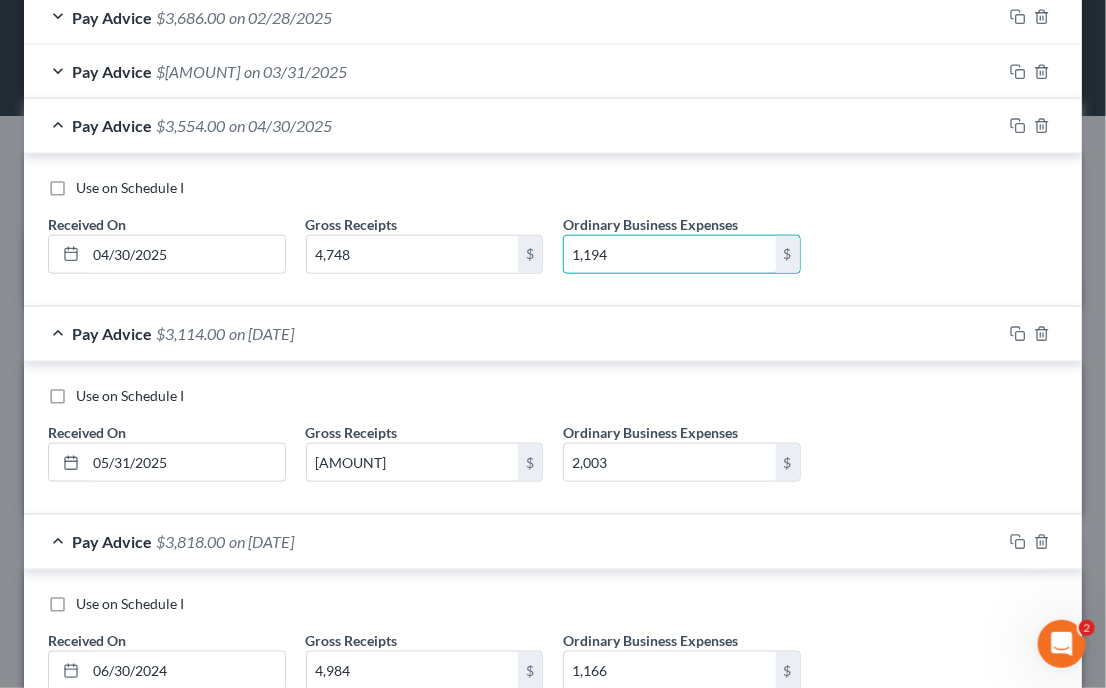 type on "1,194" 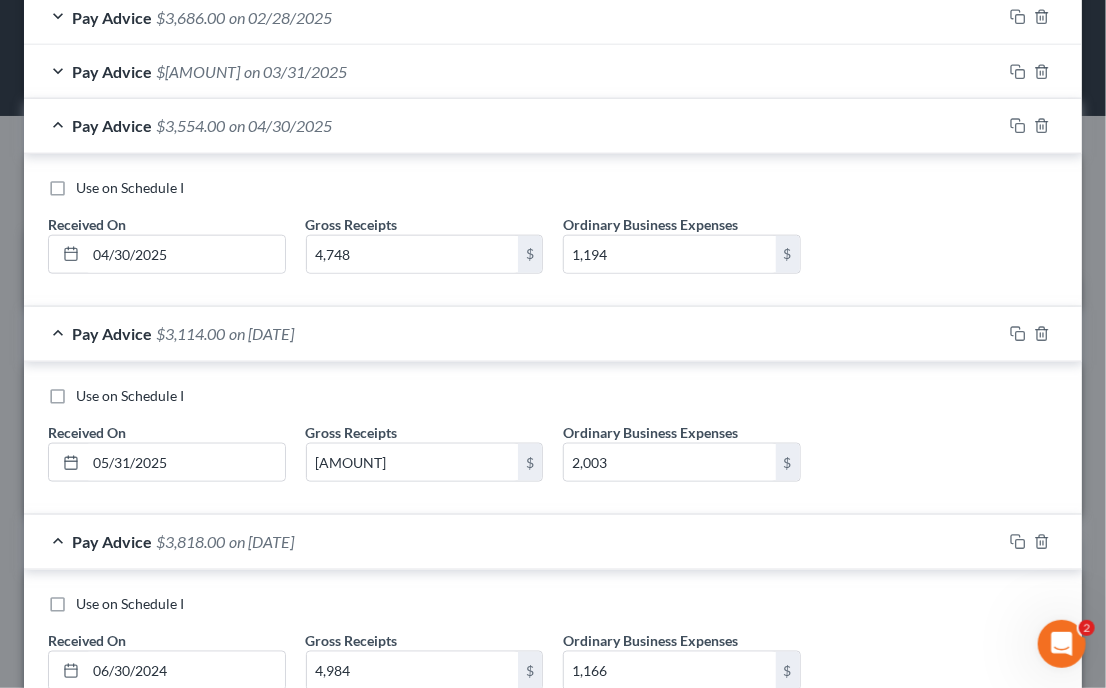 click on "Use on Schedule I
Received On
*
[DATE] Gross Receipts $[AMOUNT] Ordinary Business Expenses $[AMOUNT]" at bounding box center (553, 234) 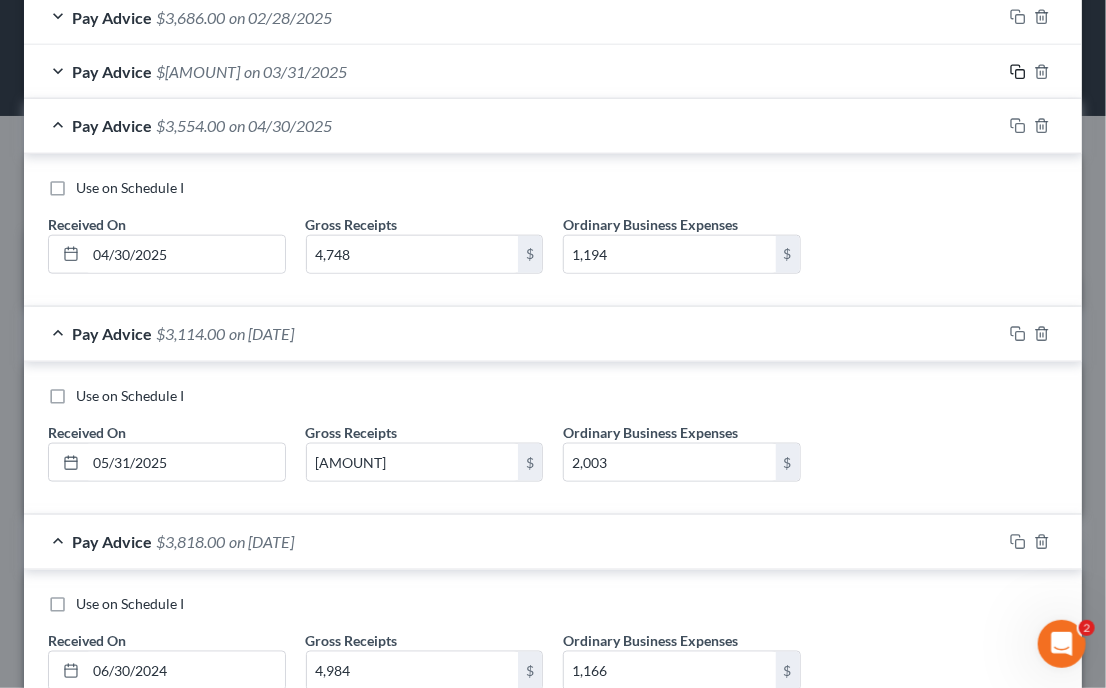 click 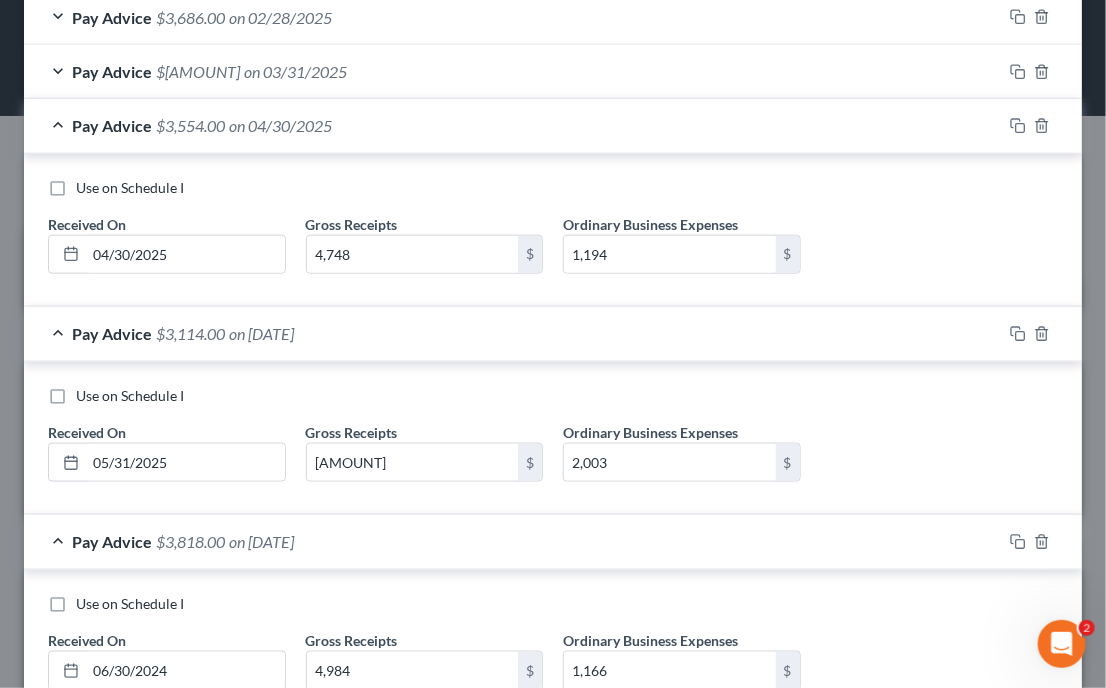 click on "Pay Advice $[AMOUNT] on [DATE]" at bounding box center (513, 71) 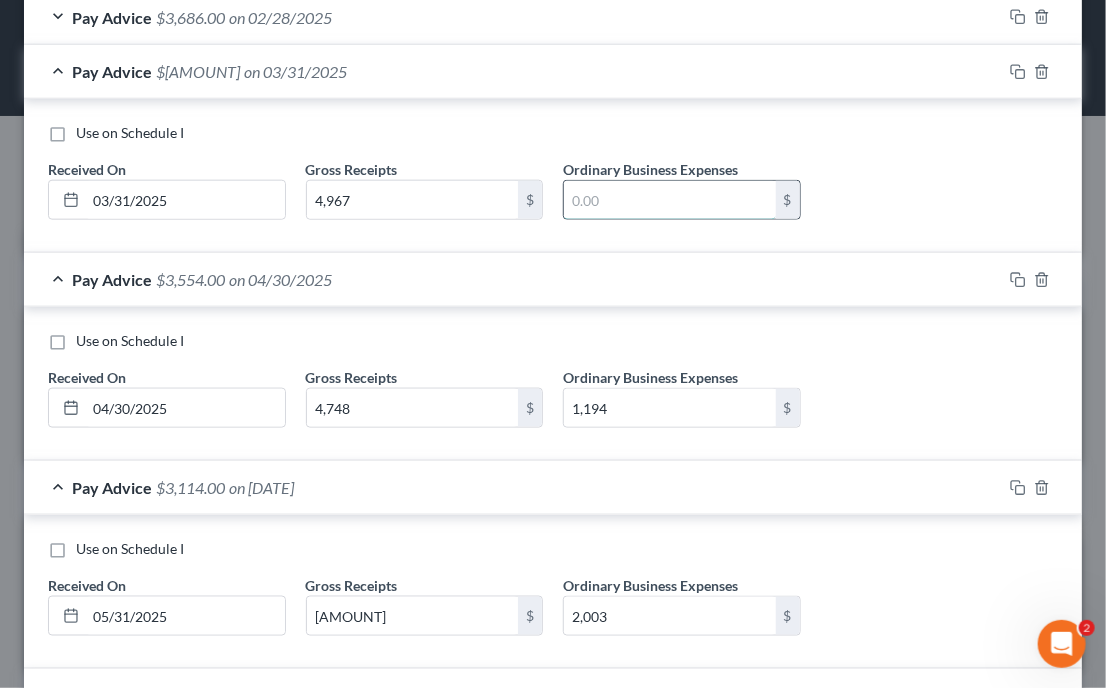 click at bounding box center (670, 200) 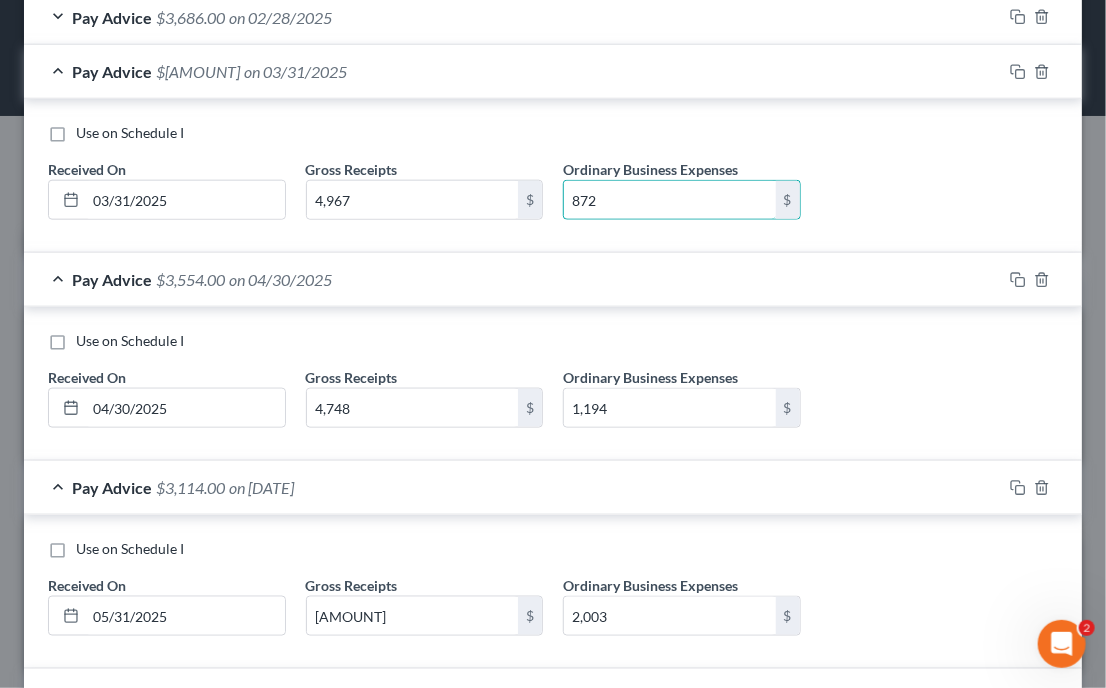 type on "872" 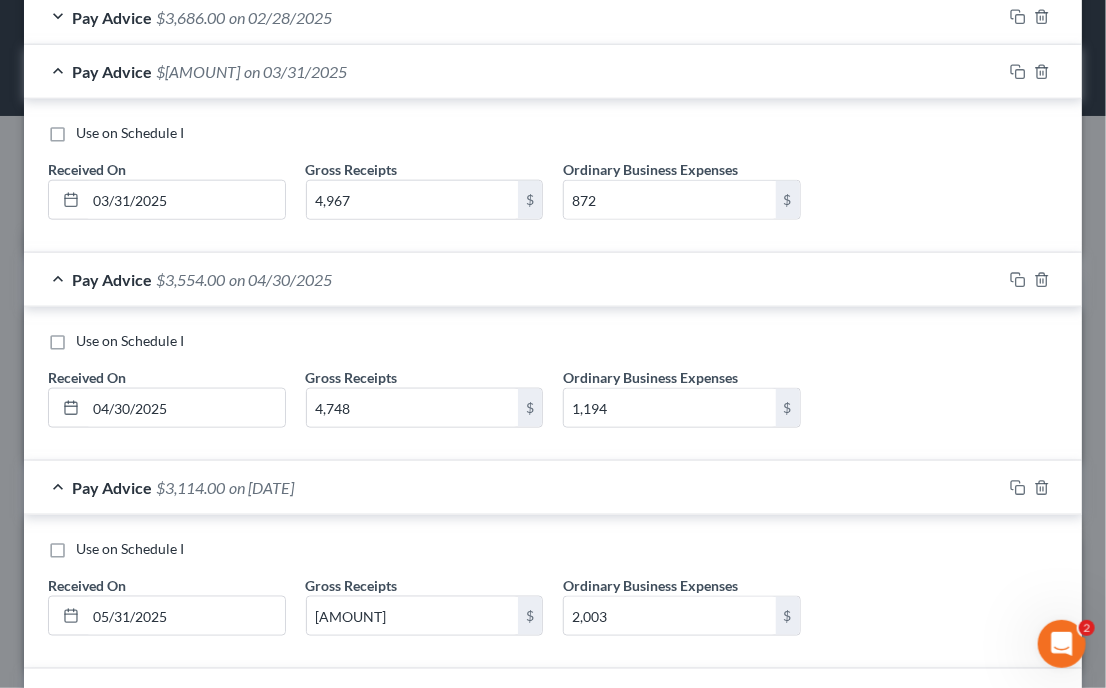 click on "on [DATE]" at bounding box center [553, 179] 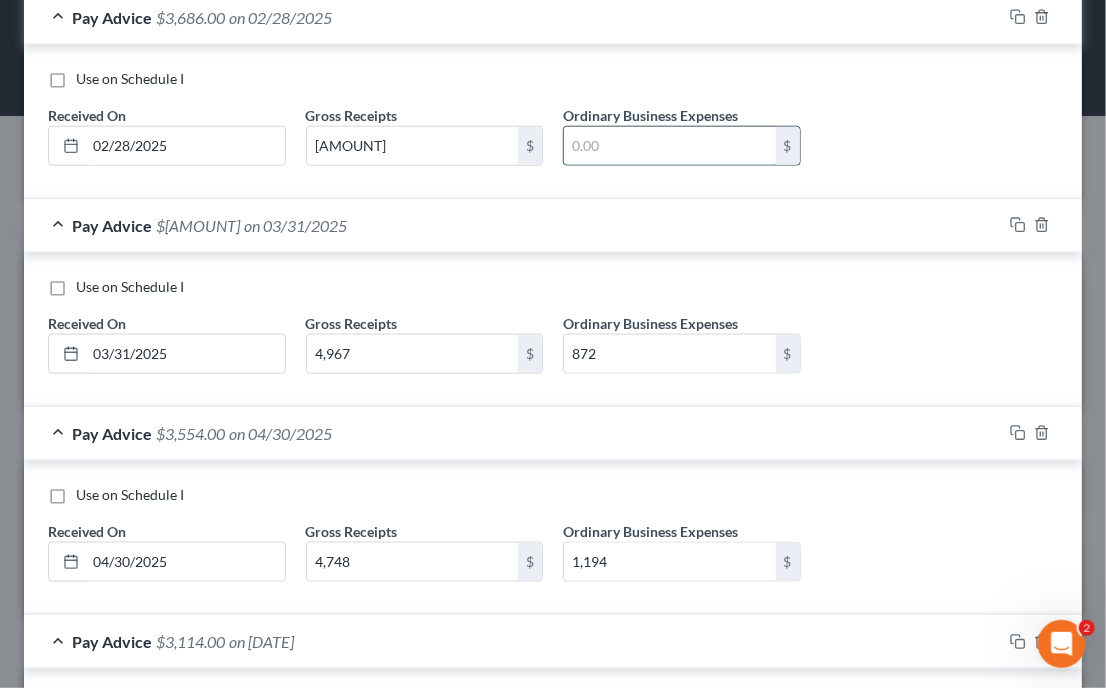 click at bounding box center [670, 146] 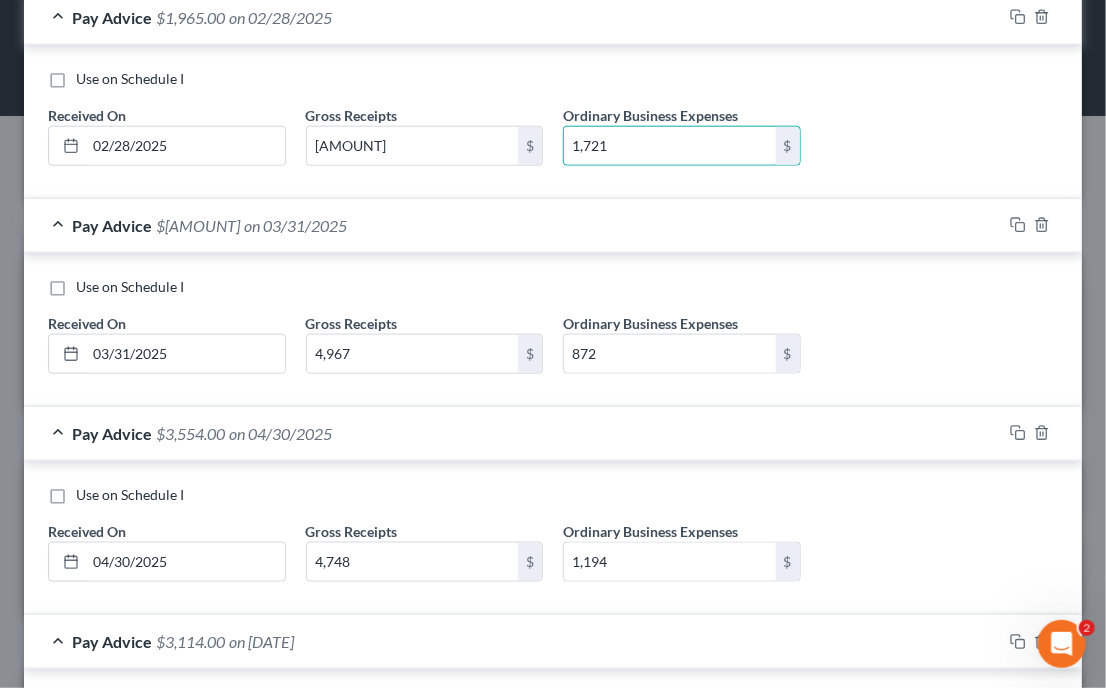 type on "1,721" 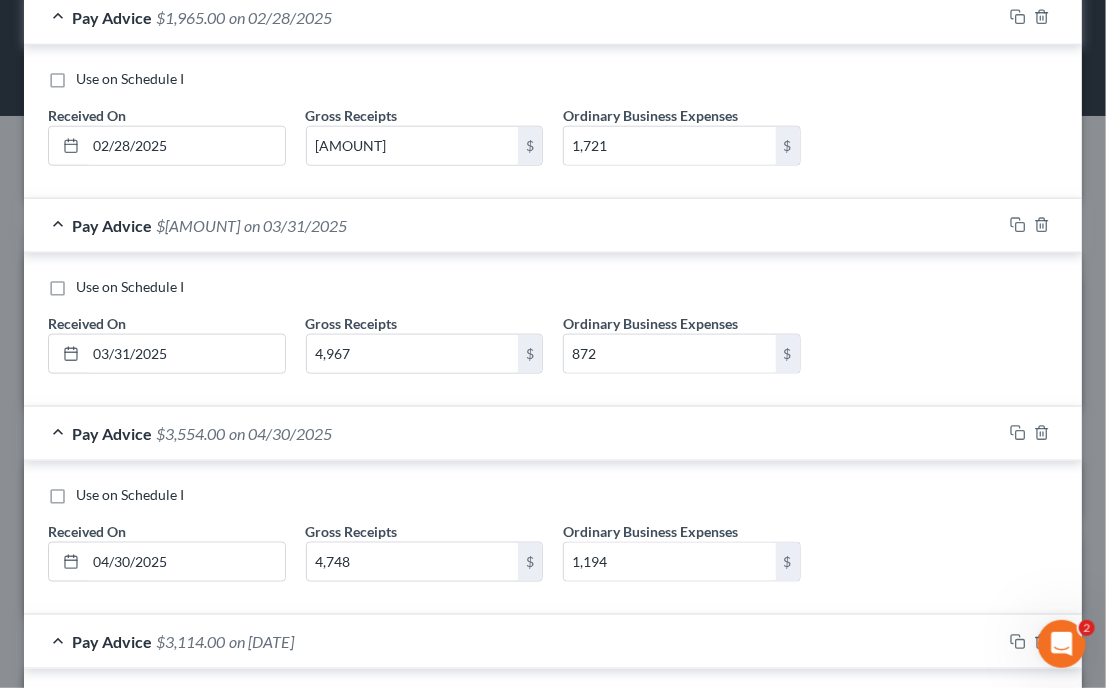 click on "on [DATE]" at bounding box center [553, 122] 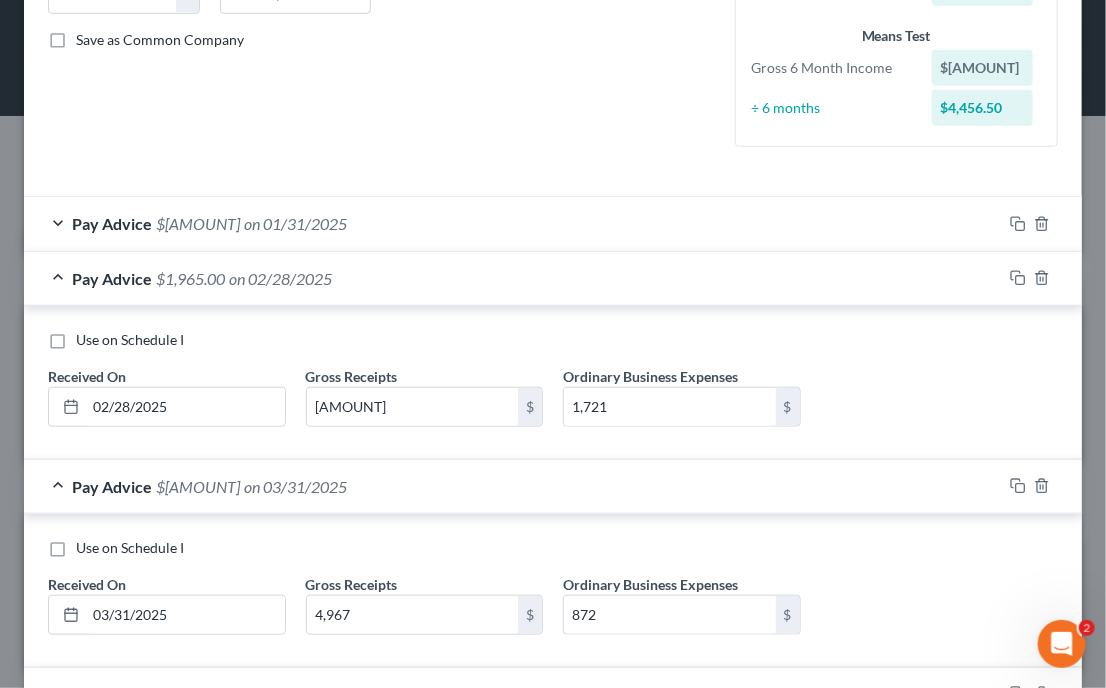scroll, scrollTop: 364, scrollLeft: 0, axis: vertical 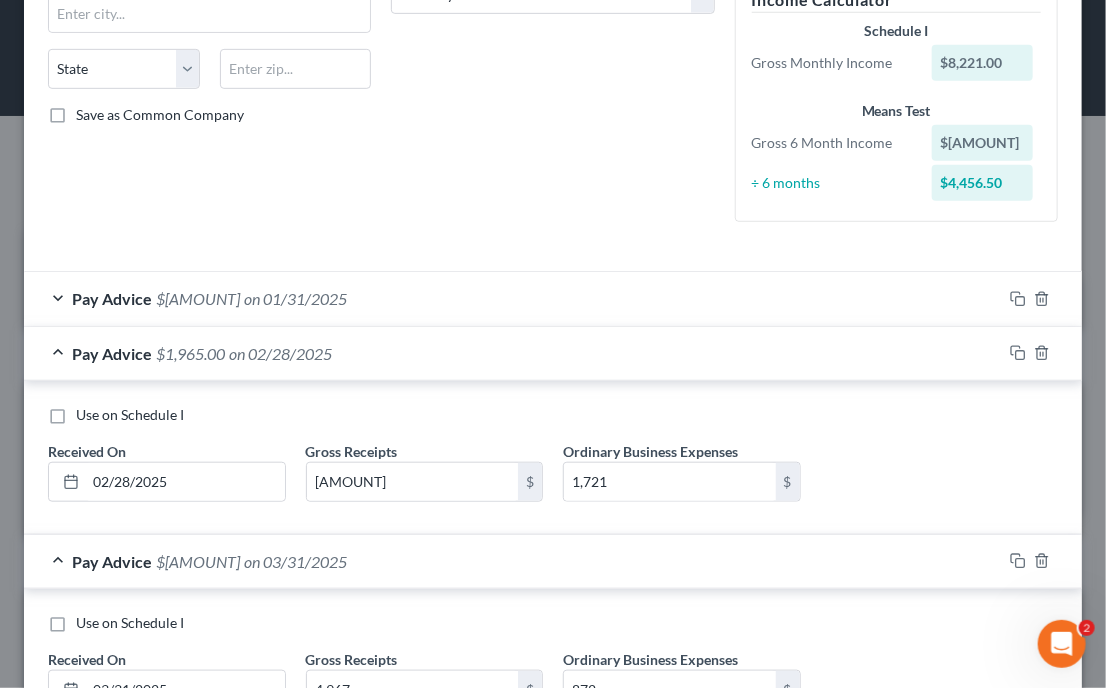 click on "on 01/31/2025" at bounding box center [295, 298] 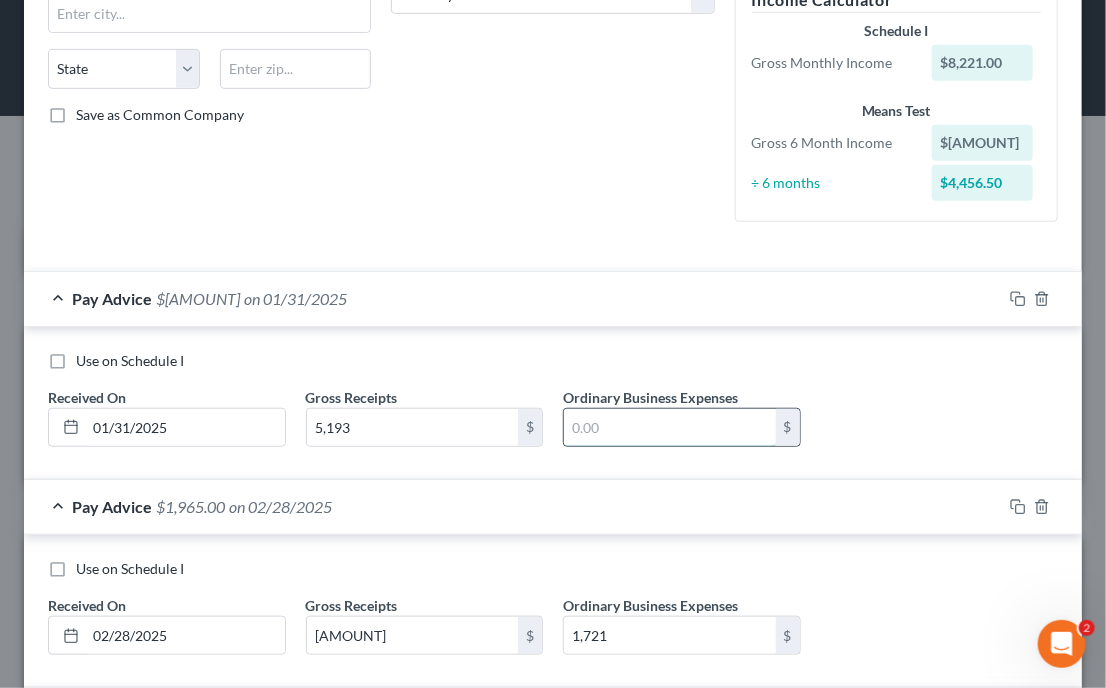 click at bounding box center (670, 428) 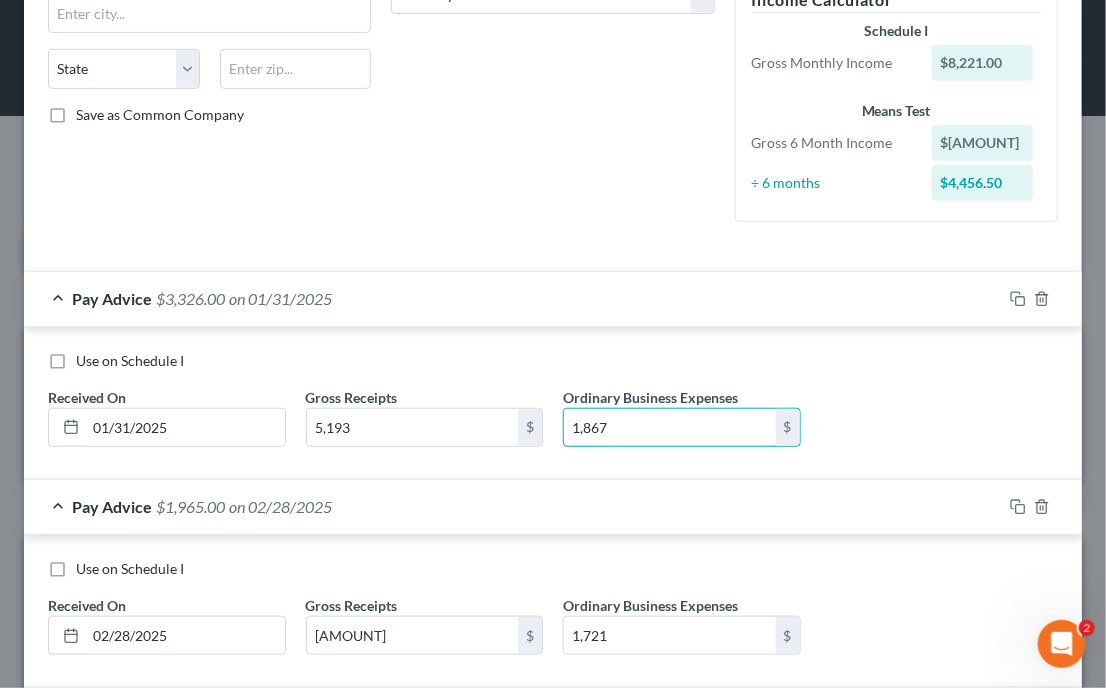 type on "1,867" 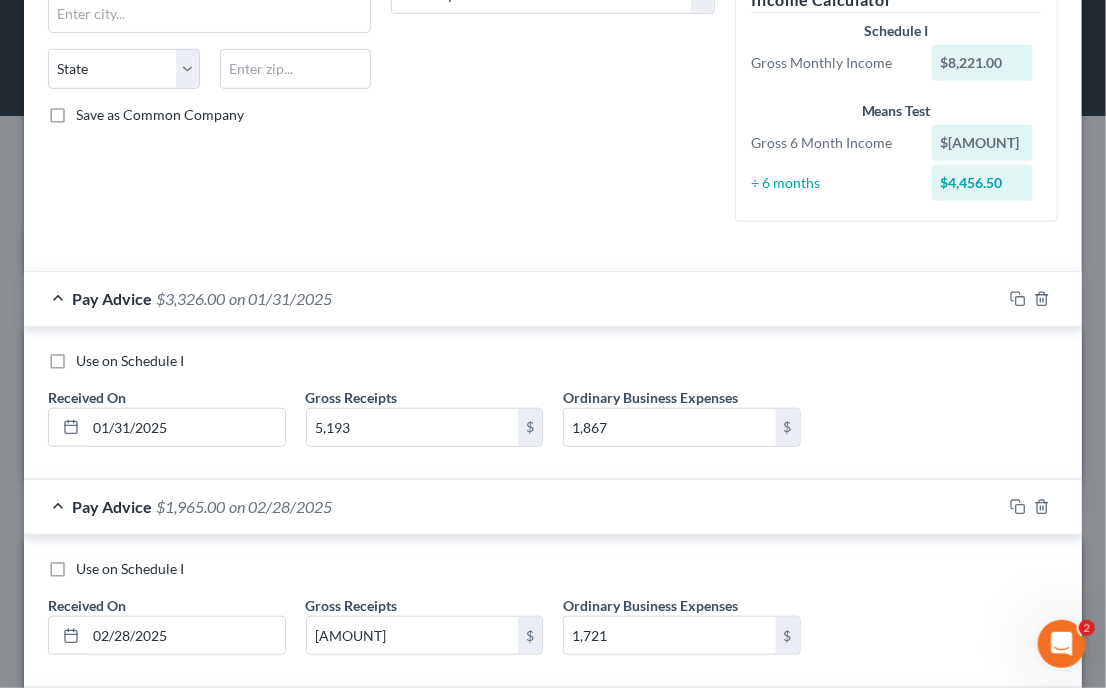 scroll, scrollTop: 1715, scrollLeft: 0, axis: vertical 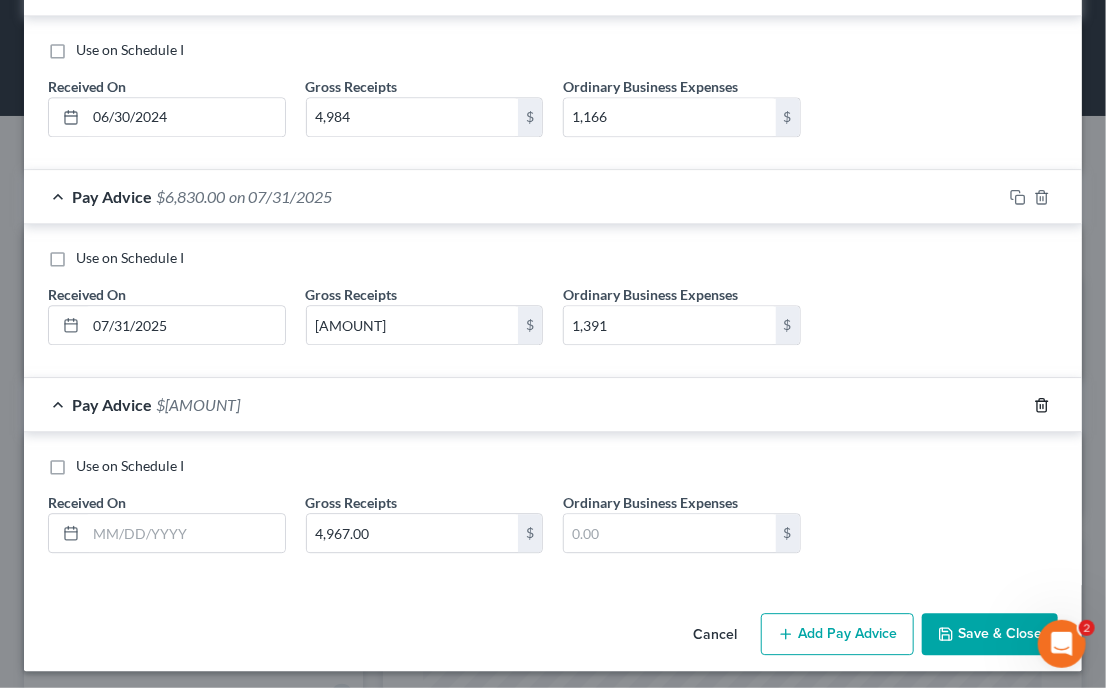 click 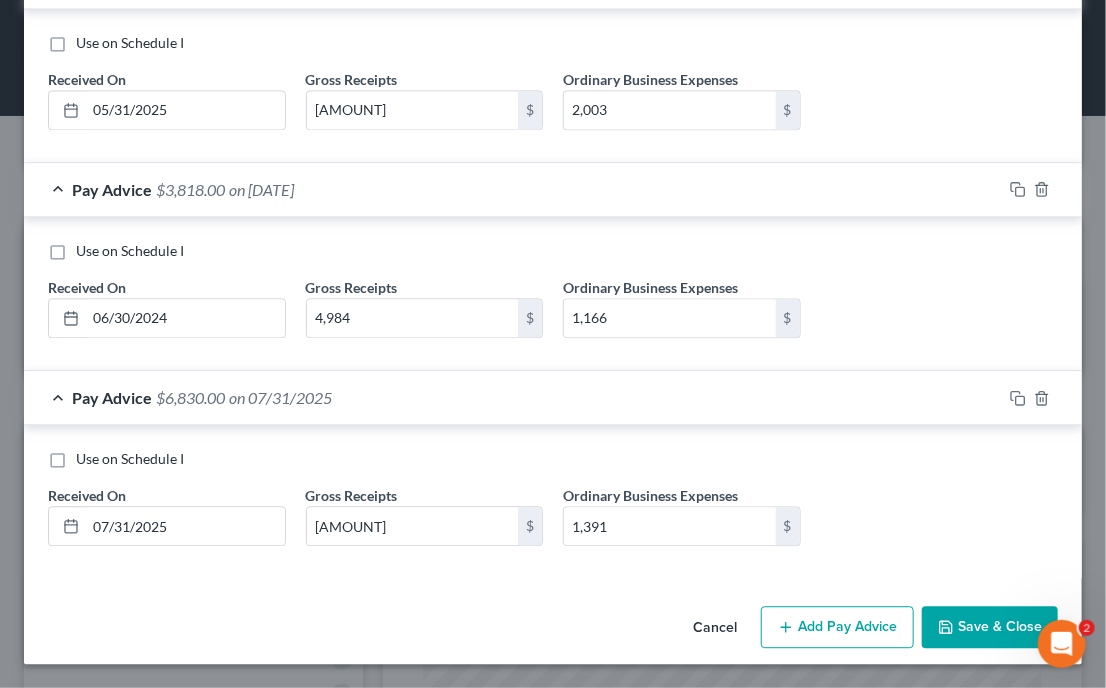 scroll, scrollTop: 1507, scrollLeft: 0, axis: vertical 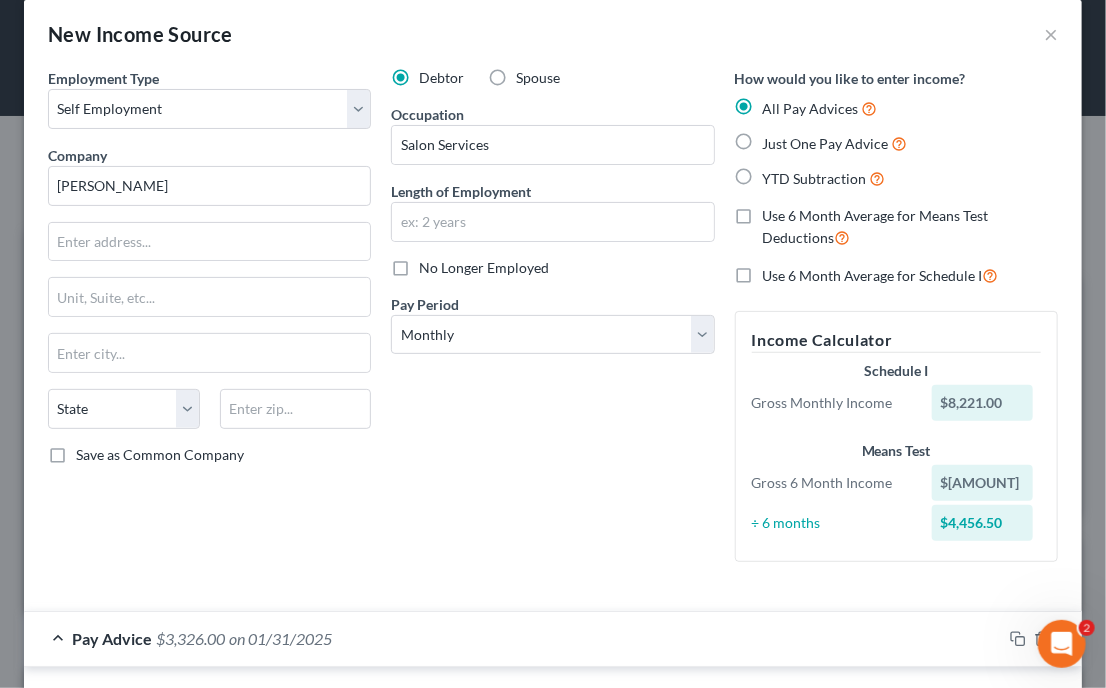 click on "Spouse" at bounding box center (524, 78) 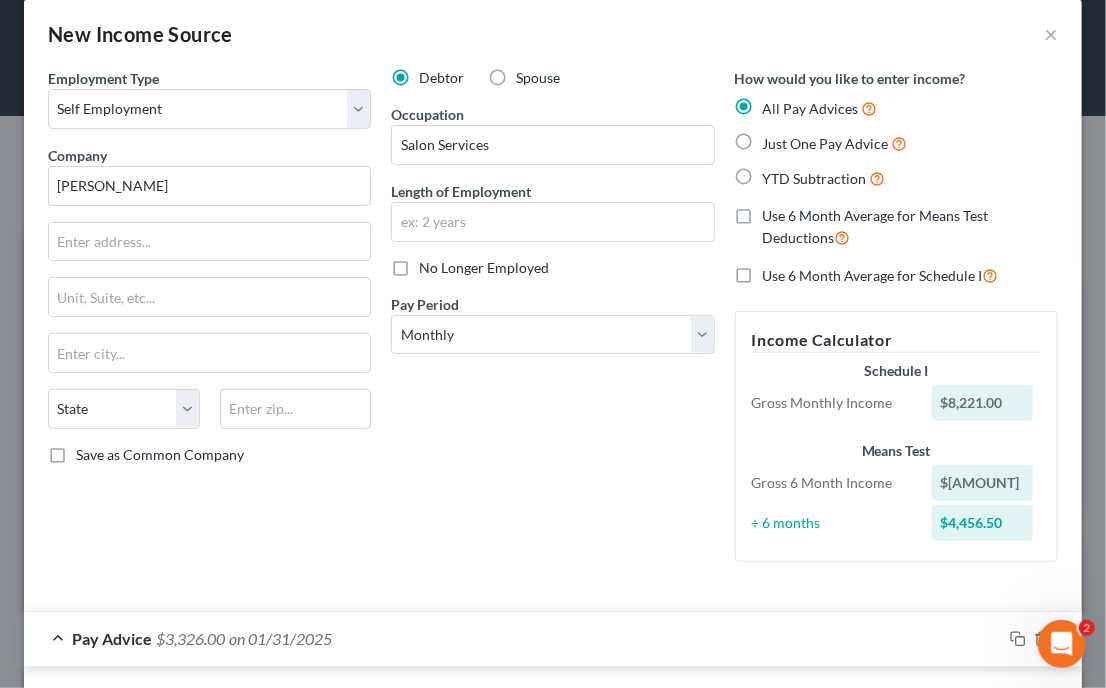 click on "Spouse" at bounding box center [530, 74] 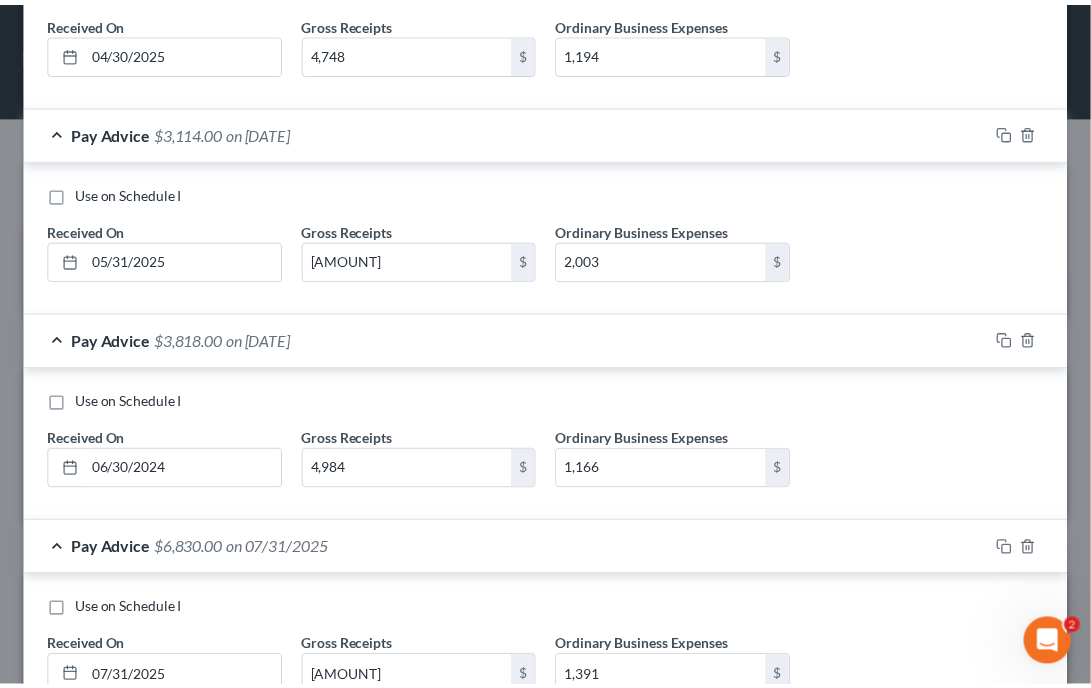 scroll, scrollTop: 1507, scrollLeft: 0, axis: vertical 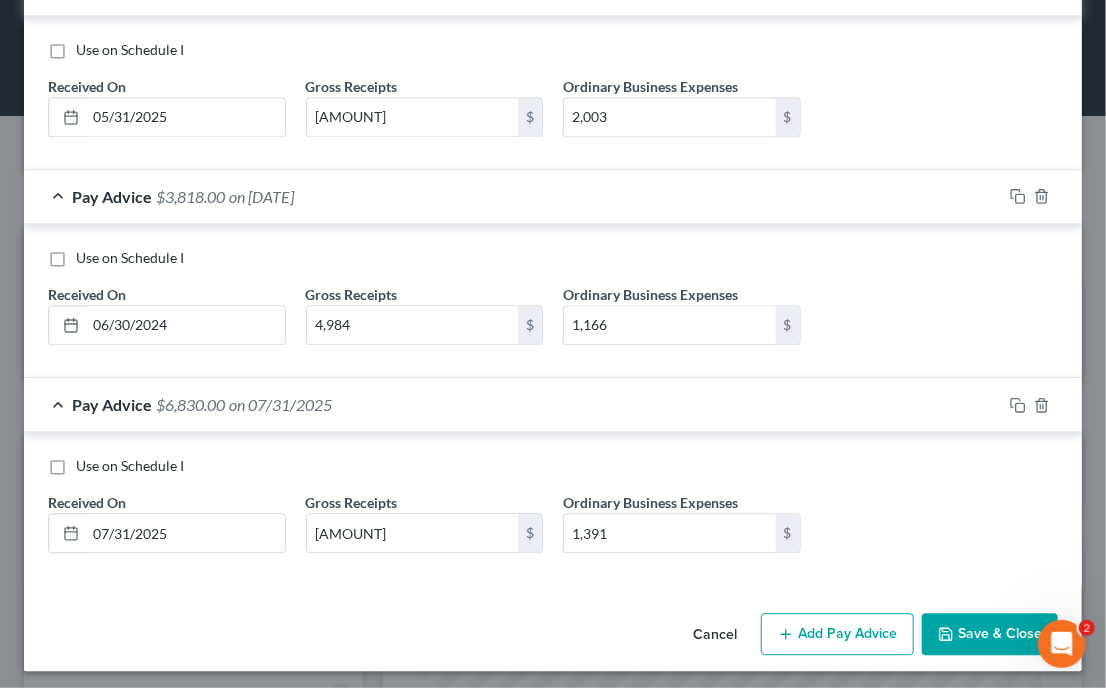 click on "Save & Close" at bounding box center [990, 634] 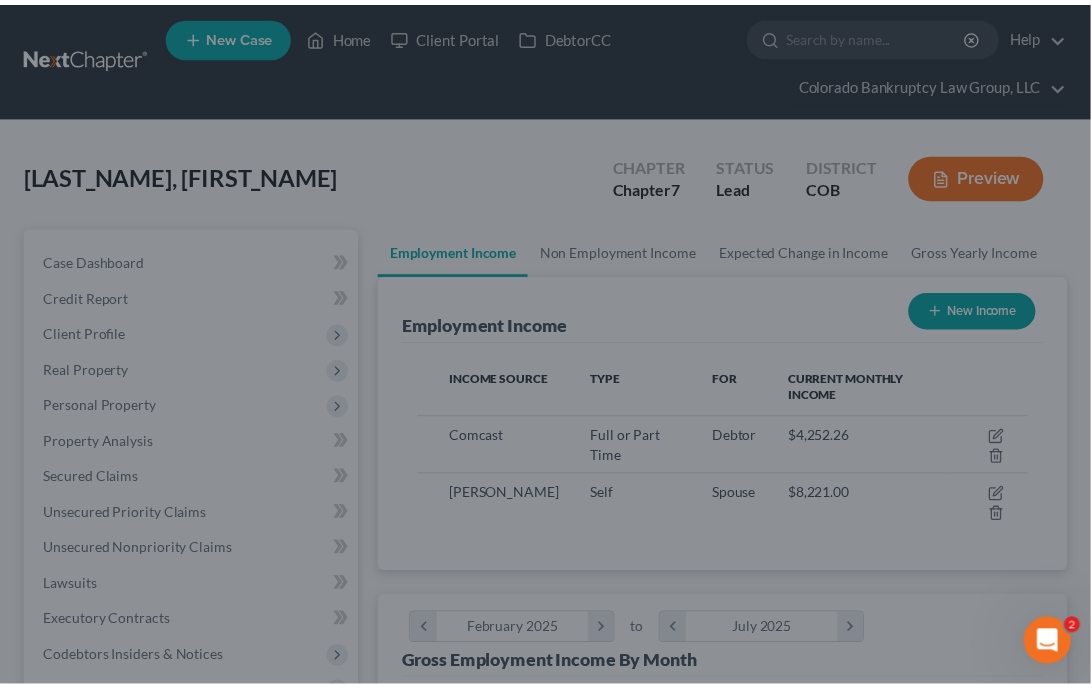 scroll, scrollTop: 304, scrollLeft: 648, axis: both 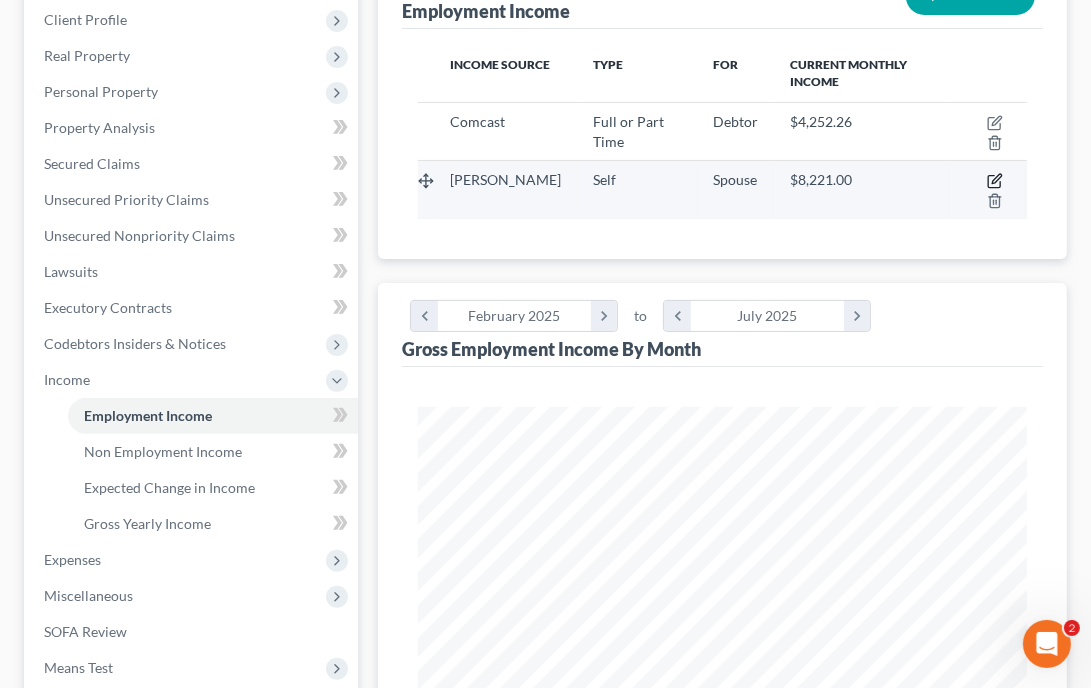 drag, startPoint x: 1004, startPoint y: 159, endPoint x: 992, endPoint y: 179, distance: 23.323807 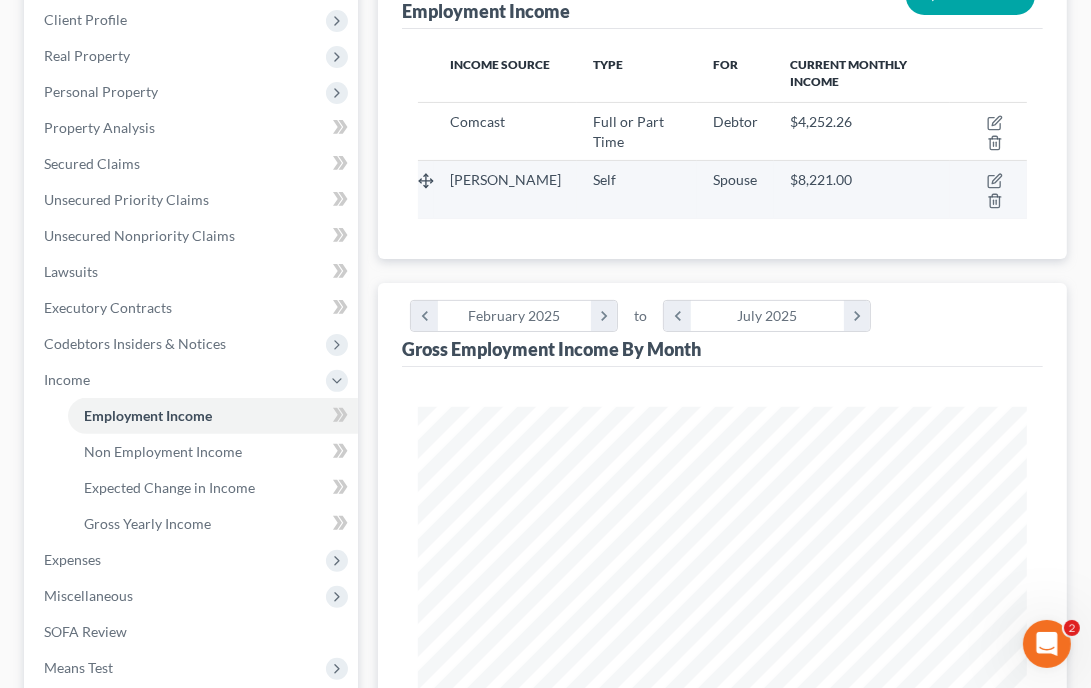 click on "[PERSON_NAME]" at bounding box center [505, 179] 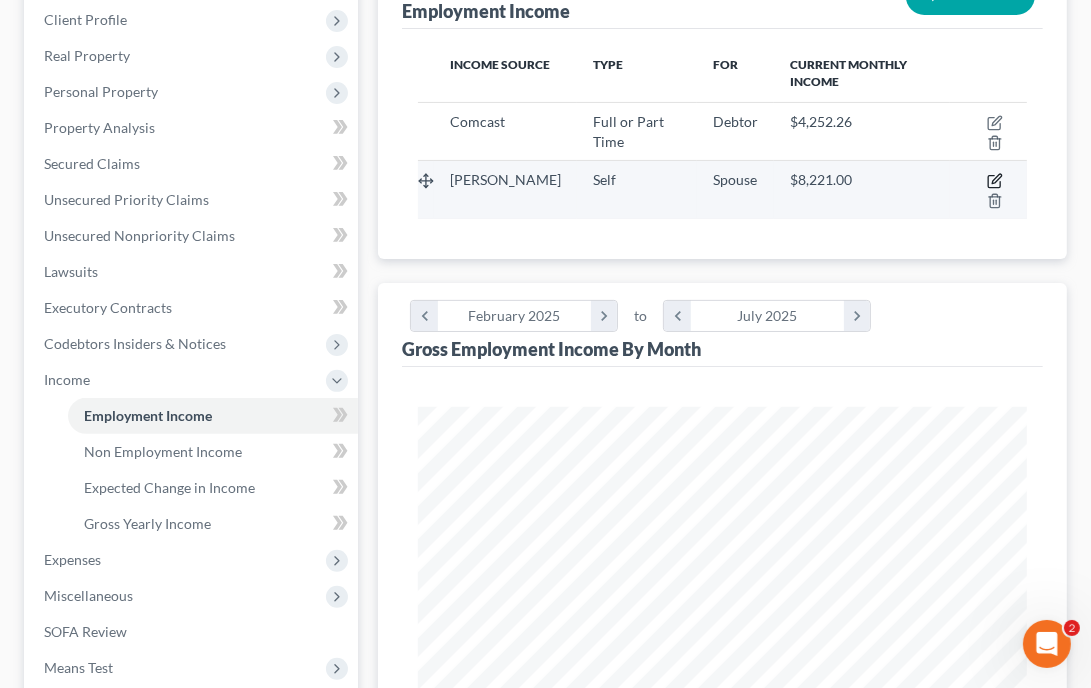 click 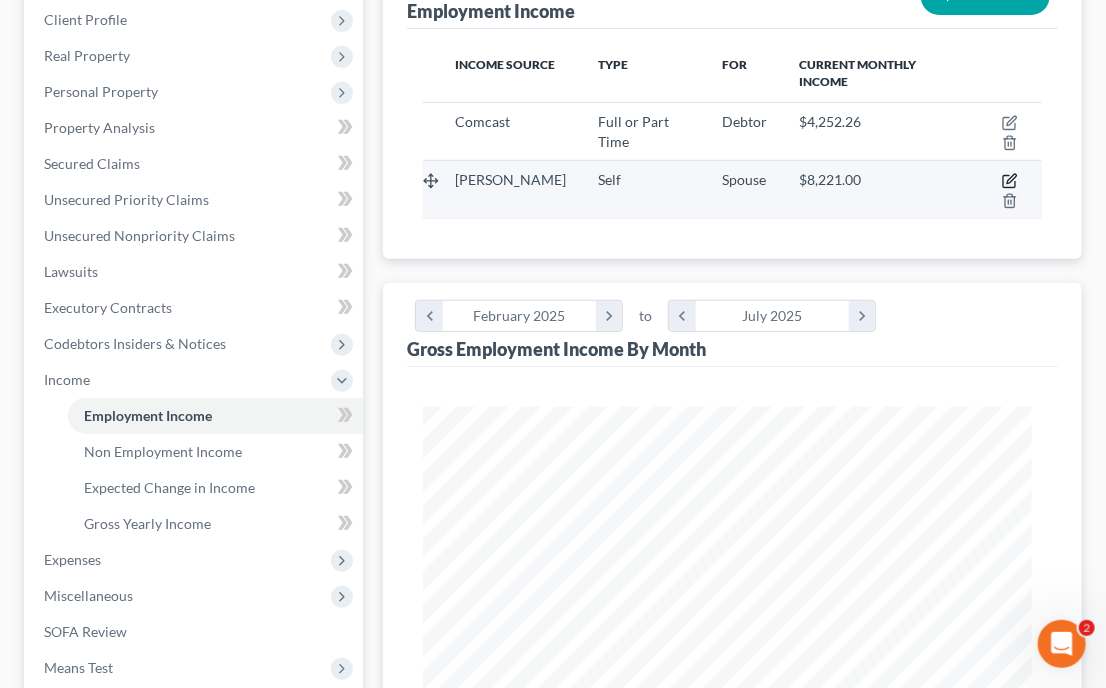 scroll, scrollTop: 999691, scrollLeft: 999340, axis: both 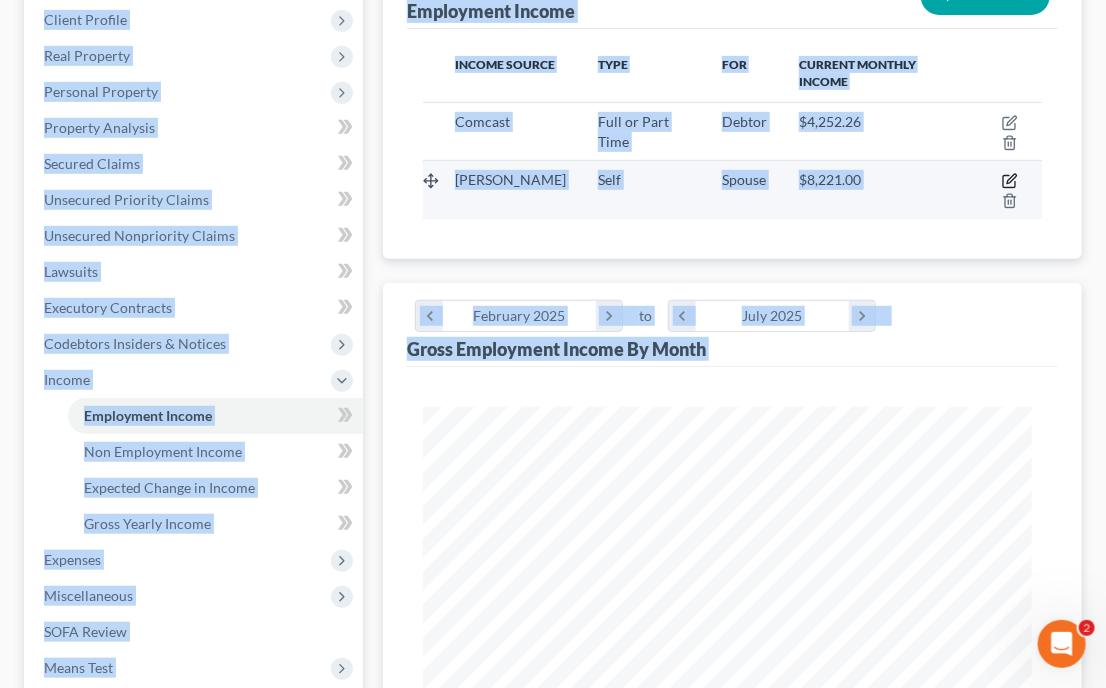 select on "1" 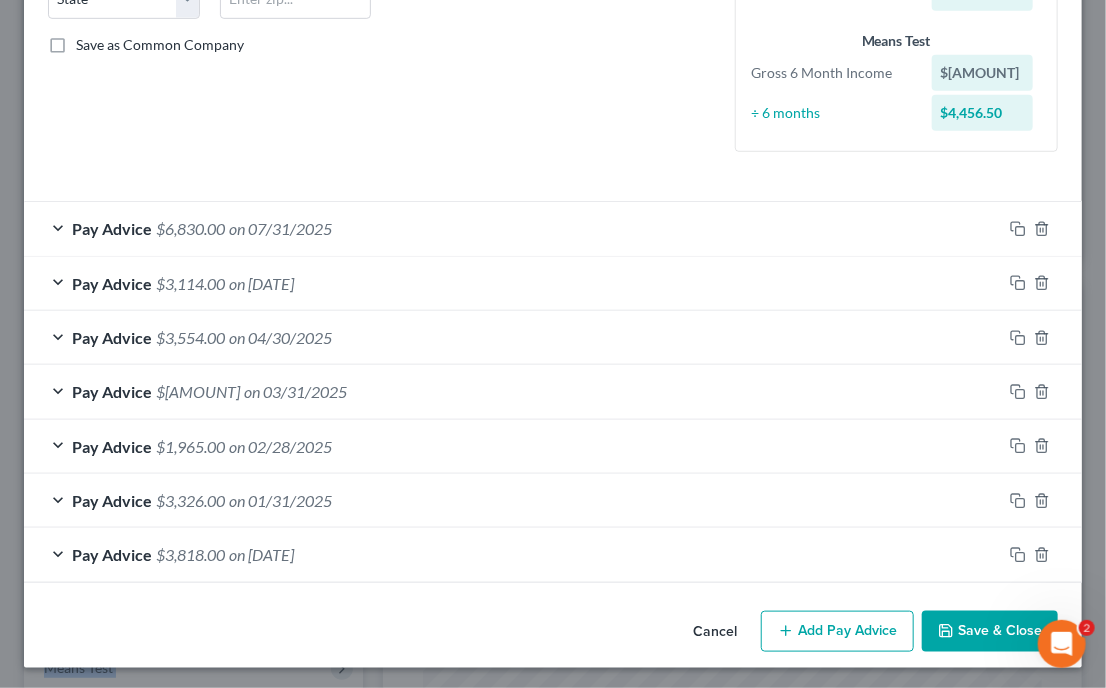 scroll, scrollTop: 436, scrollLeft: 0, axis: vertical 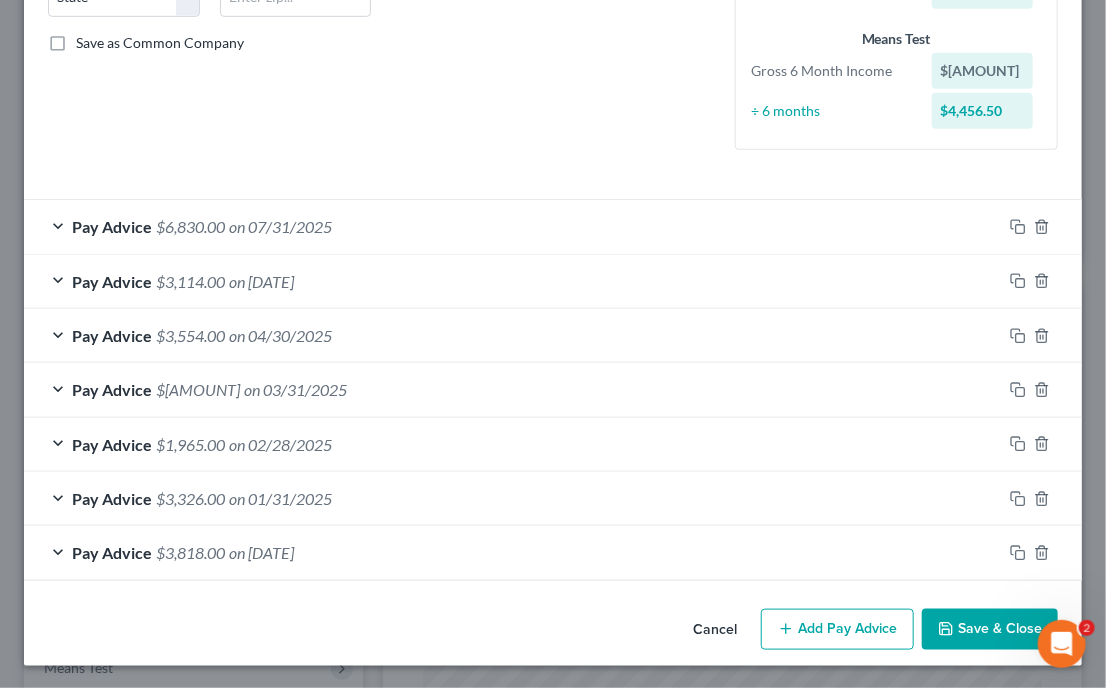 click on "on [DATE]" at bounding box center (261, 552) 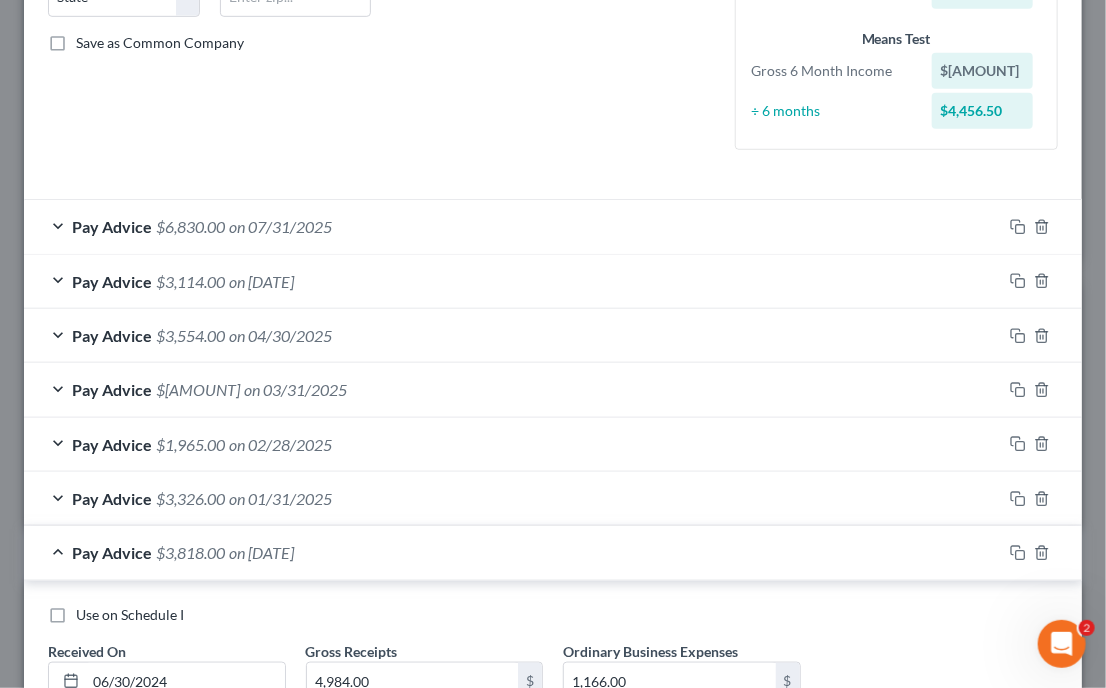 scroll, scrollTop: 588, scrollLeft: 0, axis: vertical 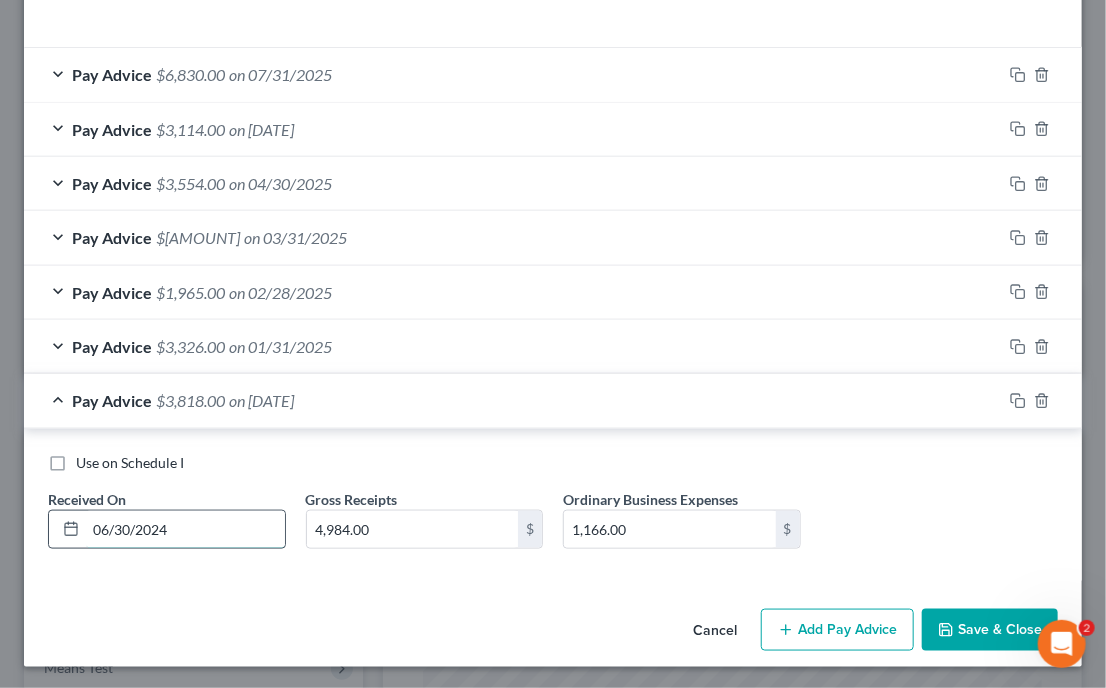click on "06/30/2024" at bounding box center (185, 530) 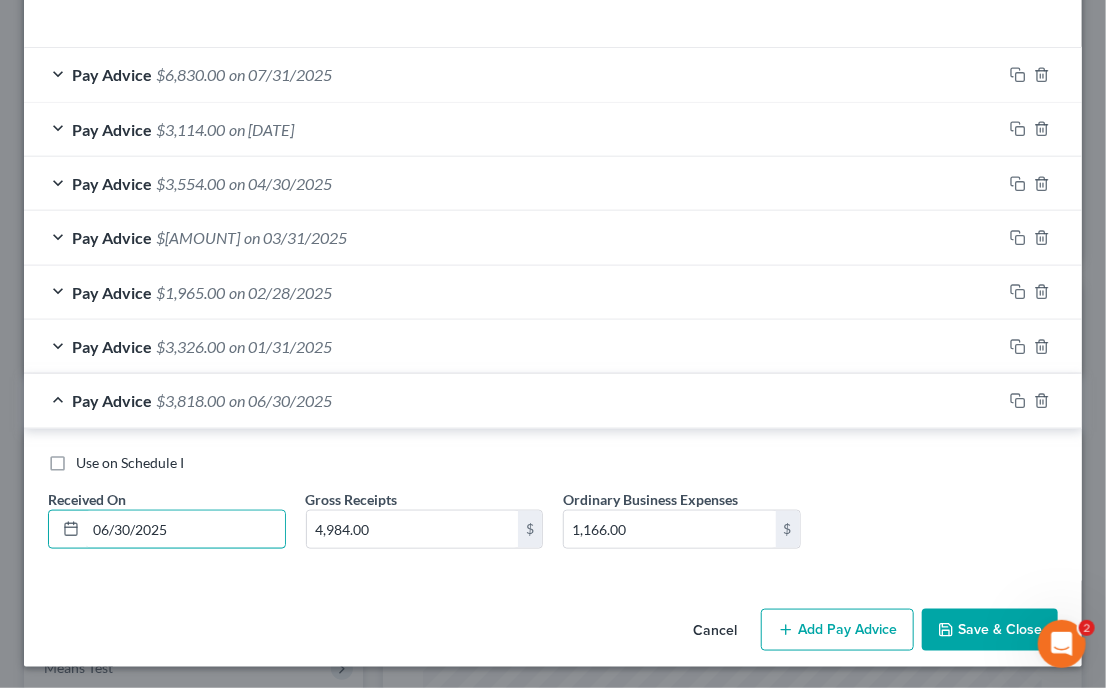 type on "06/30/2025" 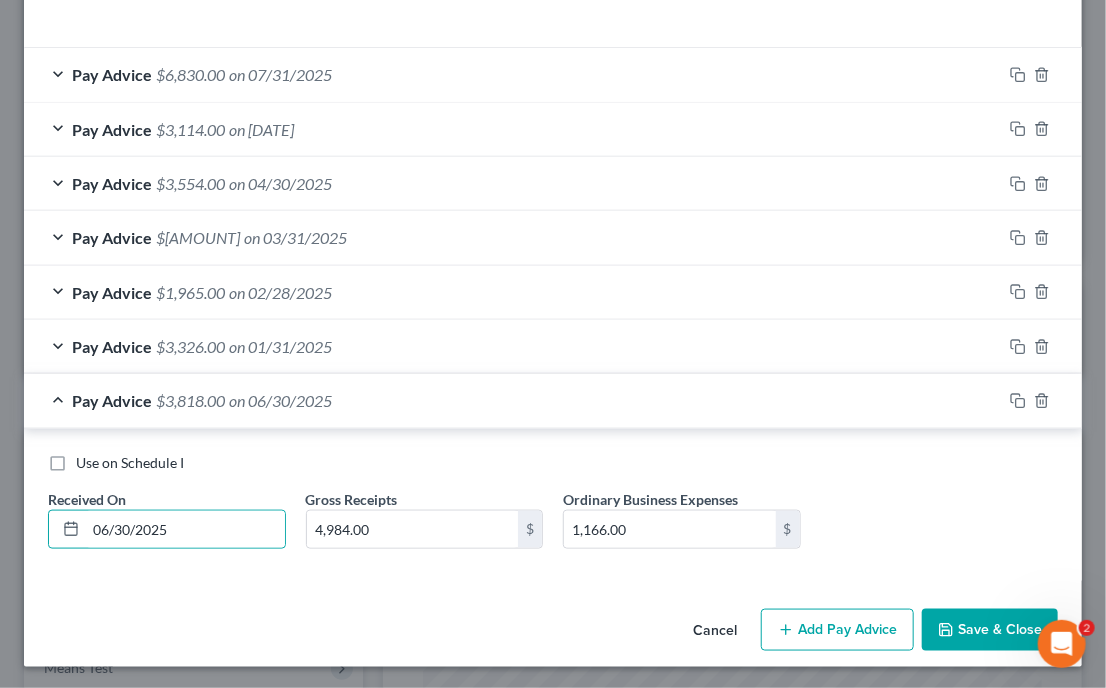 click on "on 07/31/2025" at bounding box center (280, 74) 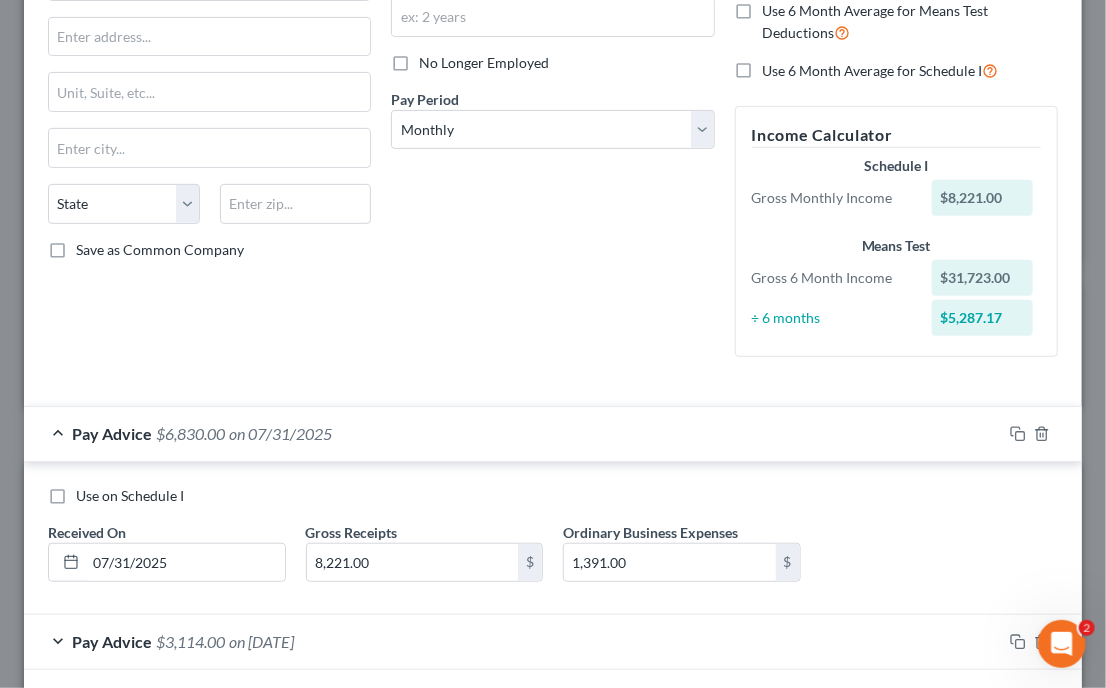 scroll, scrollTop: 191, scrollLeft: 0, axis: vertical 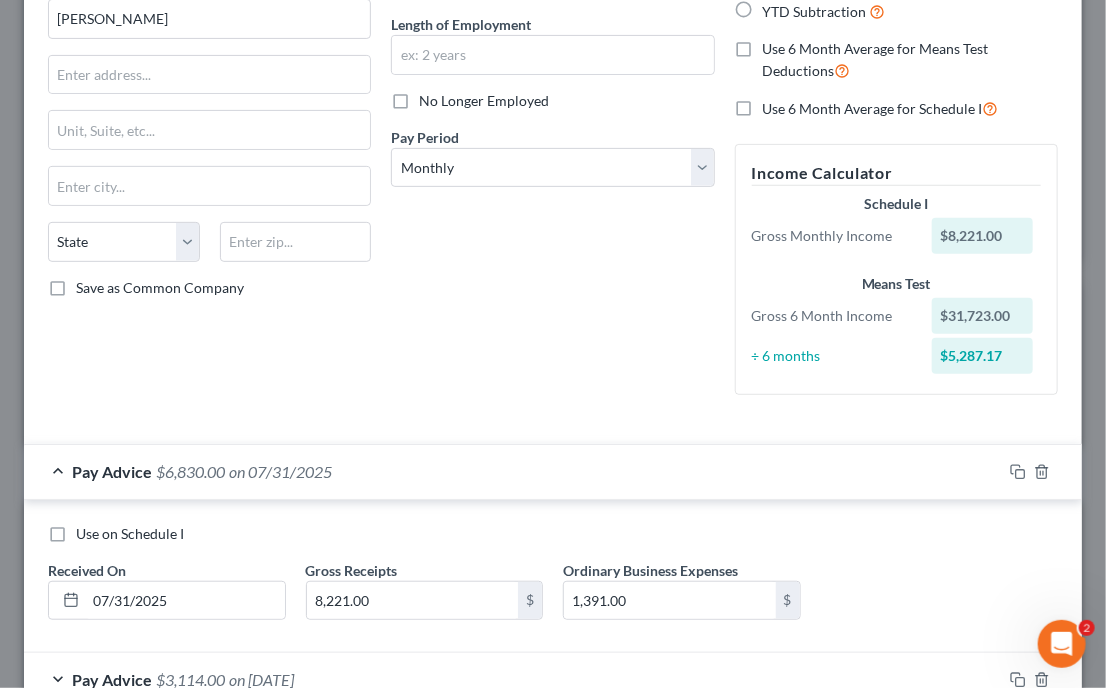 click on "Use 6 Month Average for Schedule I" at bounding box center (881, 108) 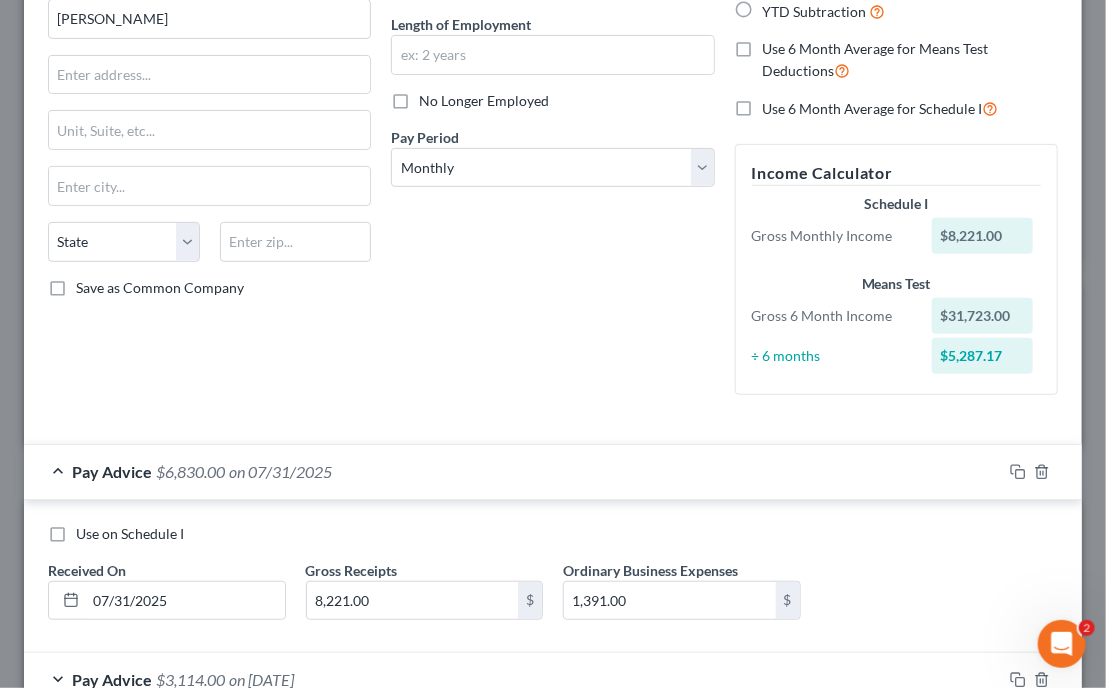 click on "Use 6 Month Average for Schedule I" at bounding box center [777, 103] 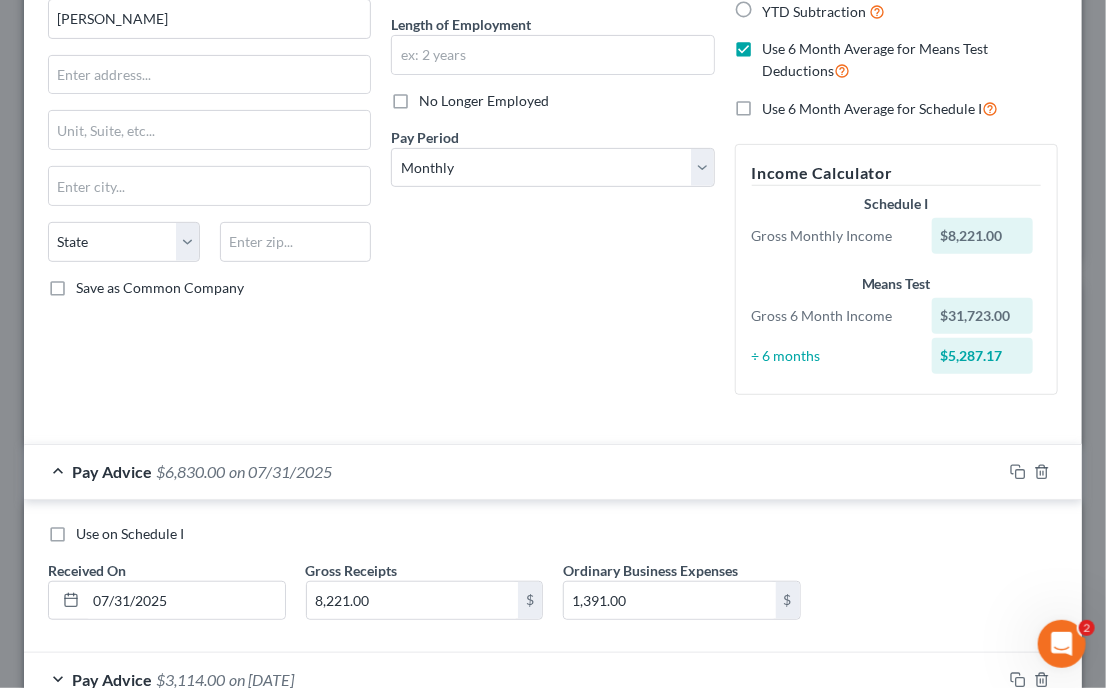 checkbox on "true" 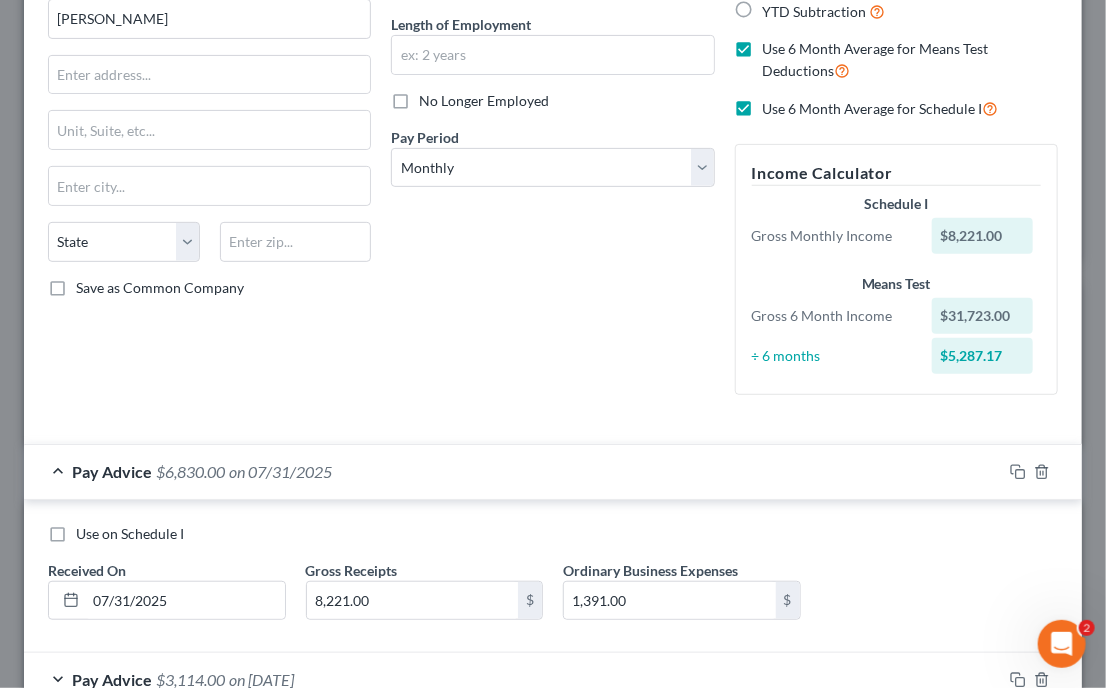 checkbox on "true" 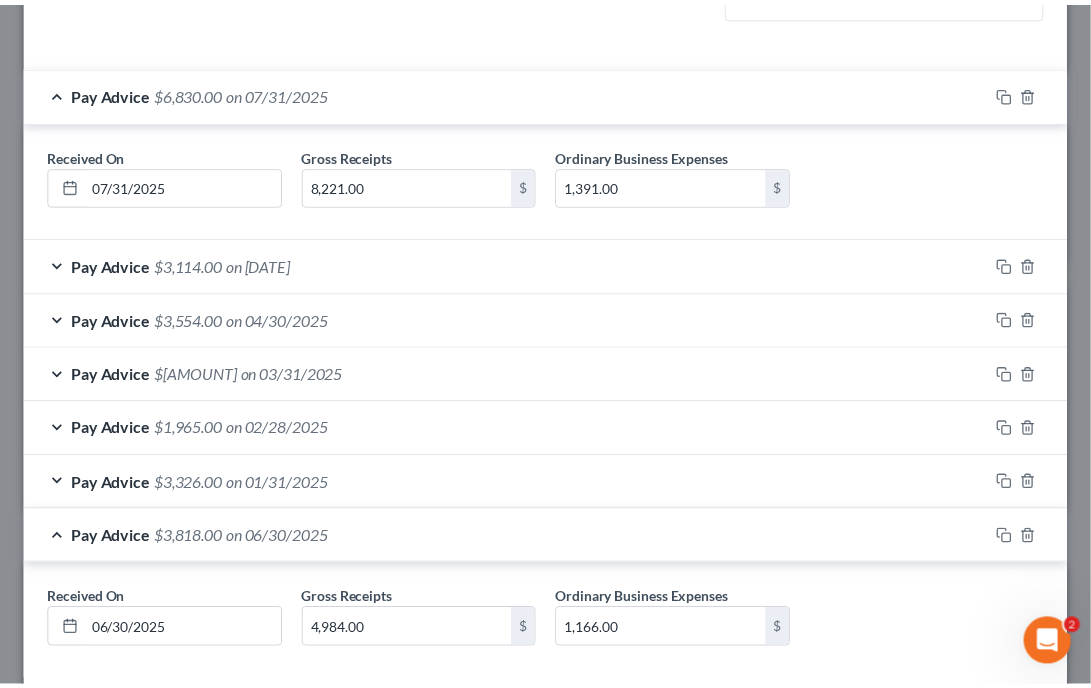 scroll, scrollTop: 709, scrollLeft: 0, axis: vertical 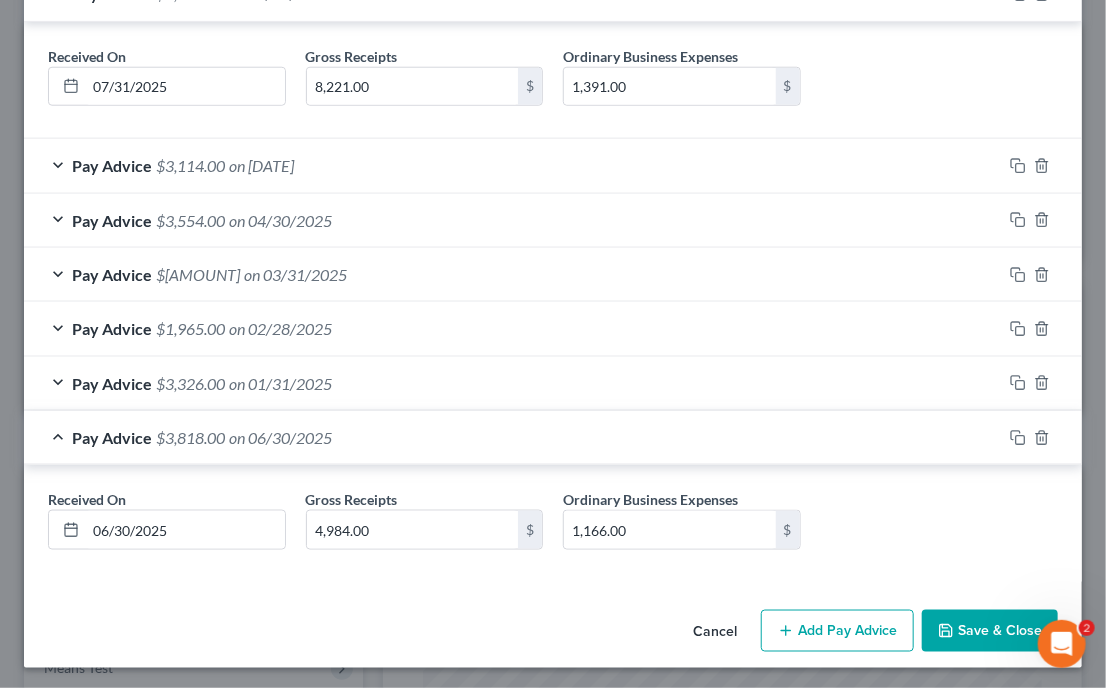 click on "Save & Close" at bounding box center [990, 631] 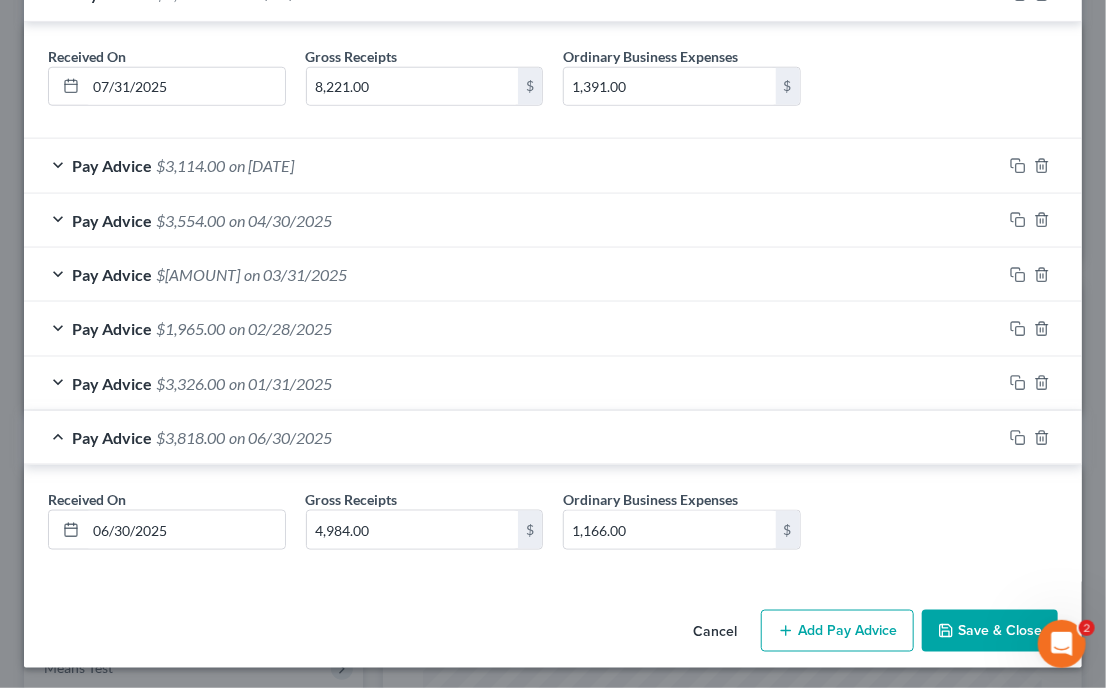 click on "Save & Close" at bounding box center (990, 631) 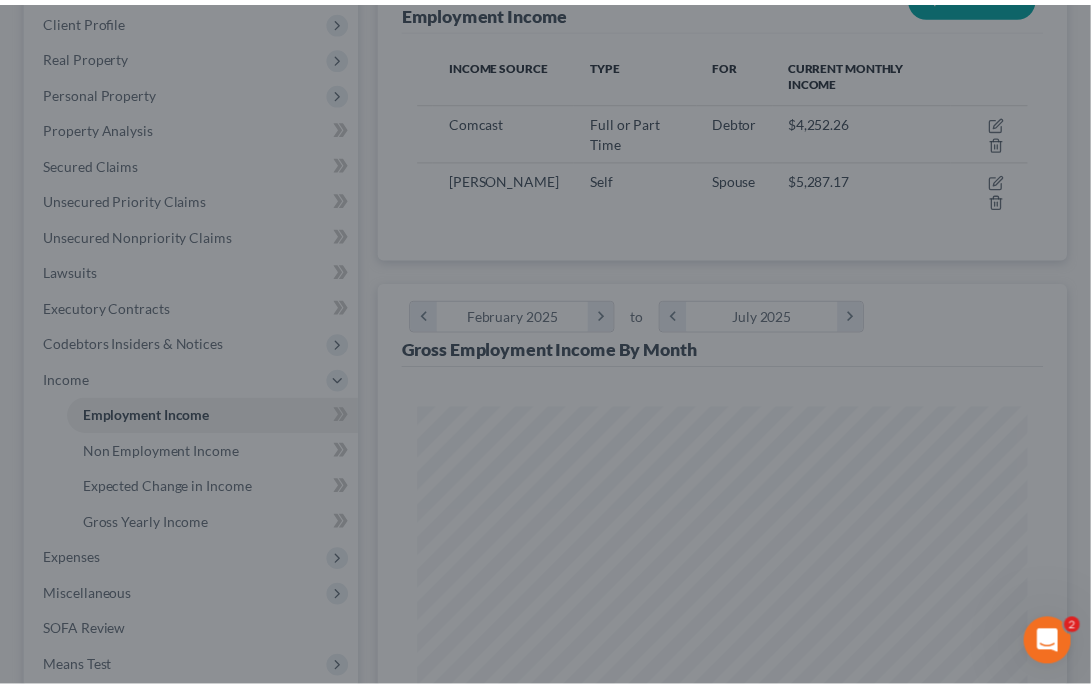 scroll, scrollTop: 304, scrollLeft: 648, axis: both 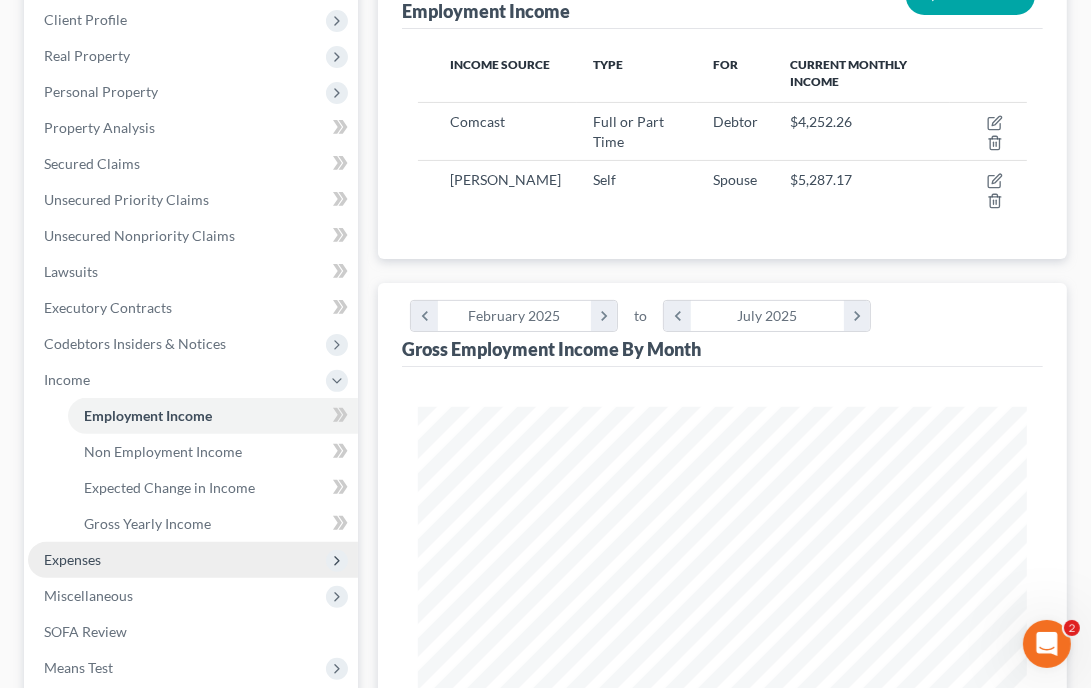 click on "Expenses" at bounding box center [193, 560] 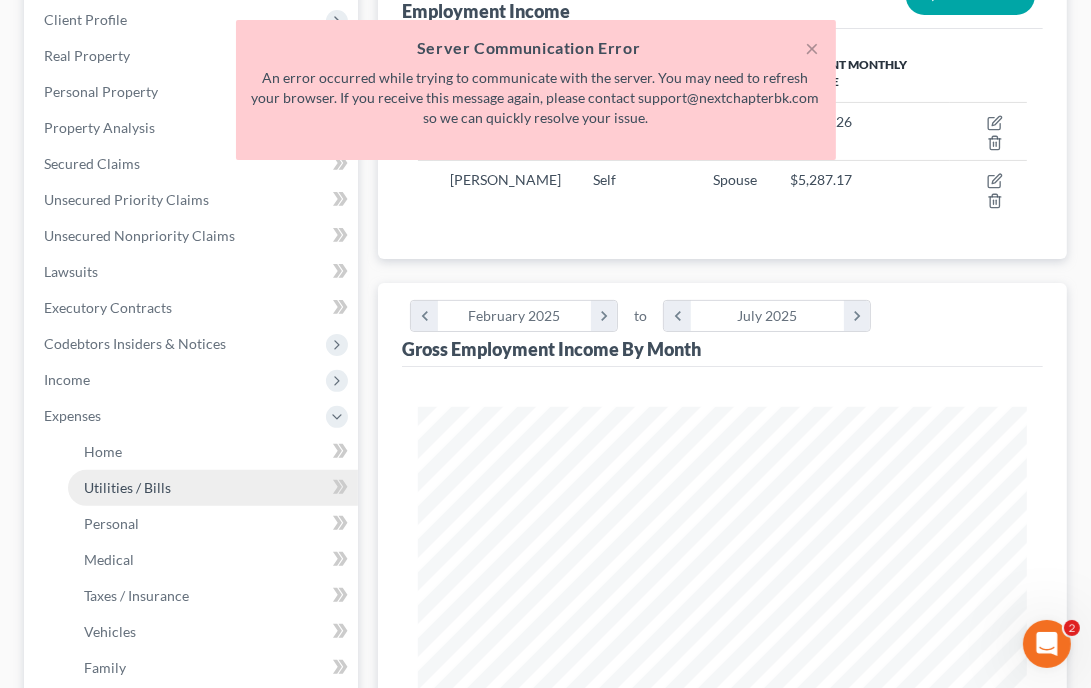 click on "Utilities / Bills" at bounding box center (127, 487) 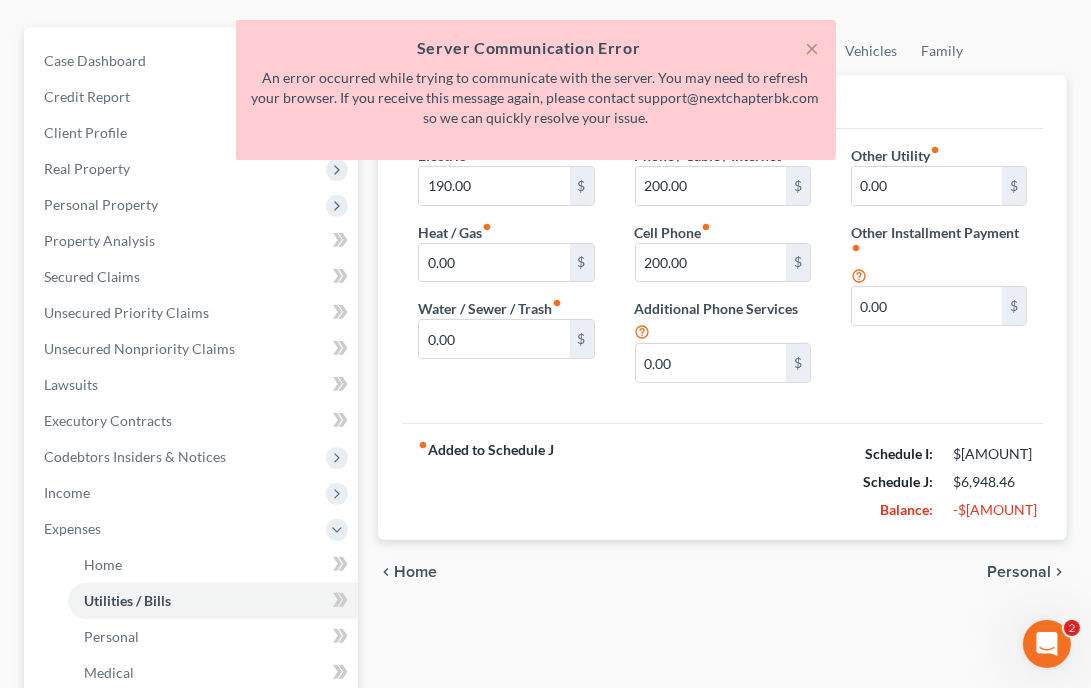 scroll, scrollTop: 0, scrollLeft: 0, axis: both 